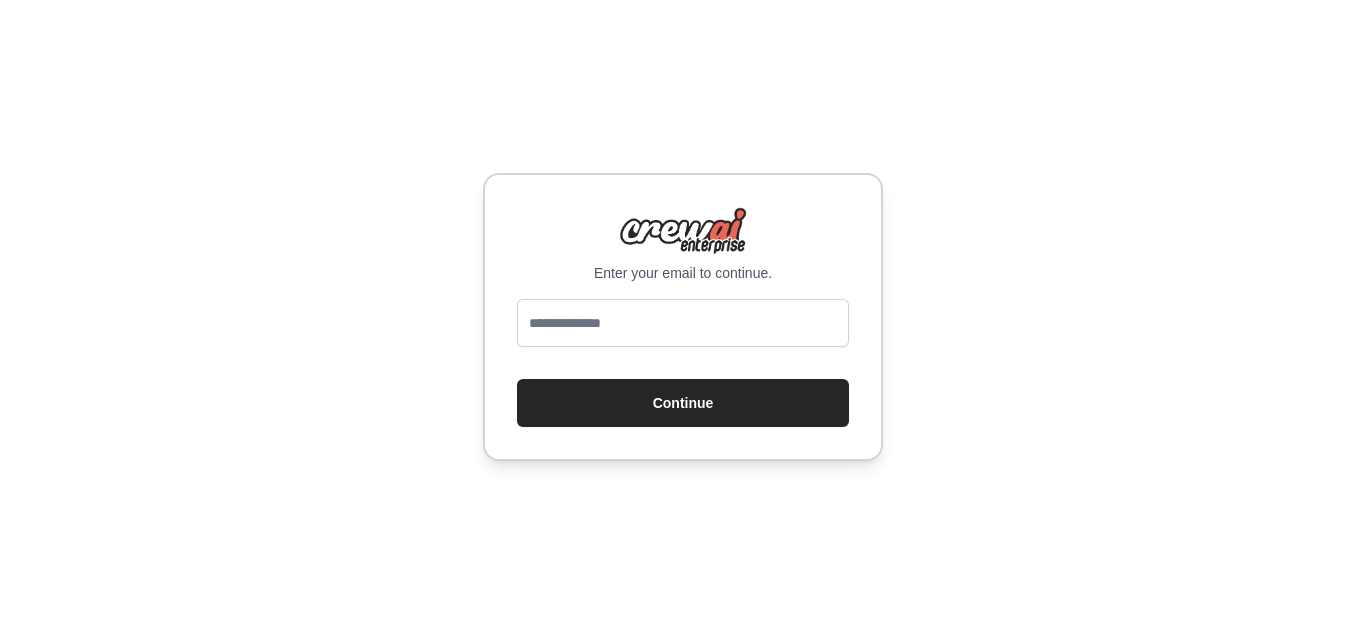 scroll, scrollTop: 0, scrollLeft: 0, axis: both 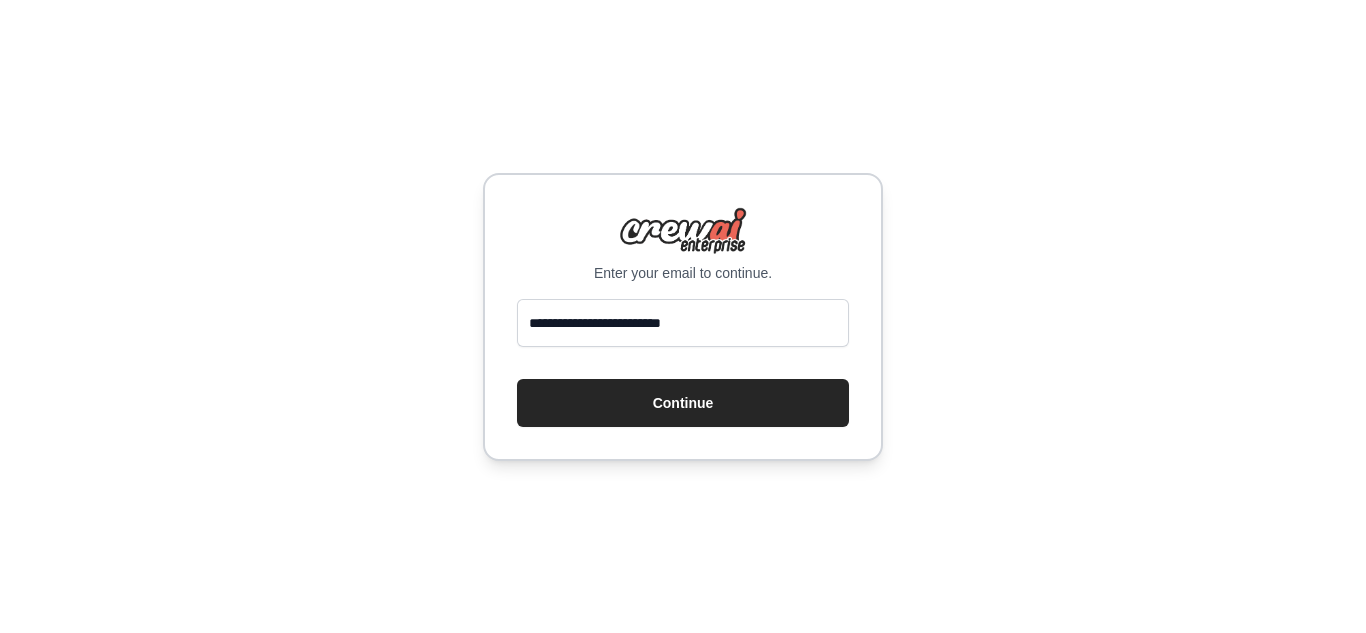 type on "**********" 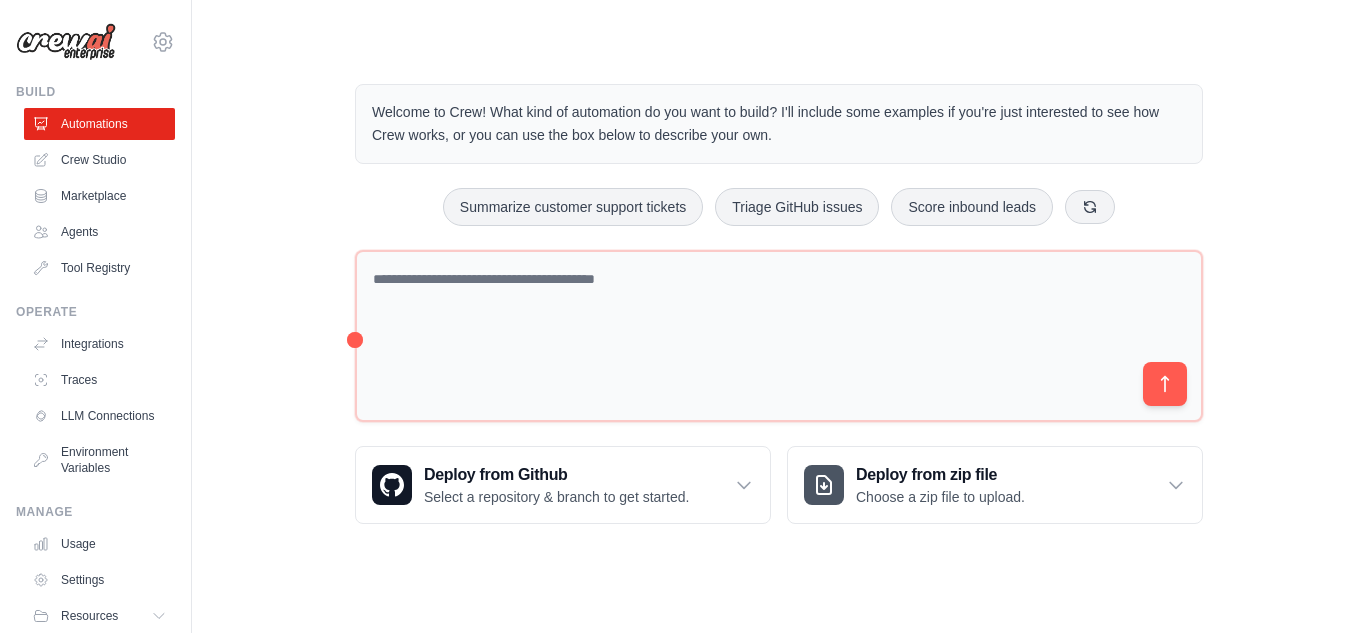 scroll, scrollTop: 0, scrollLeft: 0, axis: both 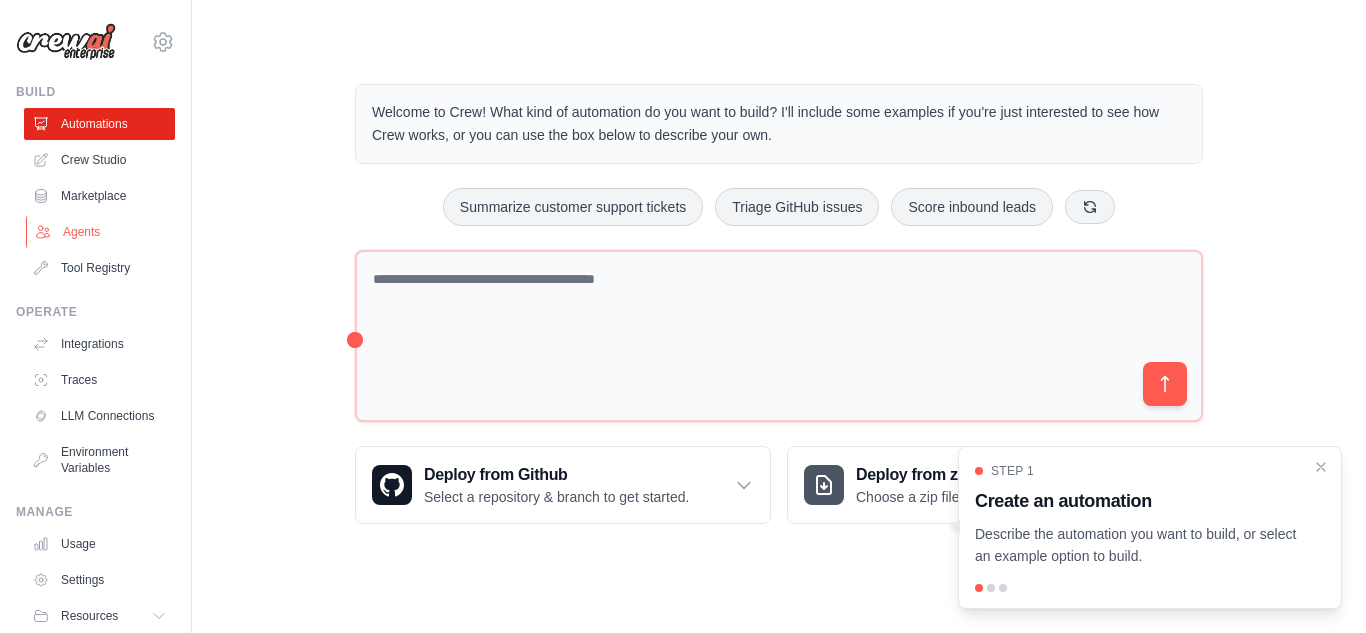 click on "Agents" at bounding box center (101, 232) 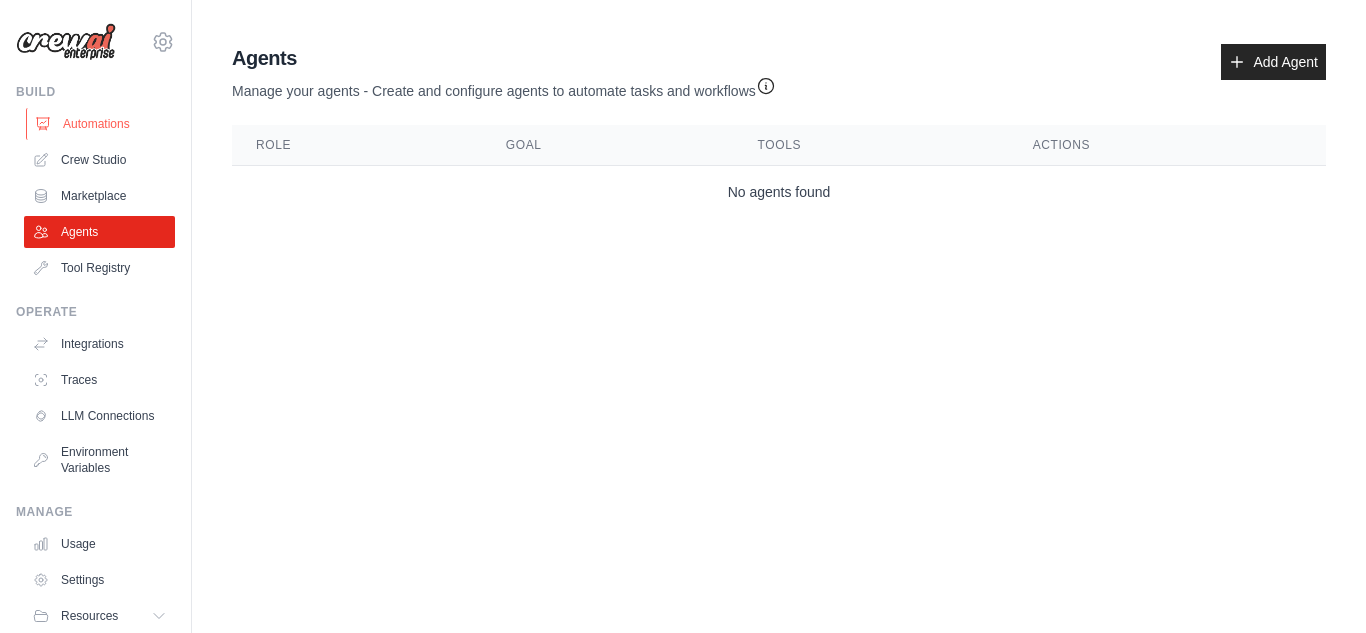 click on "Automations" at bounding box center [101, 124] 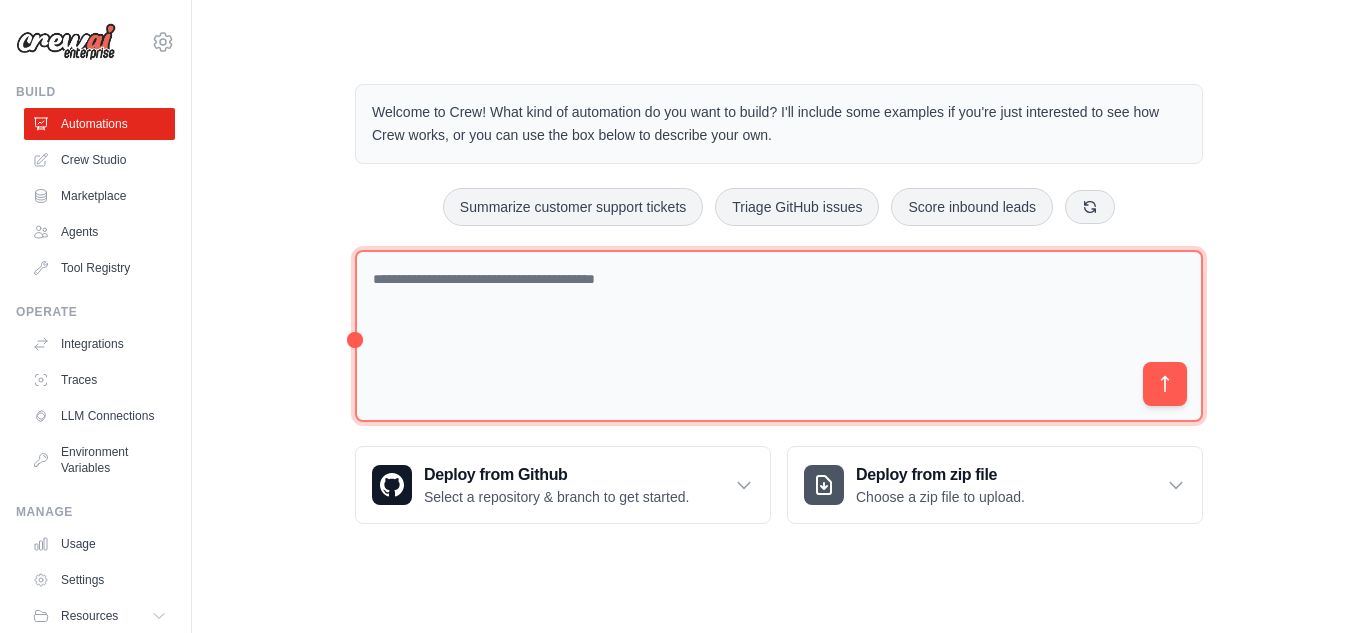 click at bounding box center [779, 336] 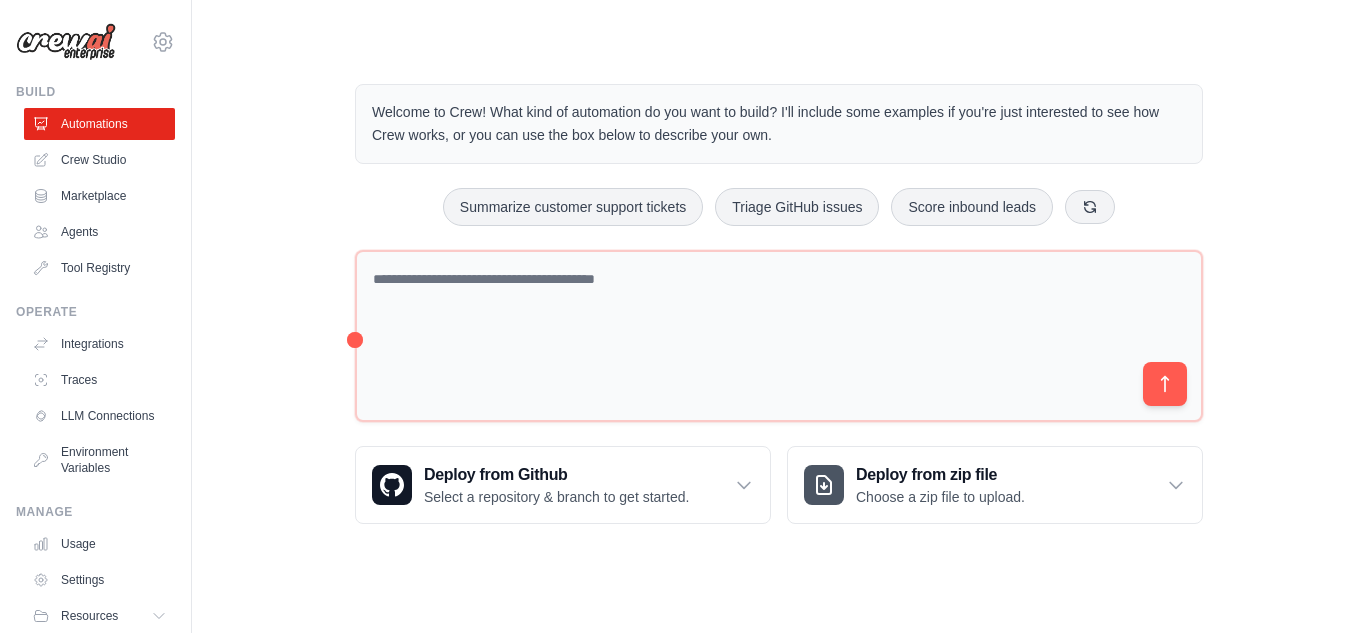click on "Welcome to Crew! What kind of automation do you want to build?
I'll include some examples if you're just interested to see how
Crew works, or you can use the box below to describe your own.
Summarize customer support tickets
Triage GitHub issues
Score inbound leads
Deploy from Github
Select a repository & branch to get started." at bounding box center (779, 304) 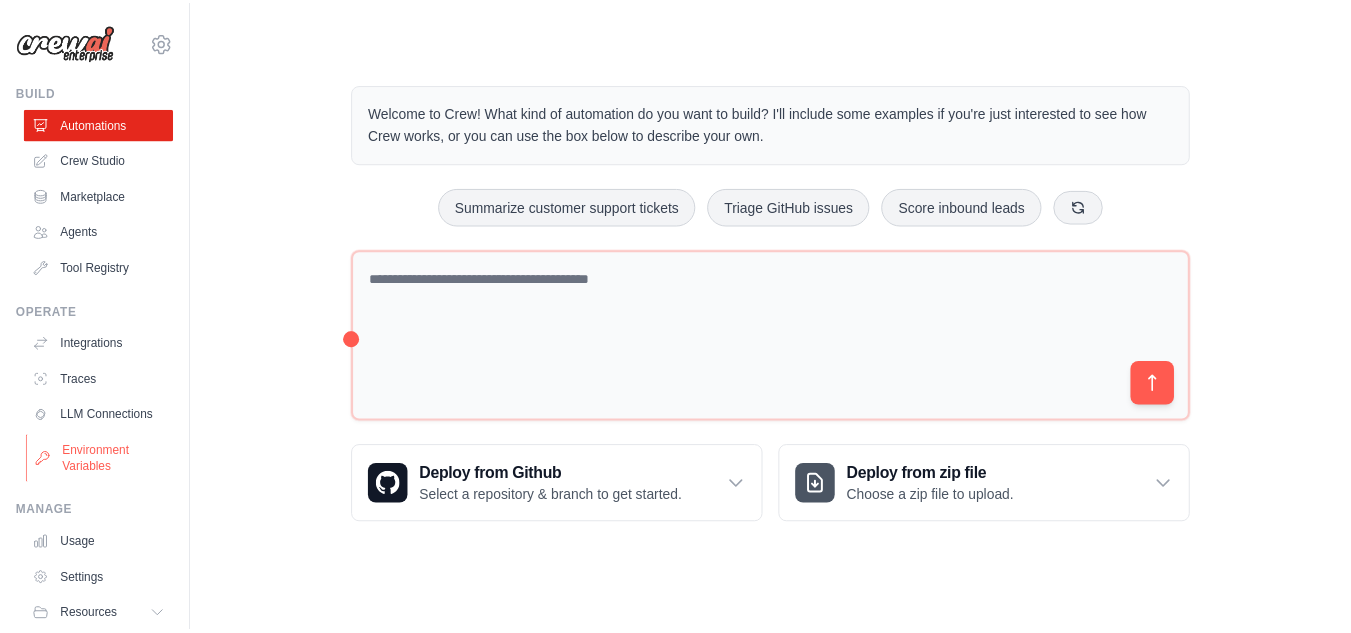 scroll, scrollTop: 85, scrollLeft: 0, axis: vertical 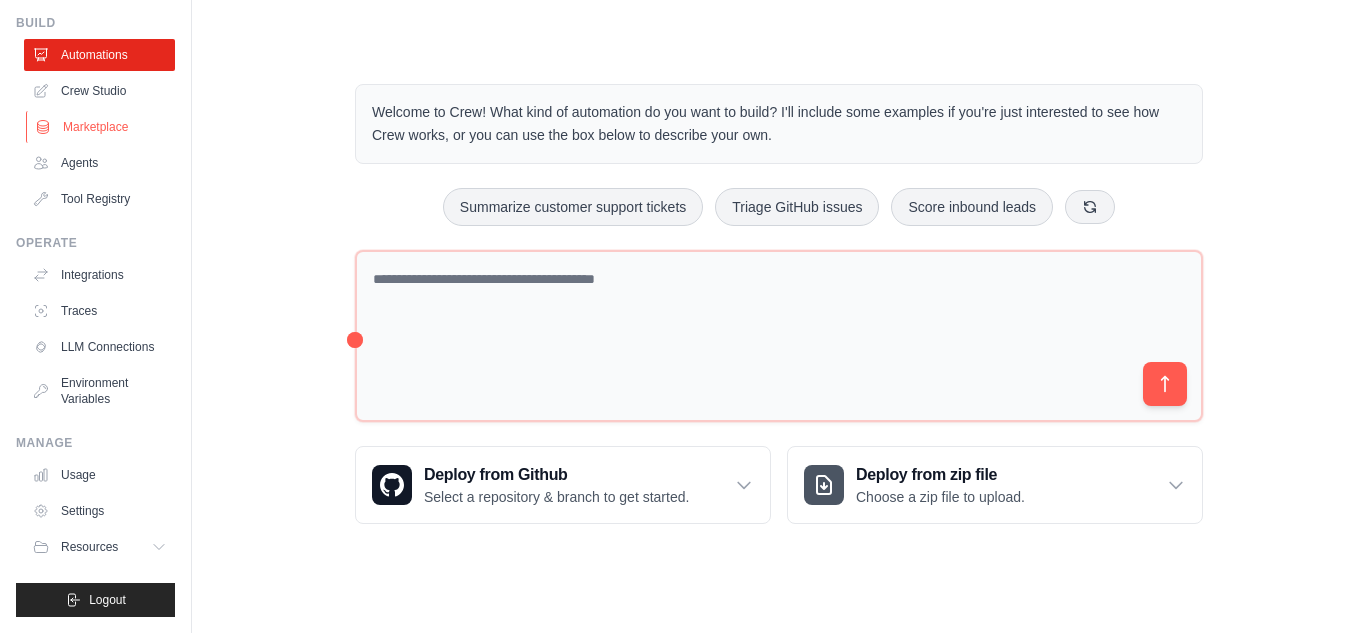 click on "Marketplace" at bounding box center [101, 127] 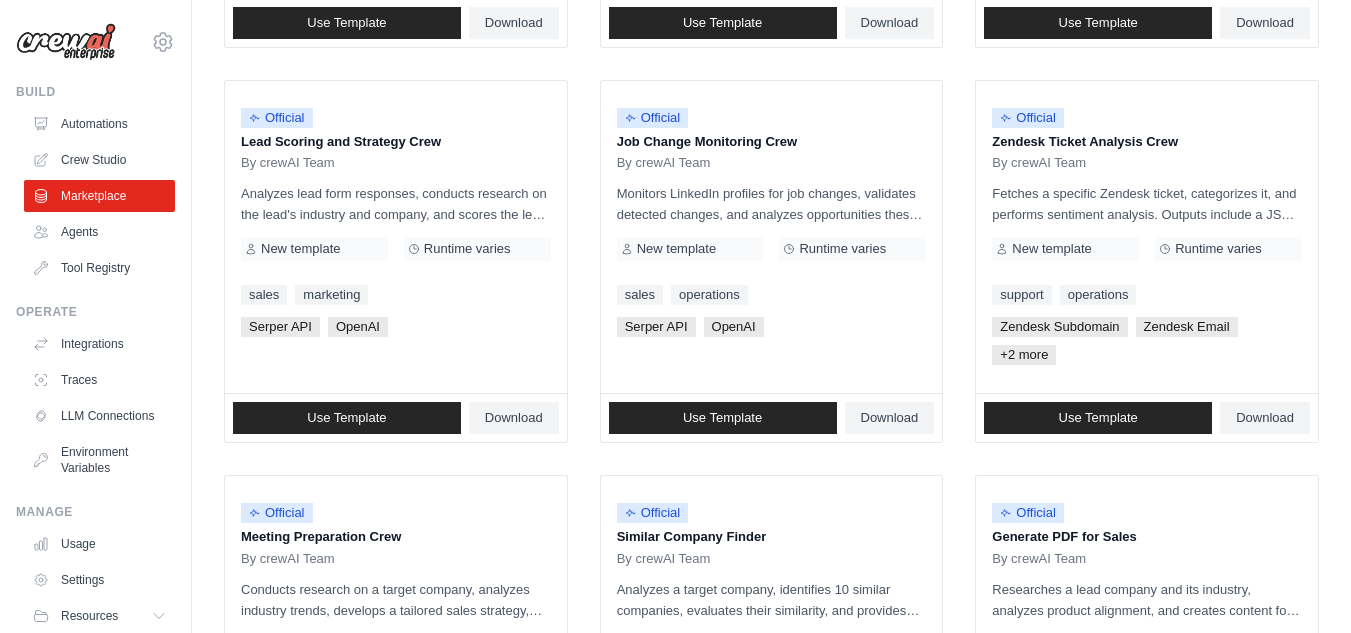 scroll, scrollTop: 955, scrollLeft: 0, axis: vertical 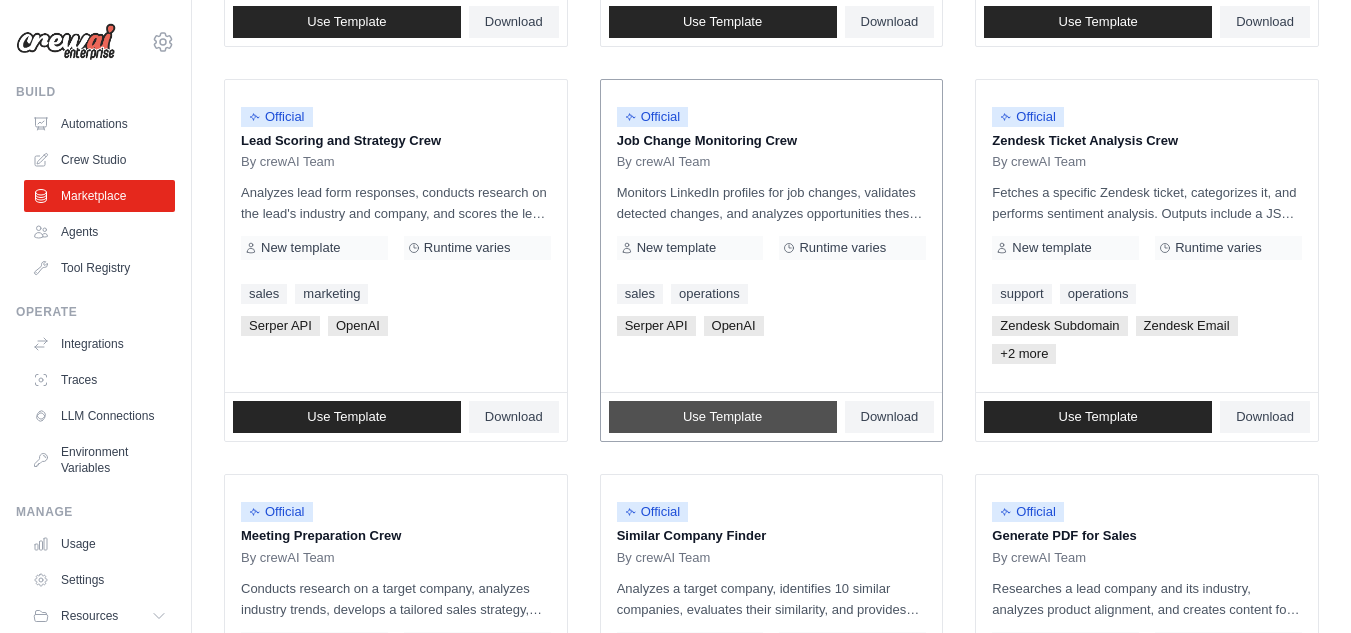 click on "Use Template" at bounding box center (722, 417) 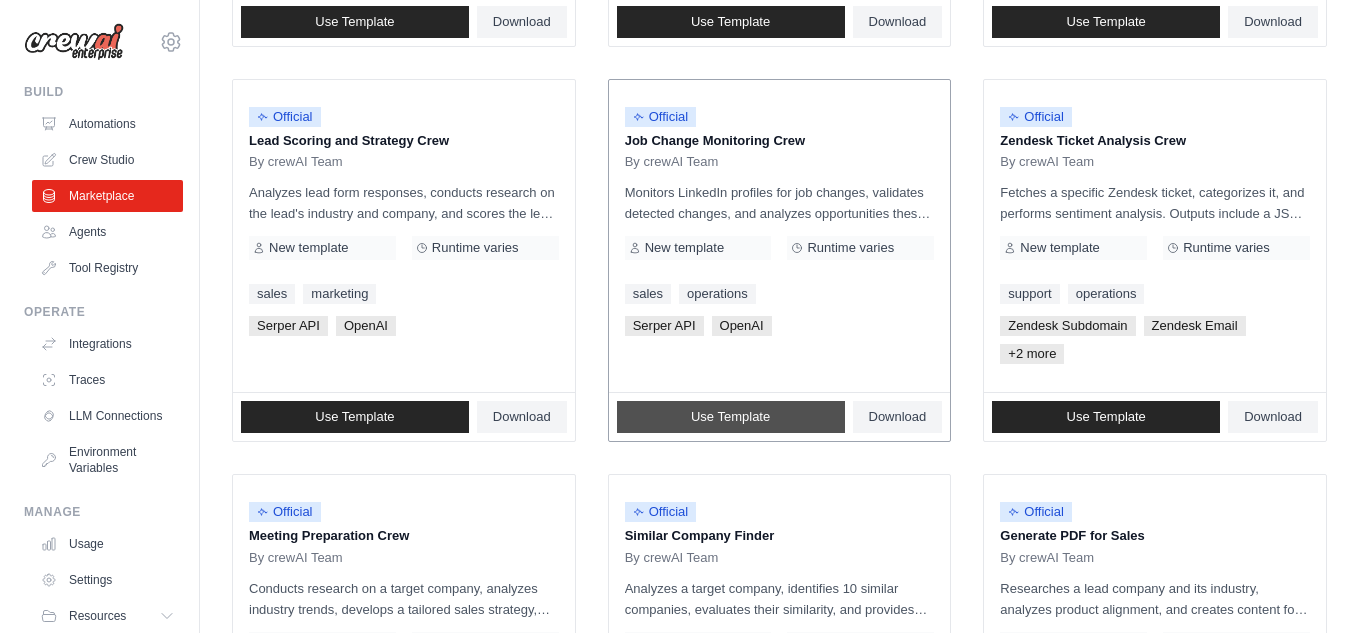 scroll, scrollTop: 0, scrollLeft: 0, axis: both 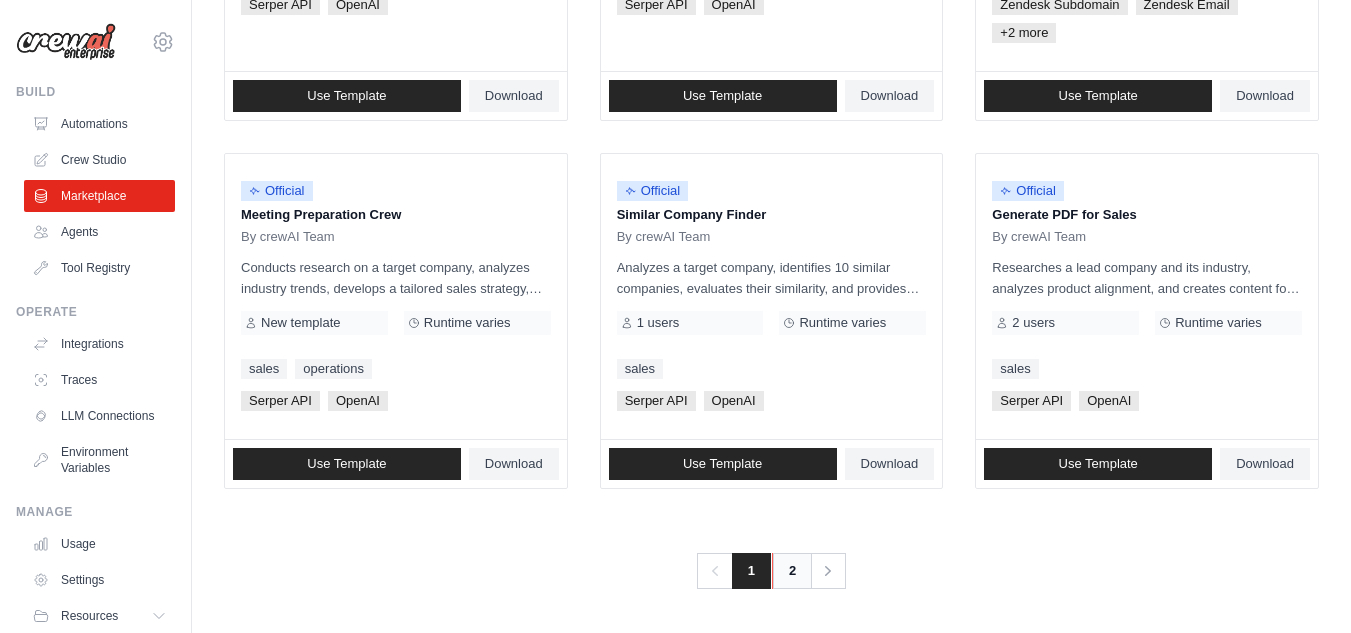 click on "2" at bounding box center [792, 571] 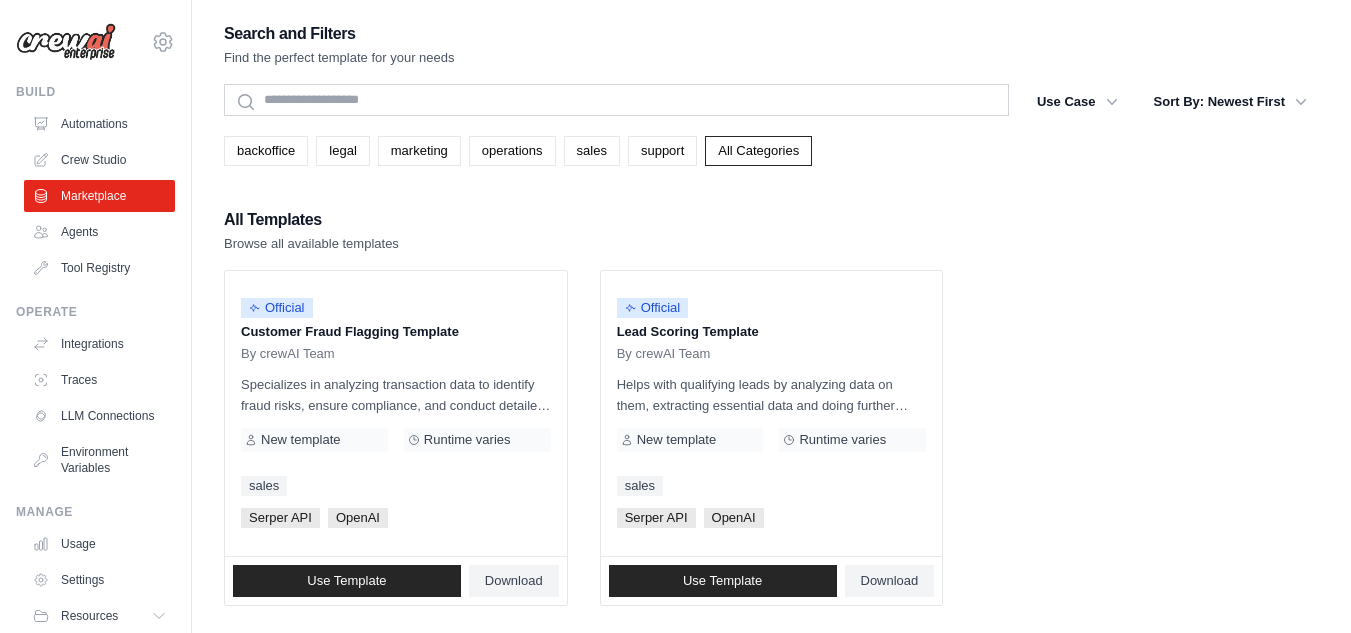 scroll, scrollTop: 117, scrollLeft: 0, axis: vertical 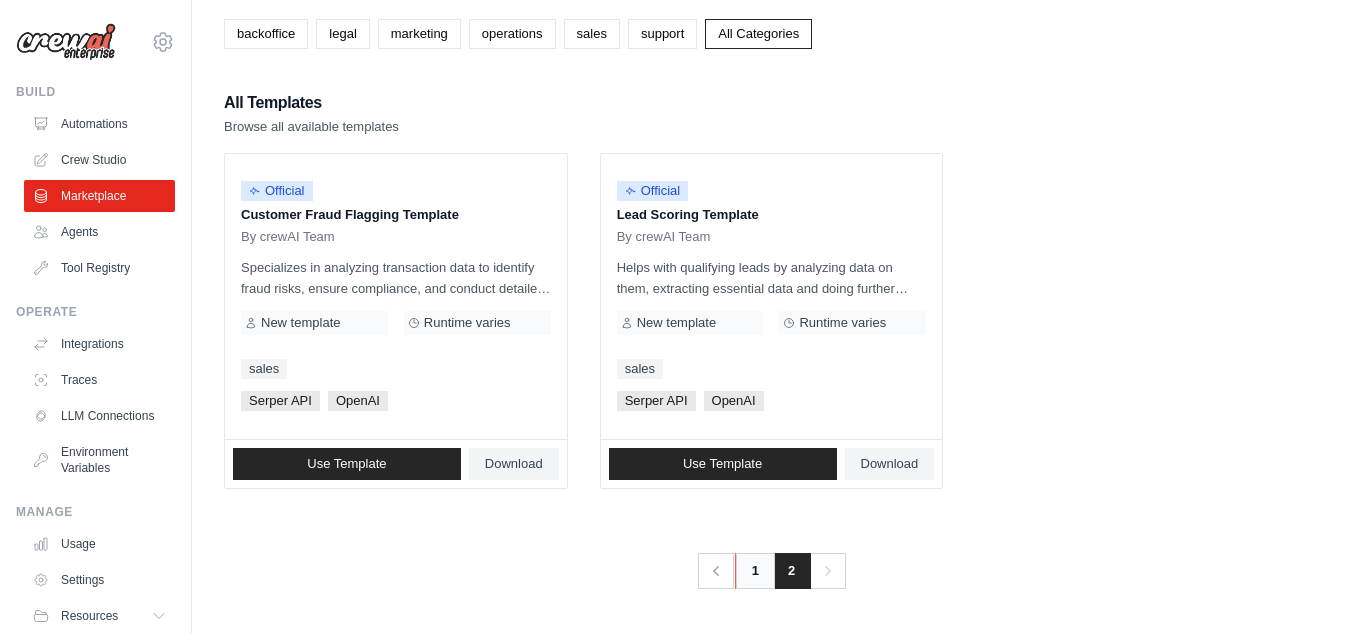 click on "1" at bounding box center (755, 571) 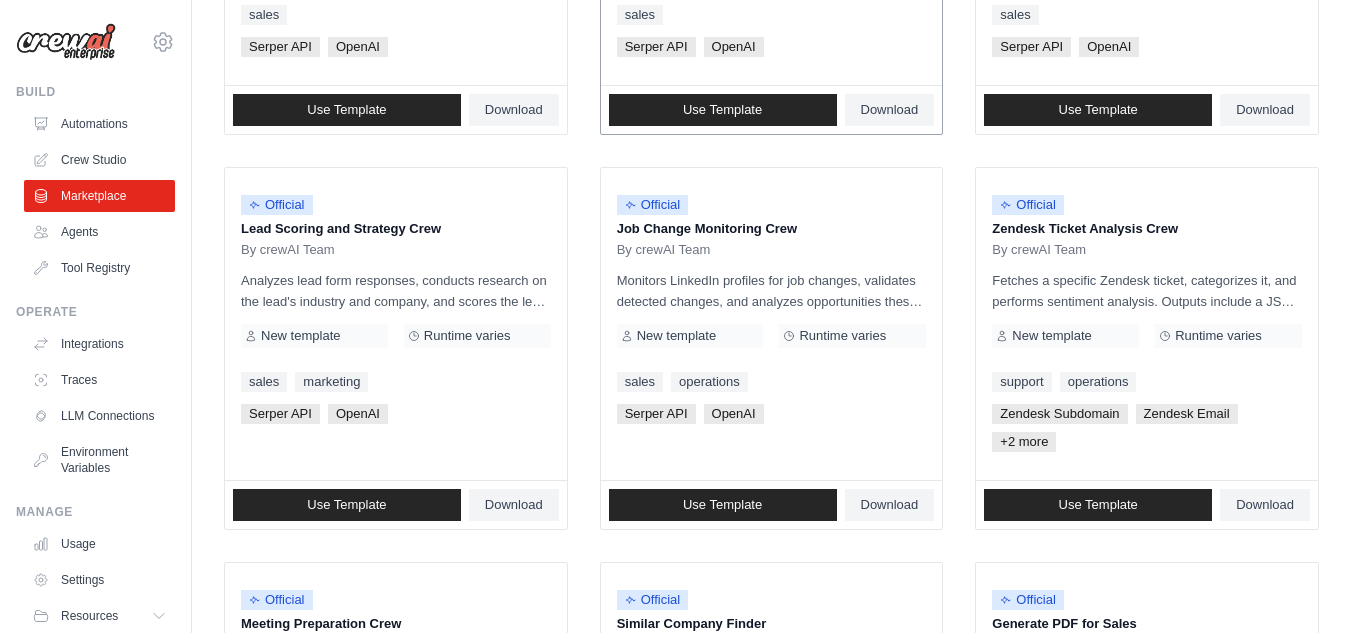 scroll, scrollTop: 867, scrollLeft: 0, axis: vertical 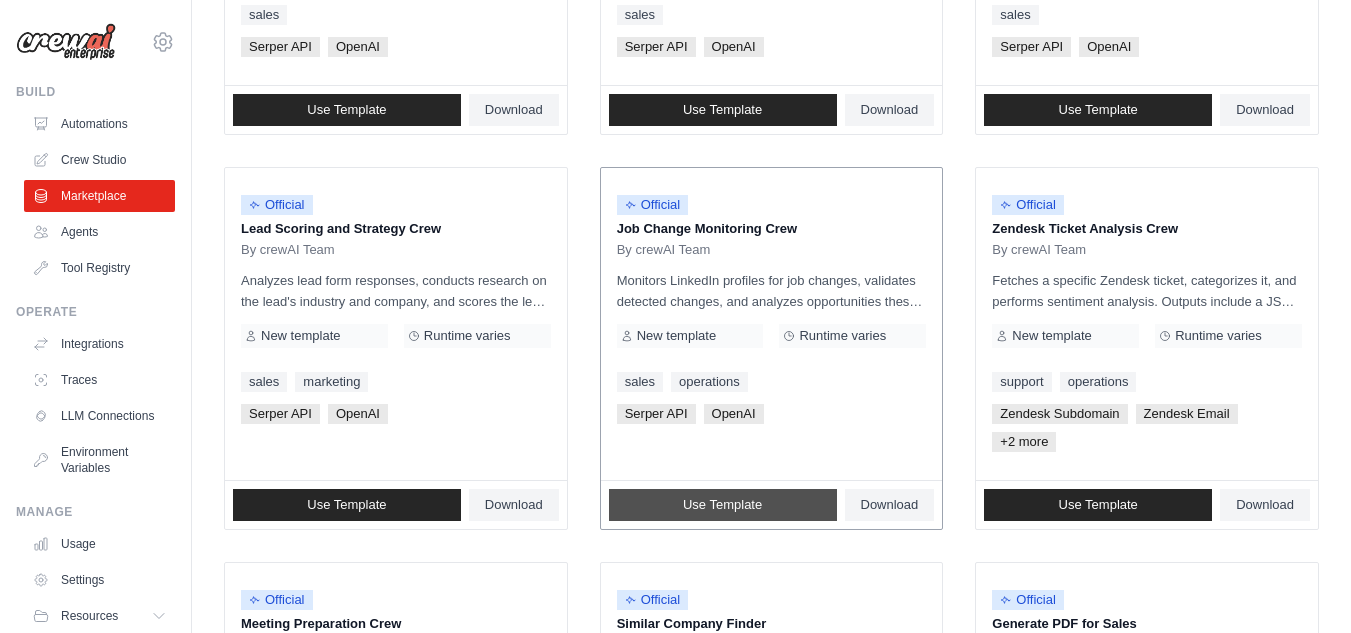 click on "Use Template" at bounding box center (723, 505) 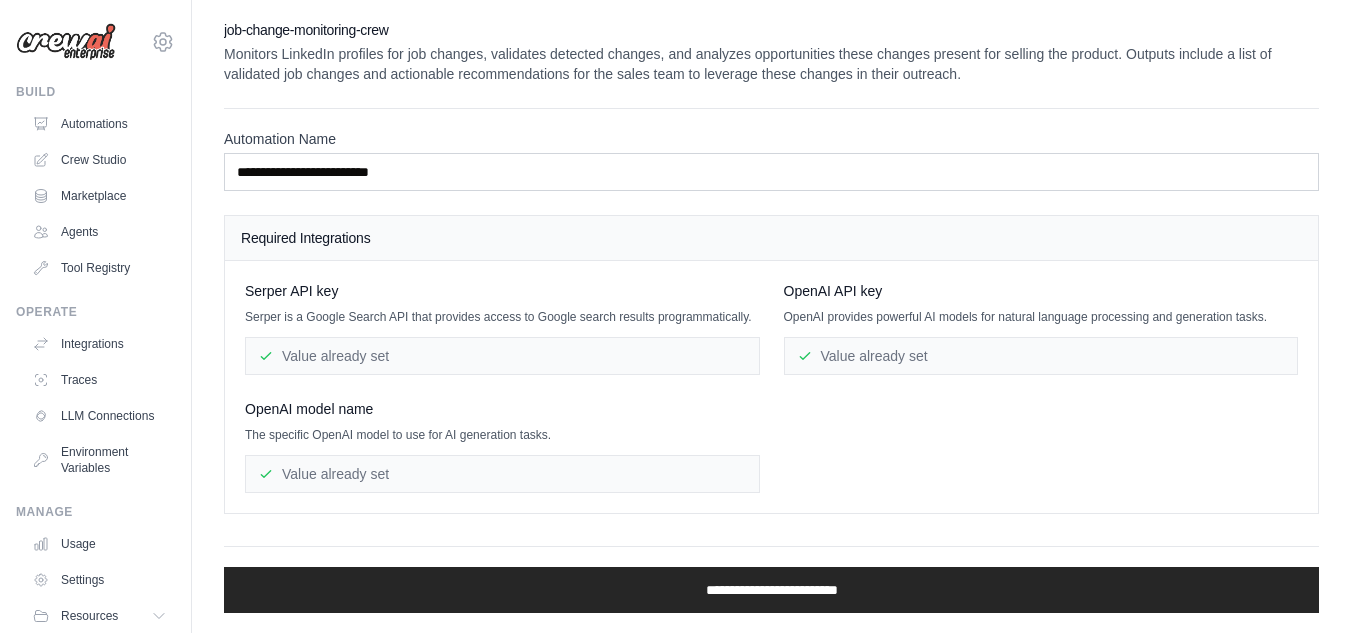 scroll, scrollTop: 0, scrollLeft: 0, axis: both 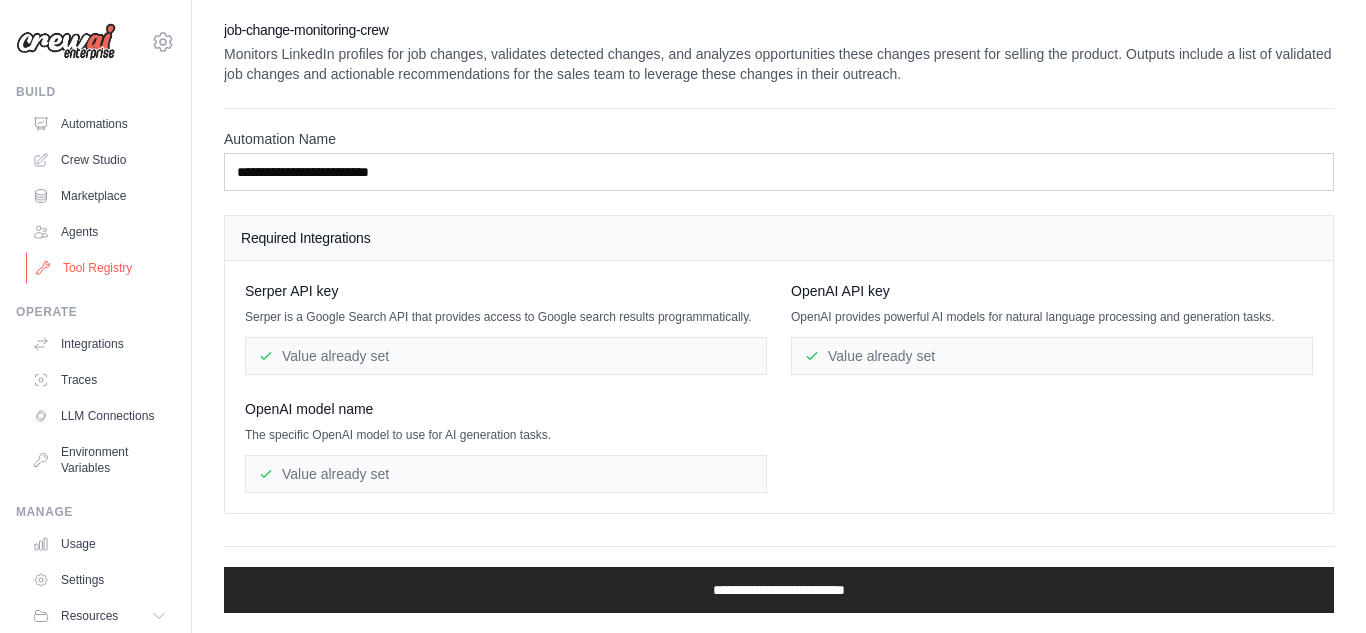 click on "Tool Registry" at bounding box center [101, 268] 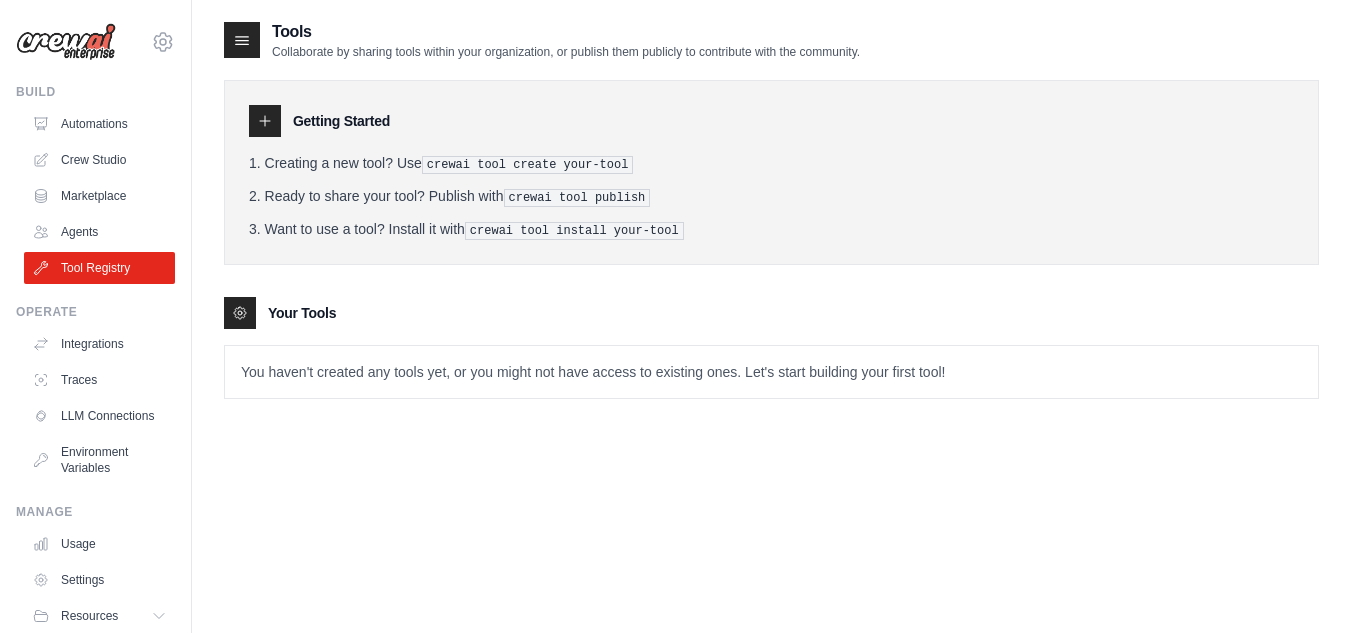 click on "crewai tool create your-tool" at bounding box center [528, 165] 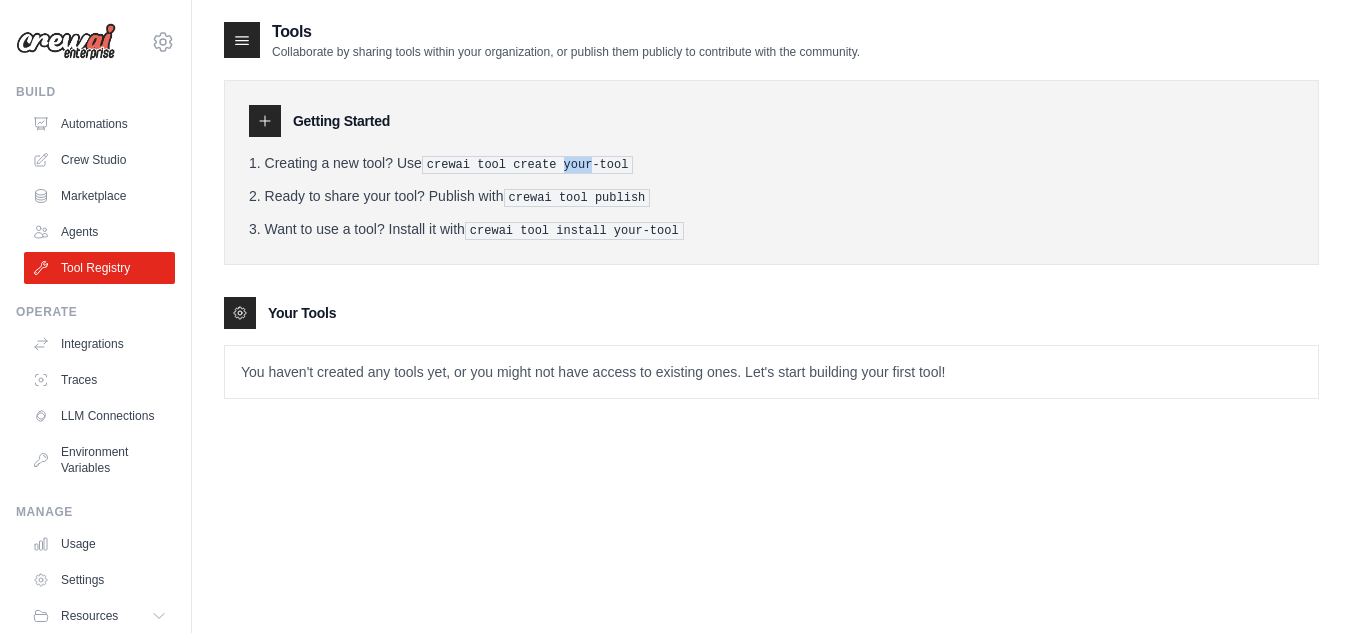 click on "crewai tool create your-tool" at bounding box center (528, 165) 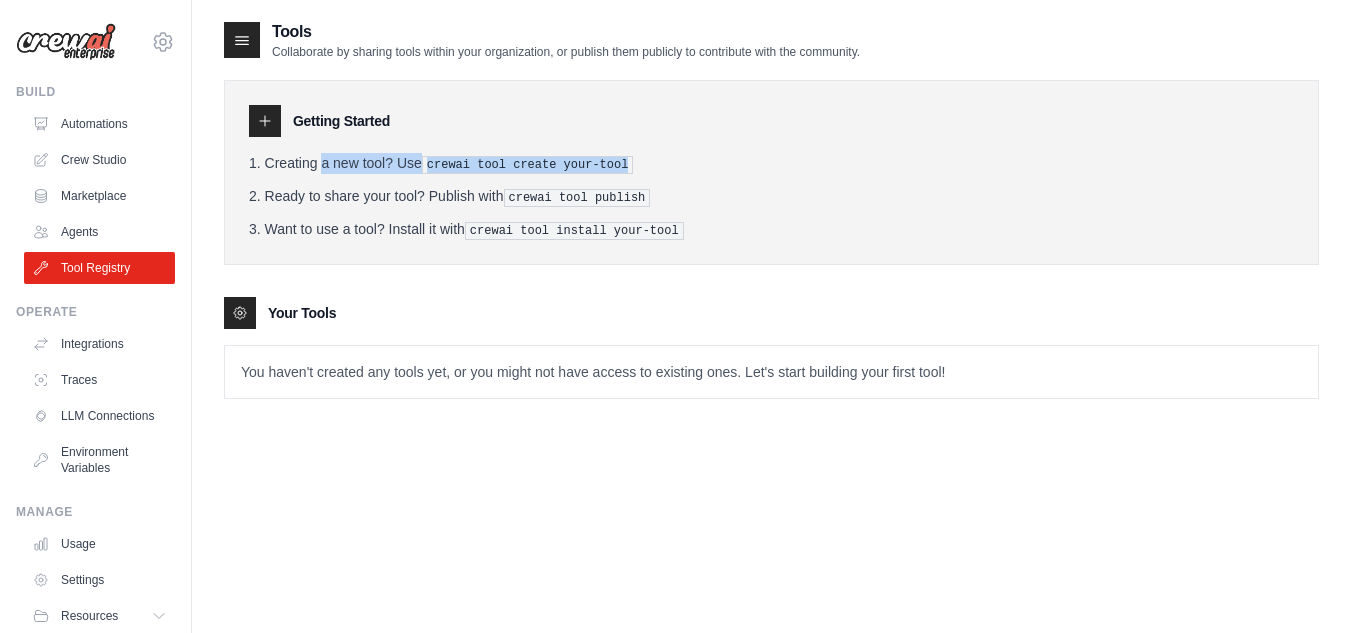 click on "crewai tool create your-tool" at bounding box center [528, 165] 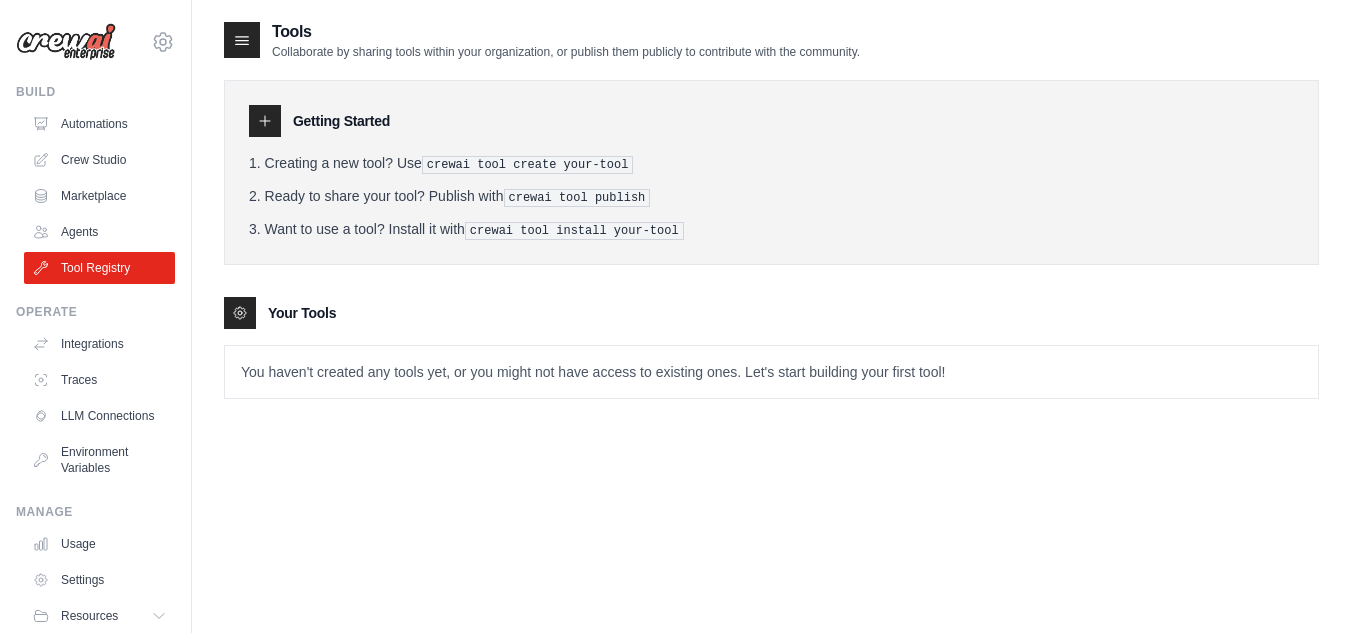 click on "Getting Started" at bounding box center [771, 121] 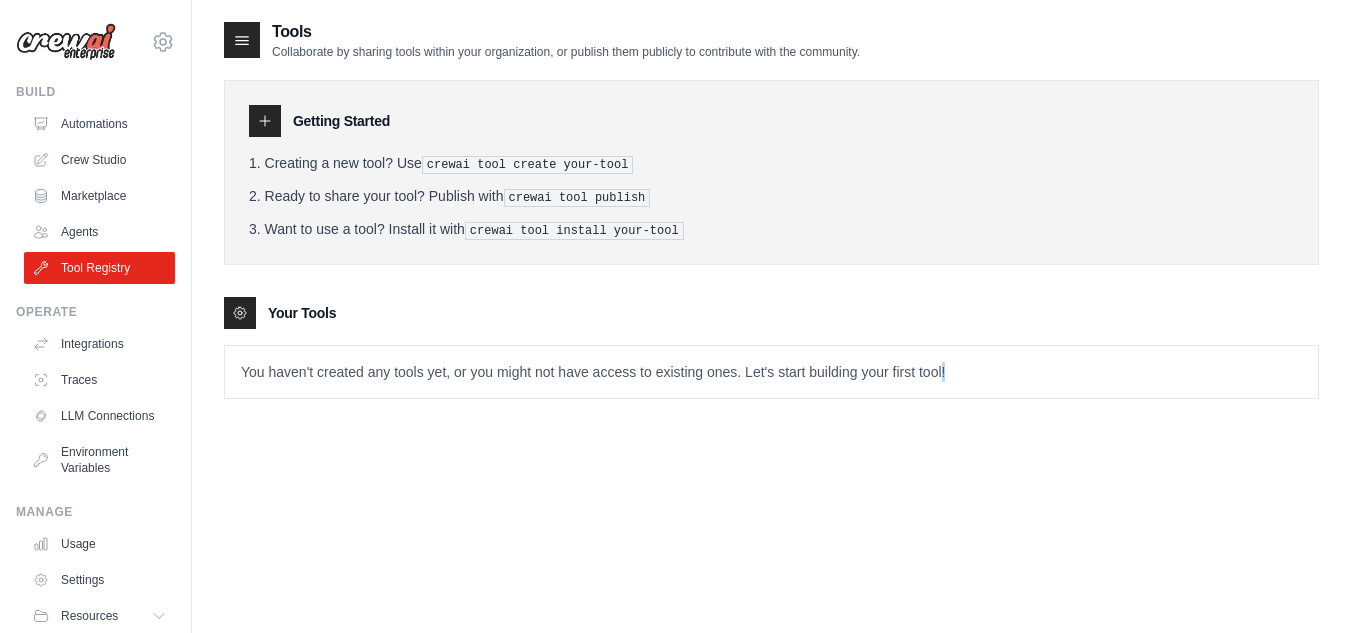 click on "You haven't created any tools yet, or you might not have access to
existing ones. Let's start building your first tool!" at bounding box center (771, 372) 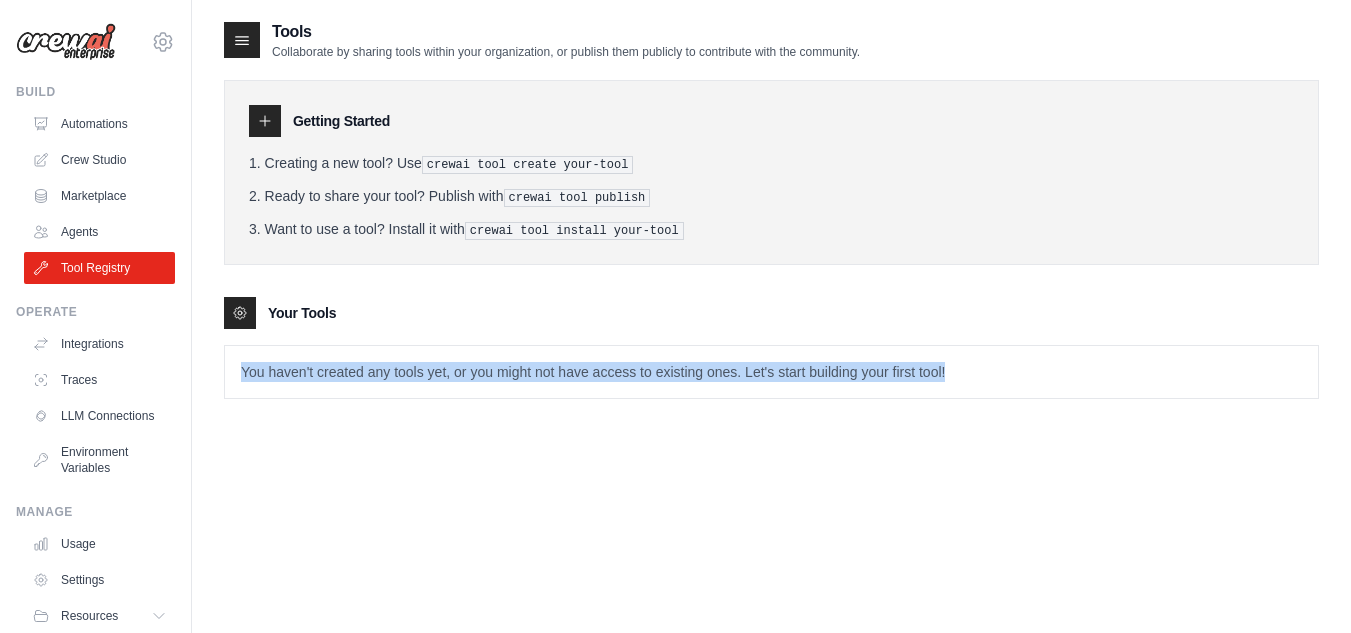 click on "You haven't created any tools yet, or you might not have access to
existing ones. Let's start building your first tool!" at bounding box center (771, 372) 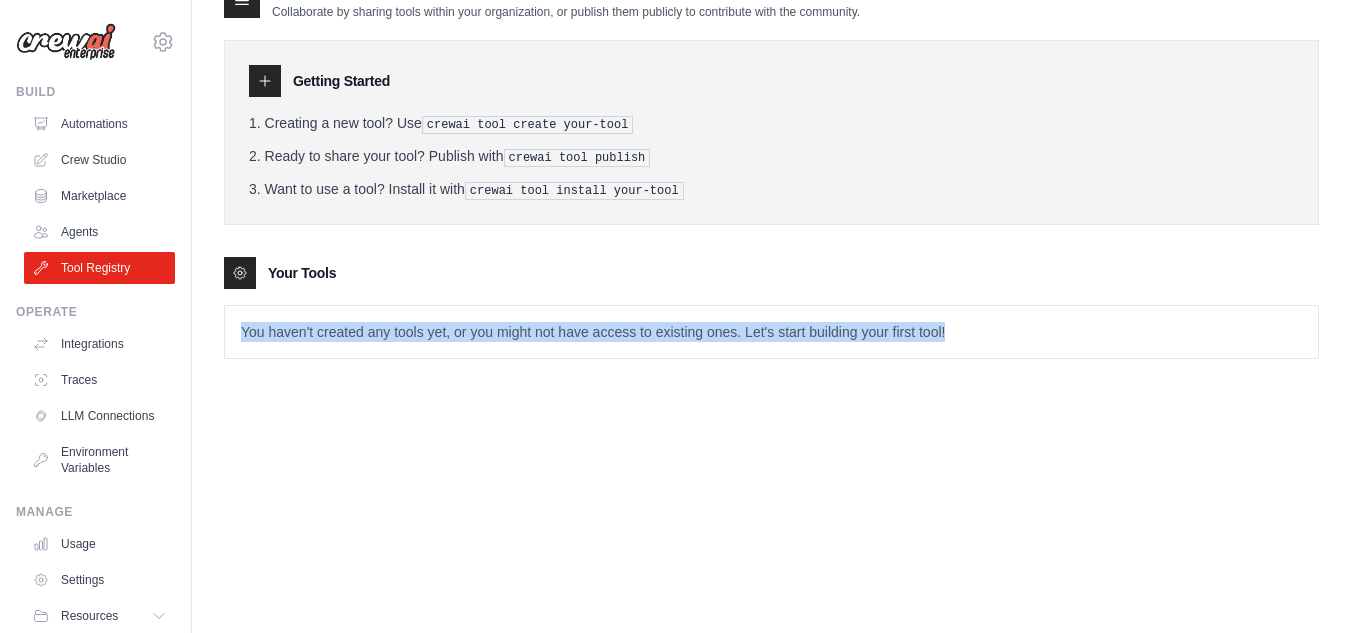scroll, scrollTop: 0, scrollLeft: 0, axis: both 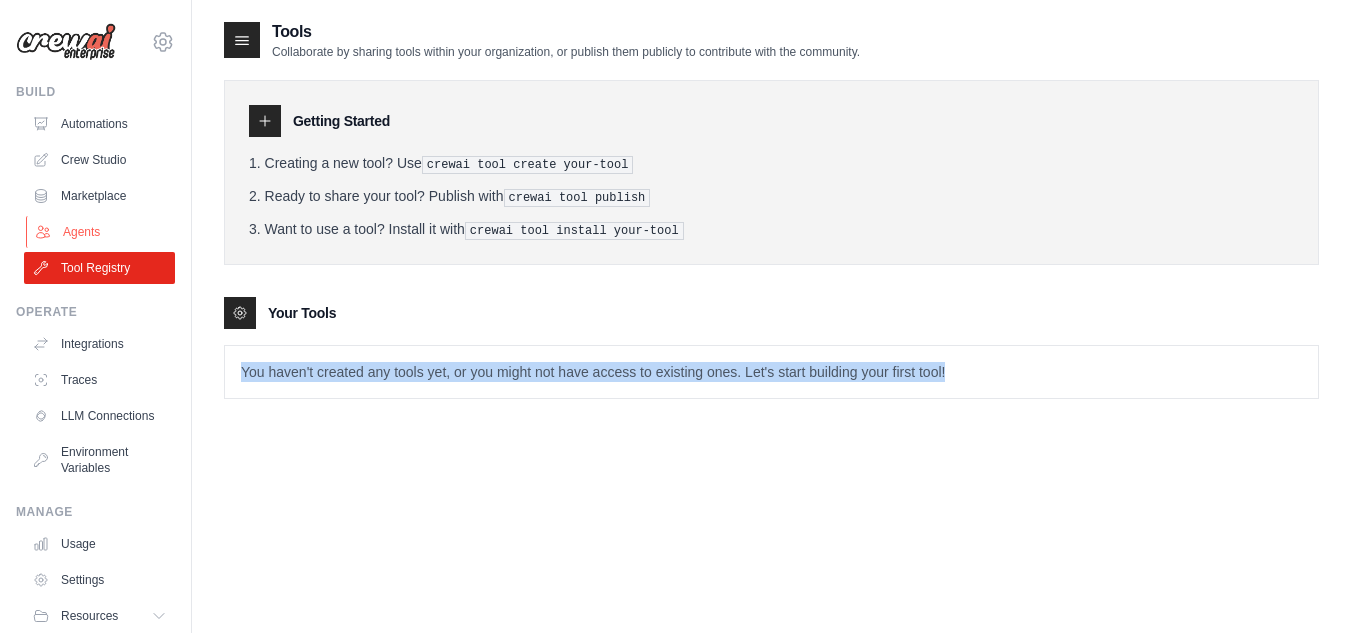 click on "Agents" at bounding box center (101, 232) 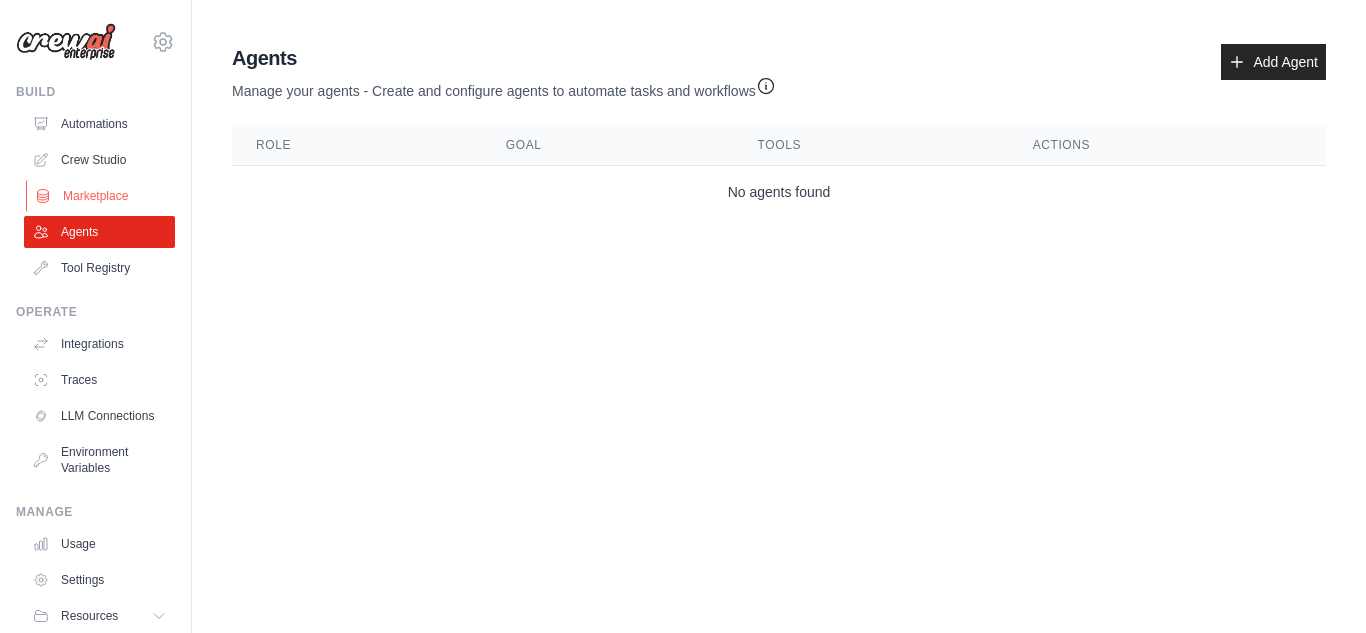 click on "Marketplace" at bounding box center (101, 196) 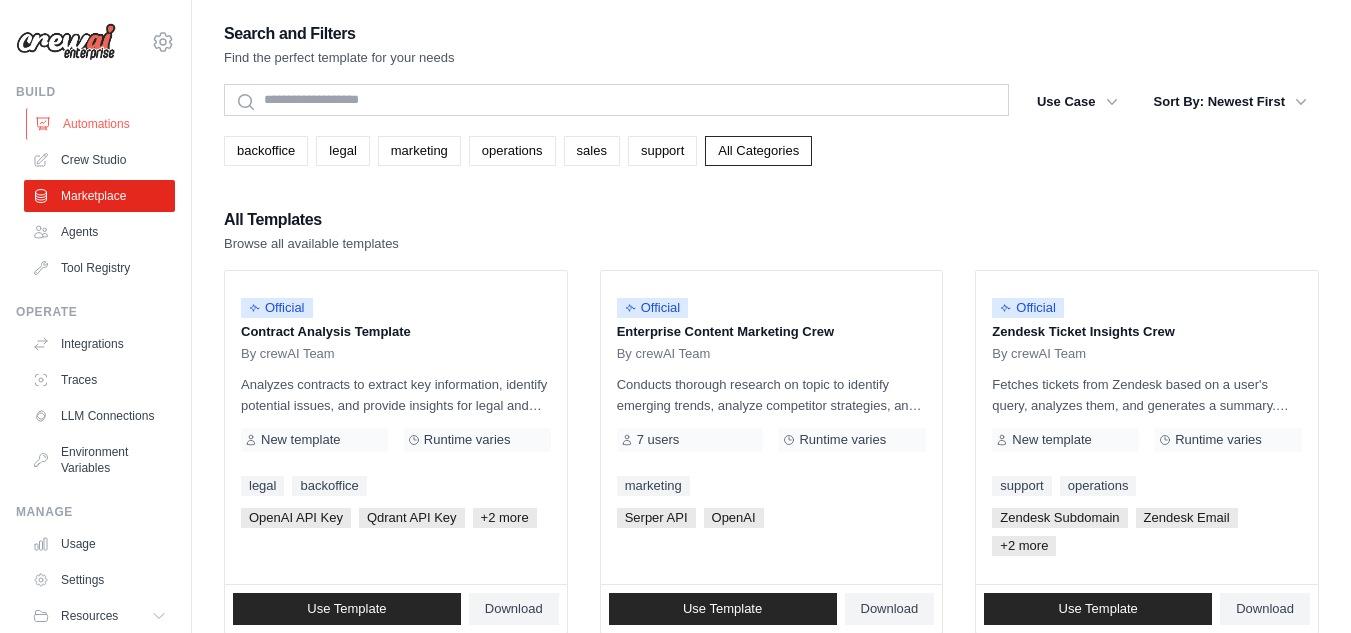 click on "Automations" at bounding box center (101, 124) 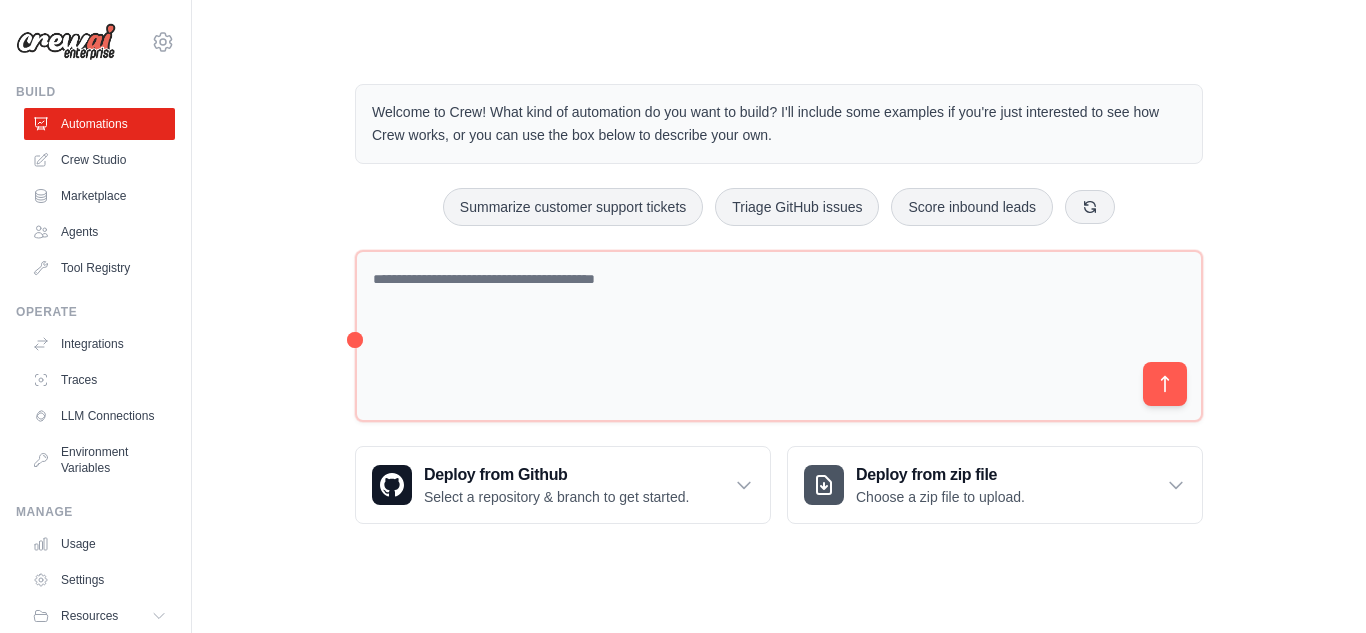 click on "Summarize customer support tickets
Triage GitHub issues
Score inbound leads" at bounding box center [779, 207] 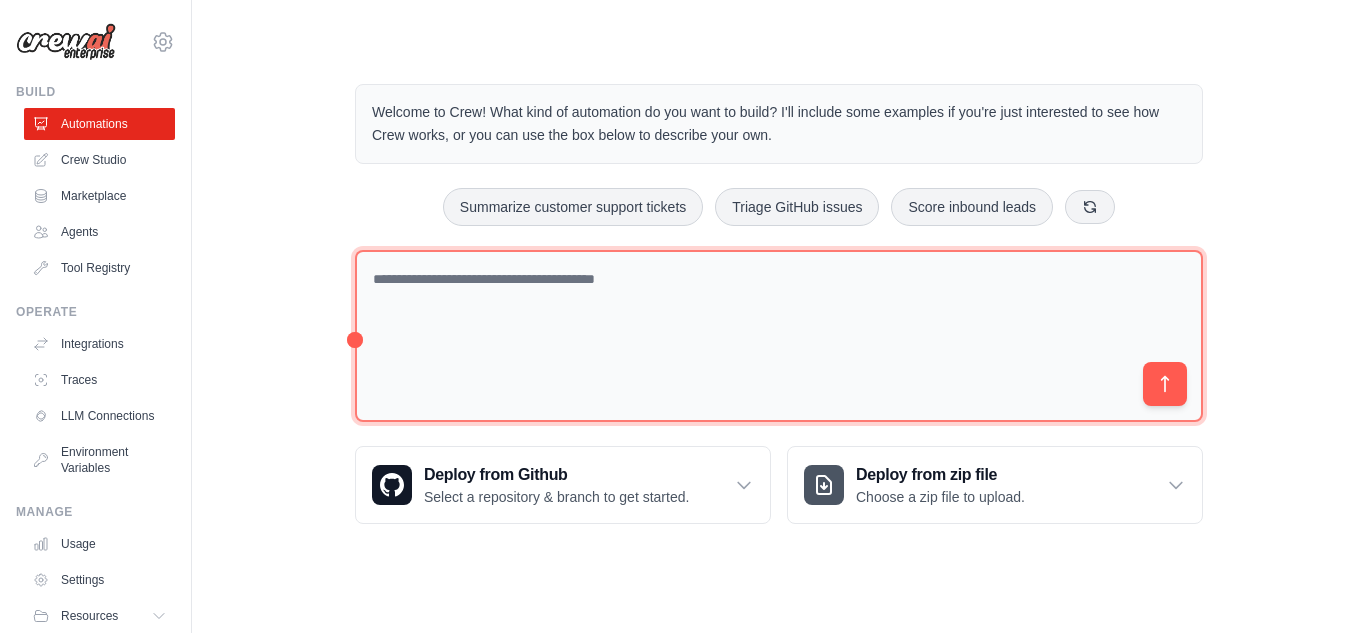 click at bounding box center [779, 336] 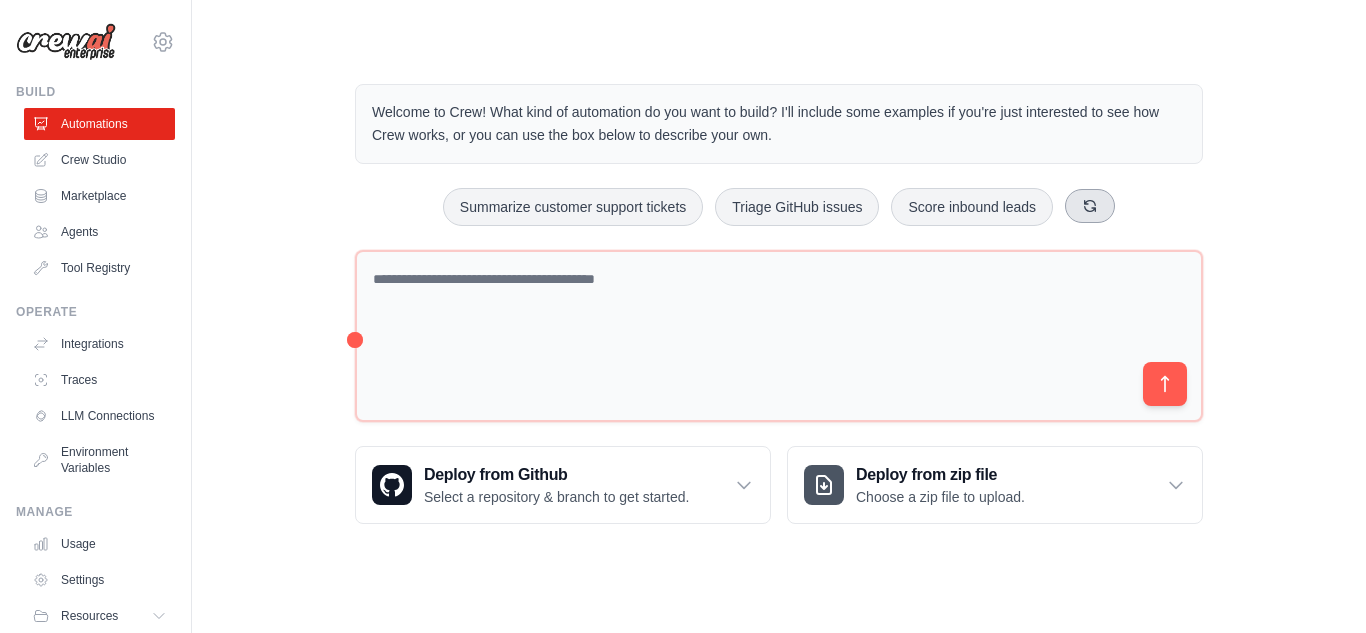 click at bounding box center (1090, 206) 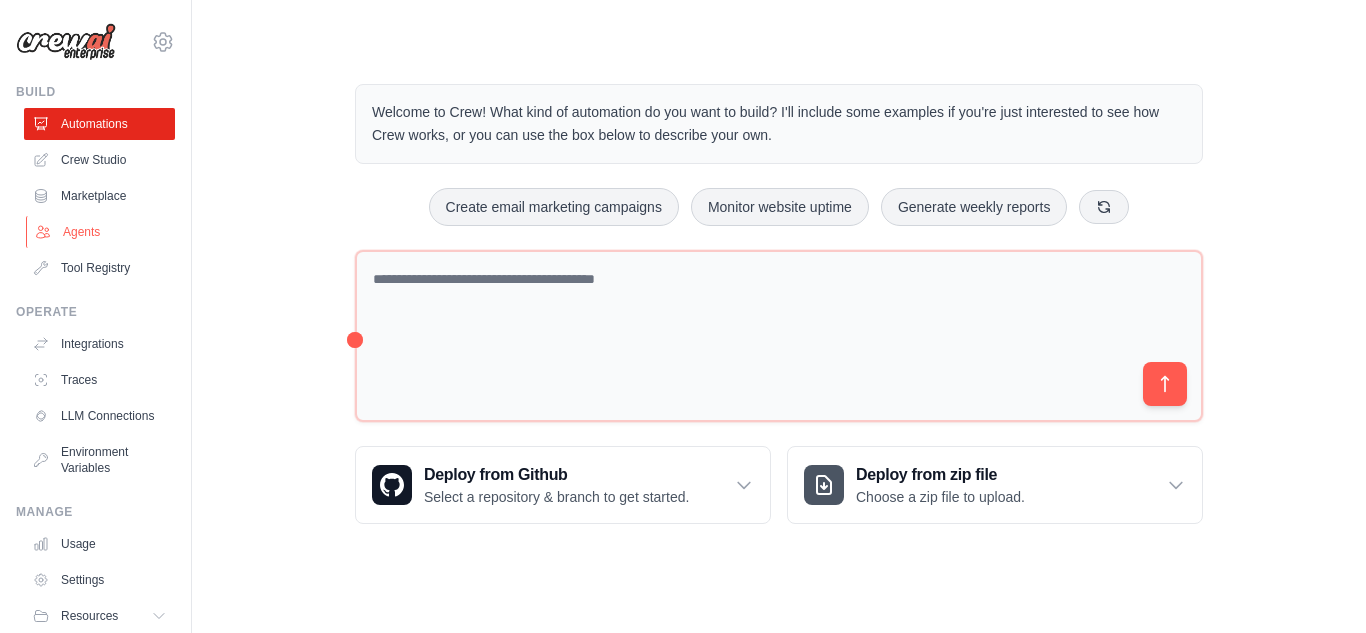 click on "Agents" at bounding box center [101, 232] 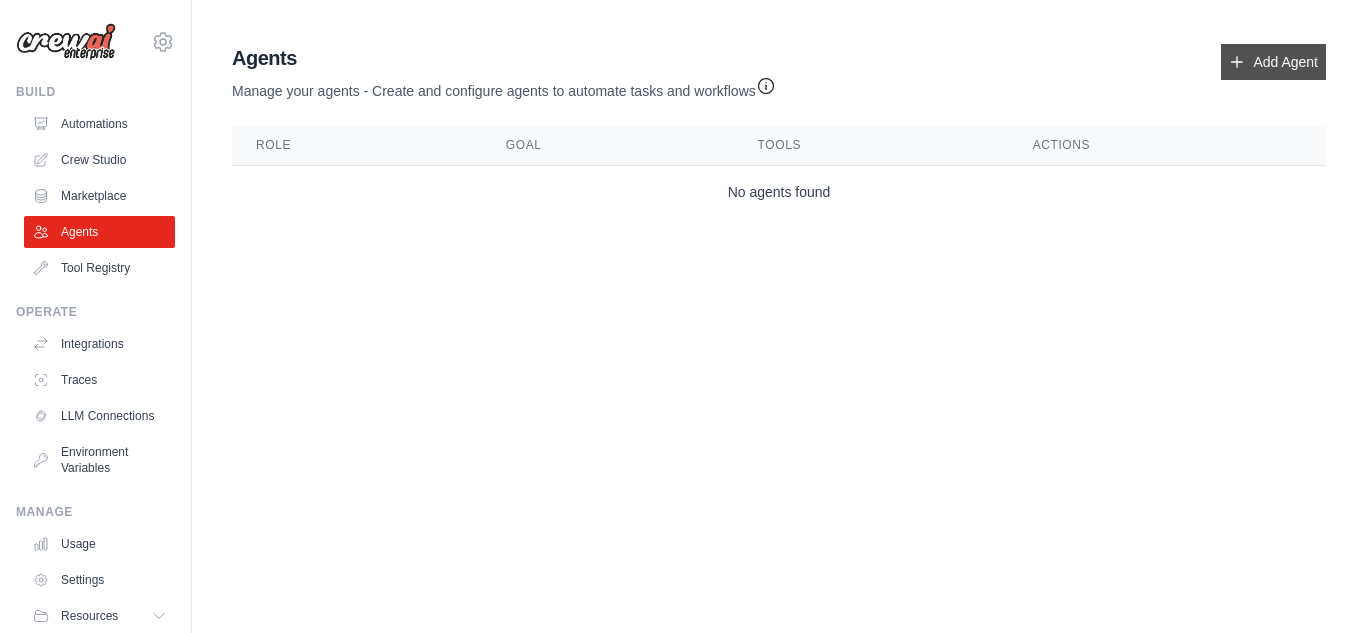 click on "Add Agent" at bounding box center [1273, 62] 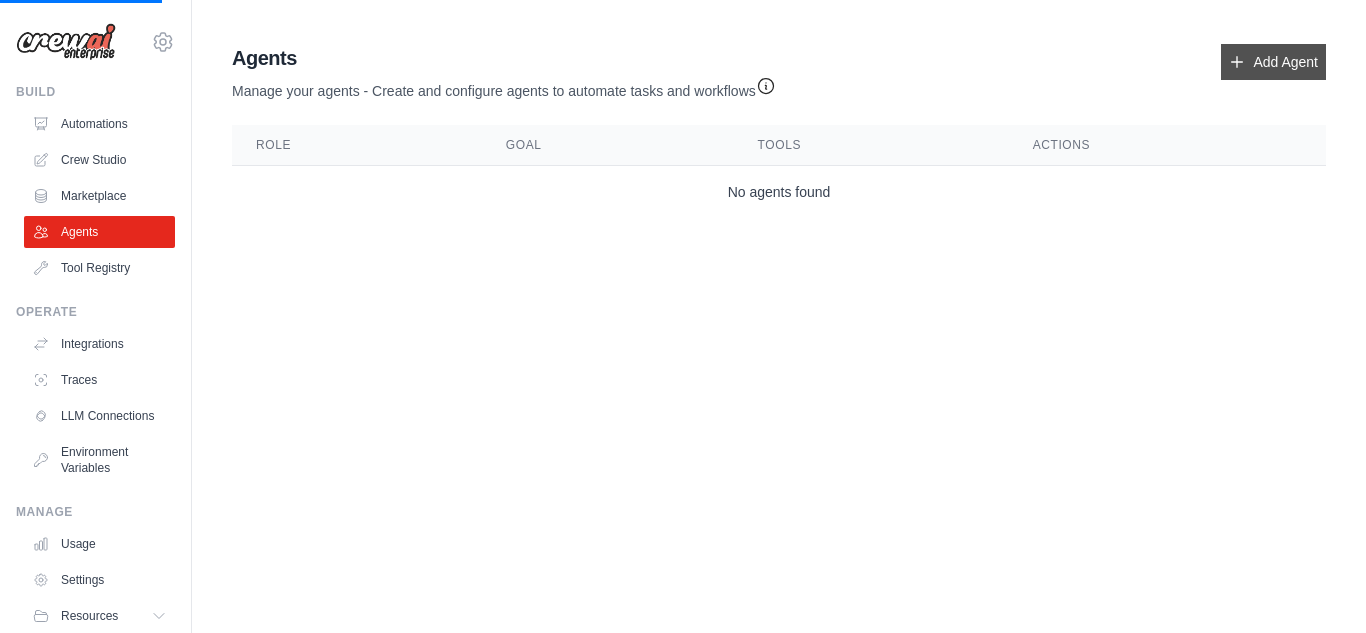 click on "Add Agent" at bounding box center [1273, 62] 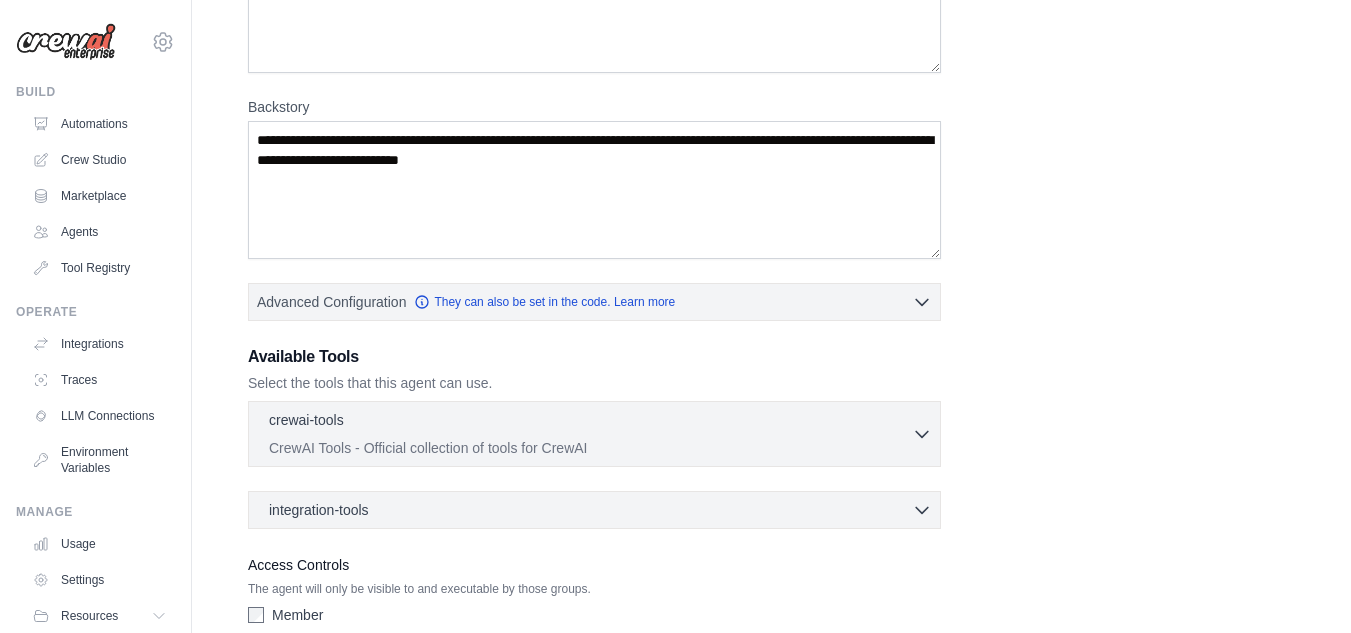 scroll, scrollTop: 231, scrollLeft: 0, axis: vertical 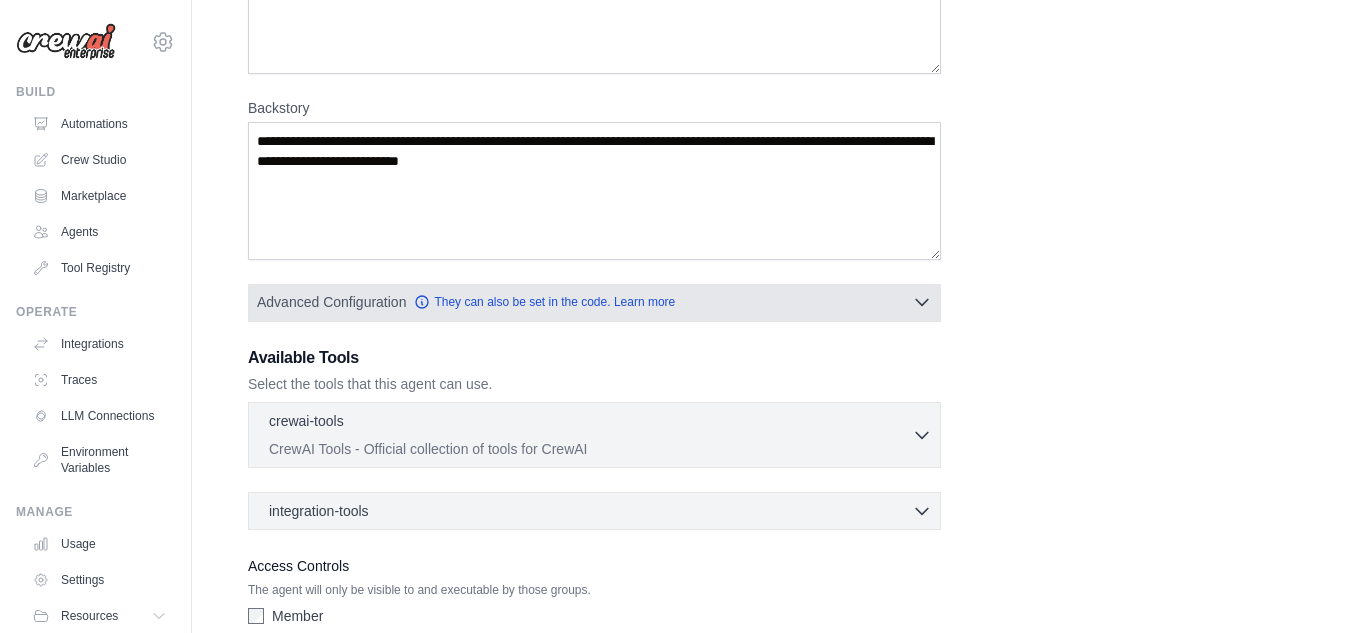 click on "Advanced Configuration
They can also be set in the code. Learn more" at bounding box center (594, 302) 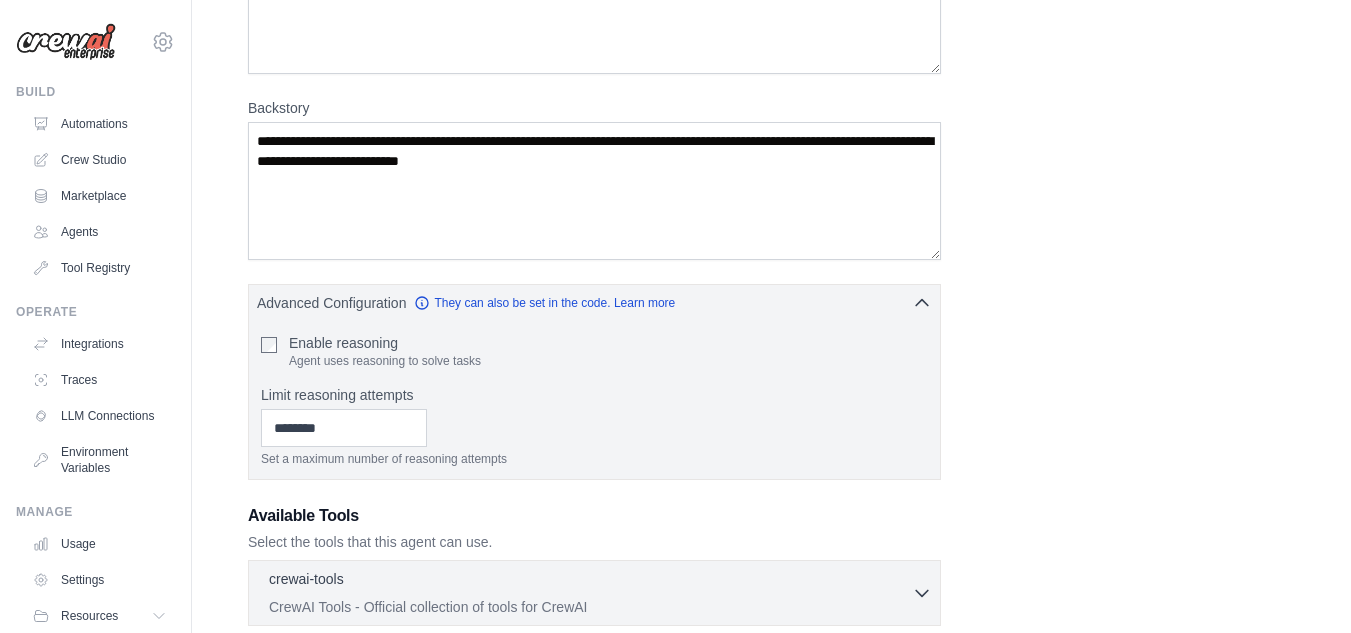 click on "Role
Goal
Backstory
Advanced Configuration
They can also be set in the code. Learn more
Enable reasoning" at bounding box center (771, 343) 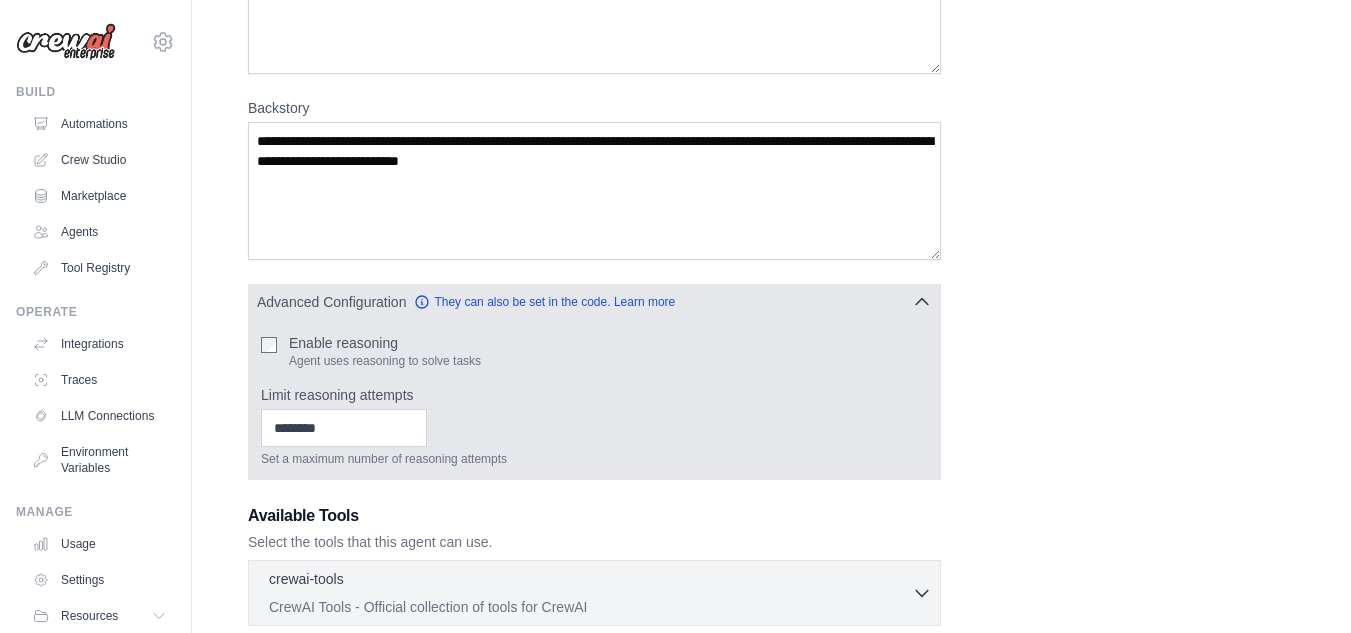 click 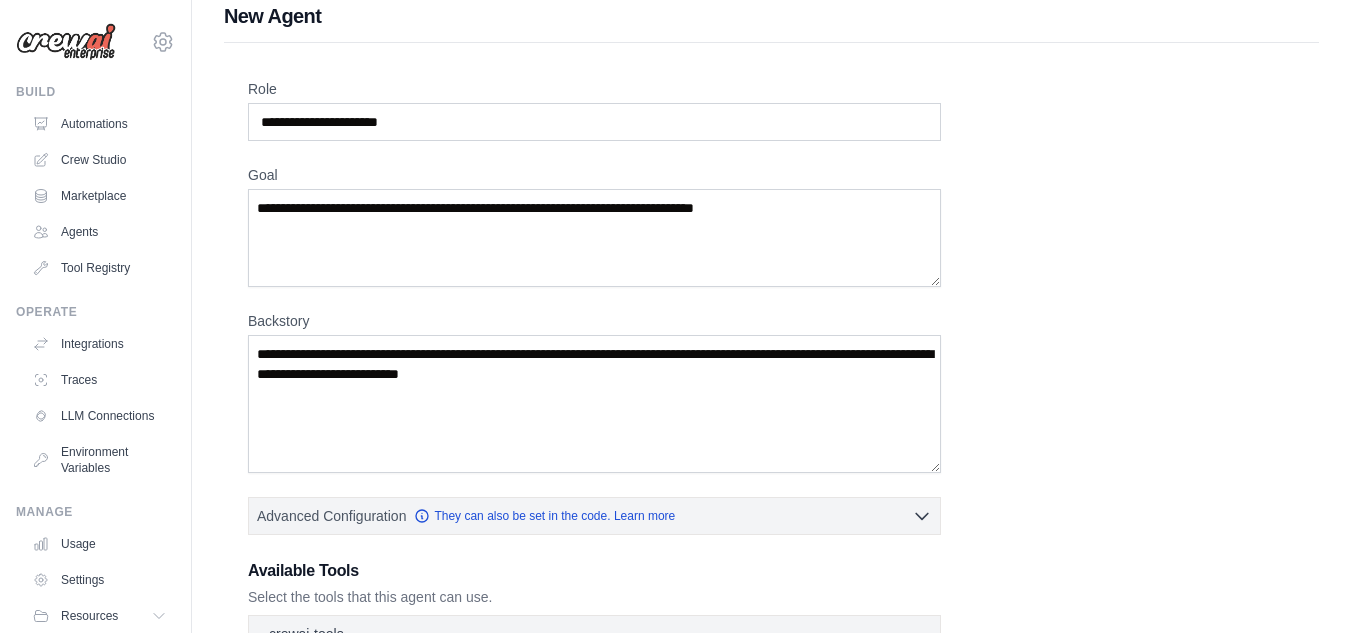 scroll, scrollTop: 17, scrollLeft: 0, axis: vertical 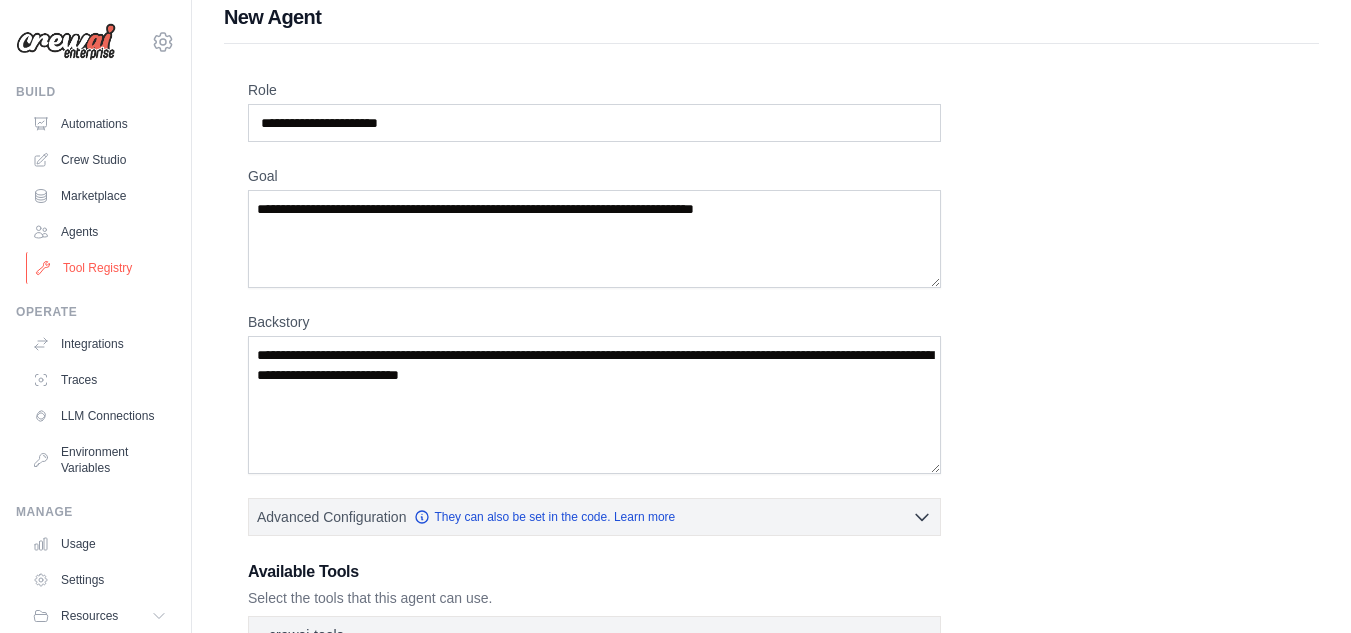click on "Tool Registry" at bounding box center [101, 268] 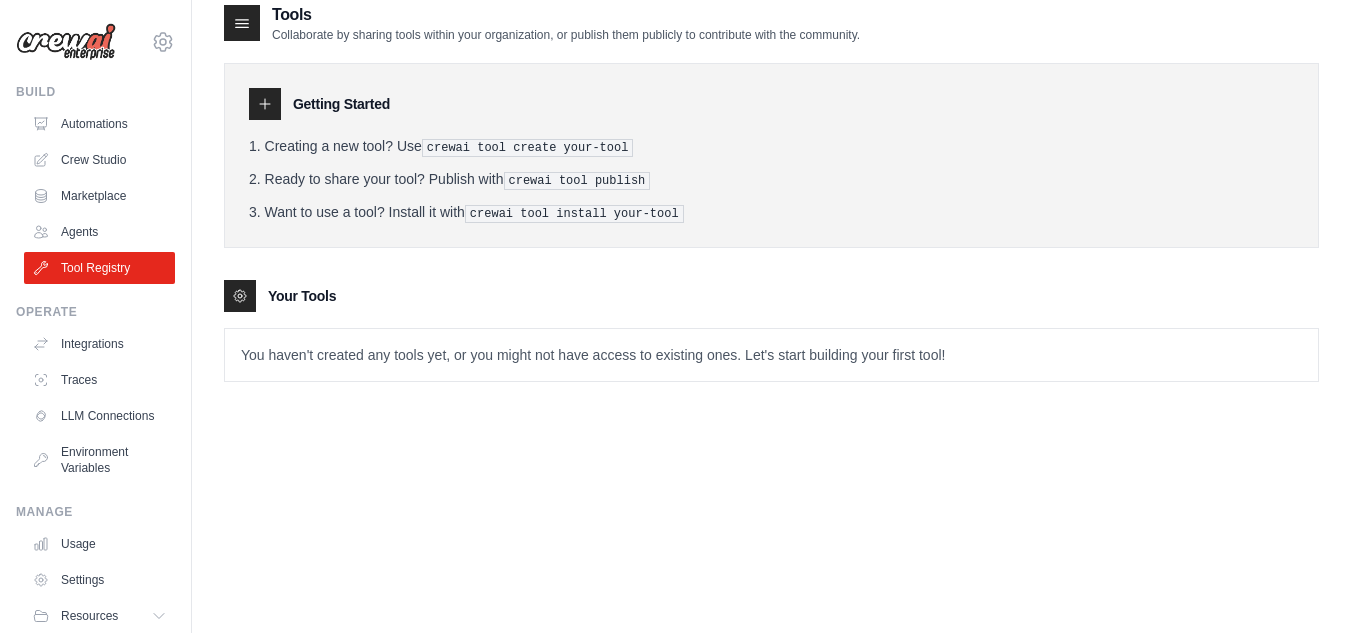 scroll, scrollTop: 0, scrollLeft: 0, axis: both 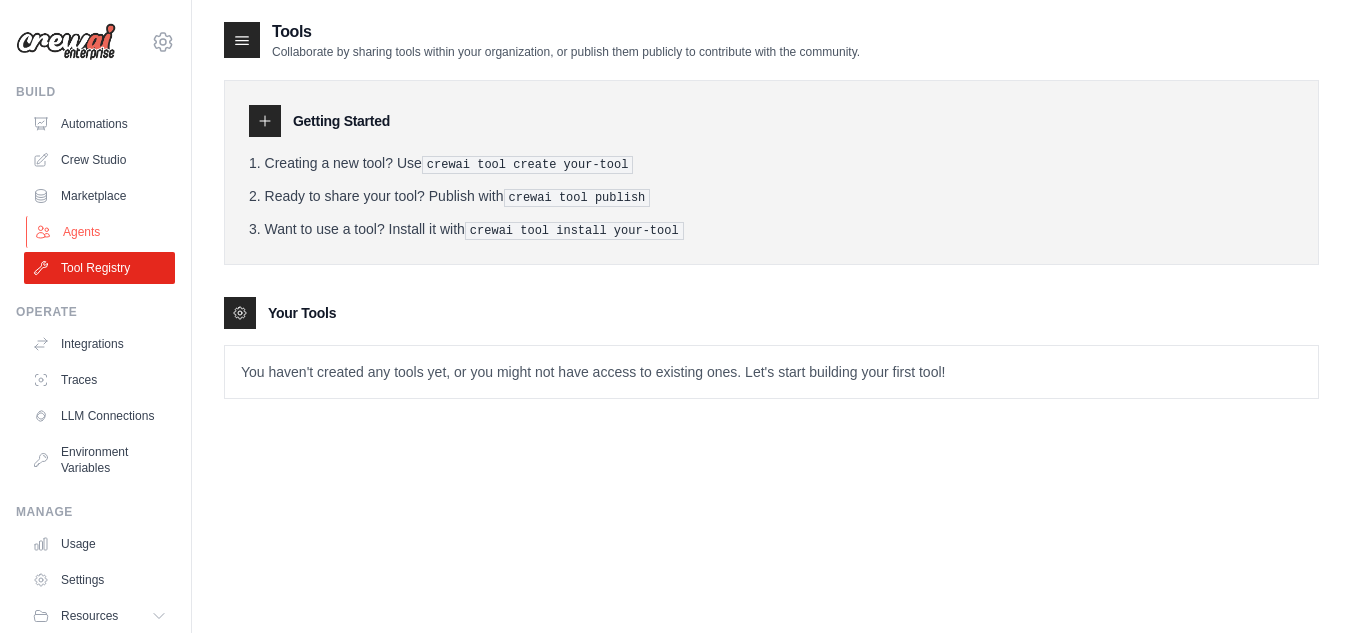 click on "Agents" at bounding box center [101, 232] 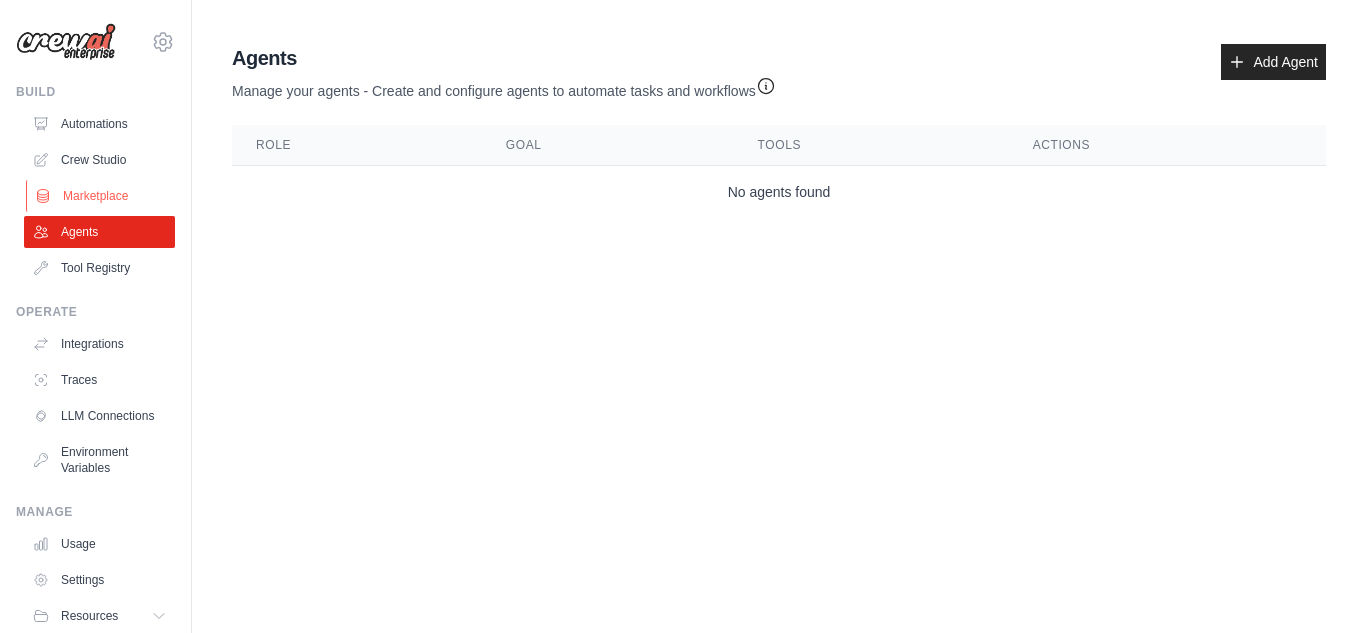 click on "Marketplace" at bounding box center (101, 196) 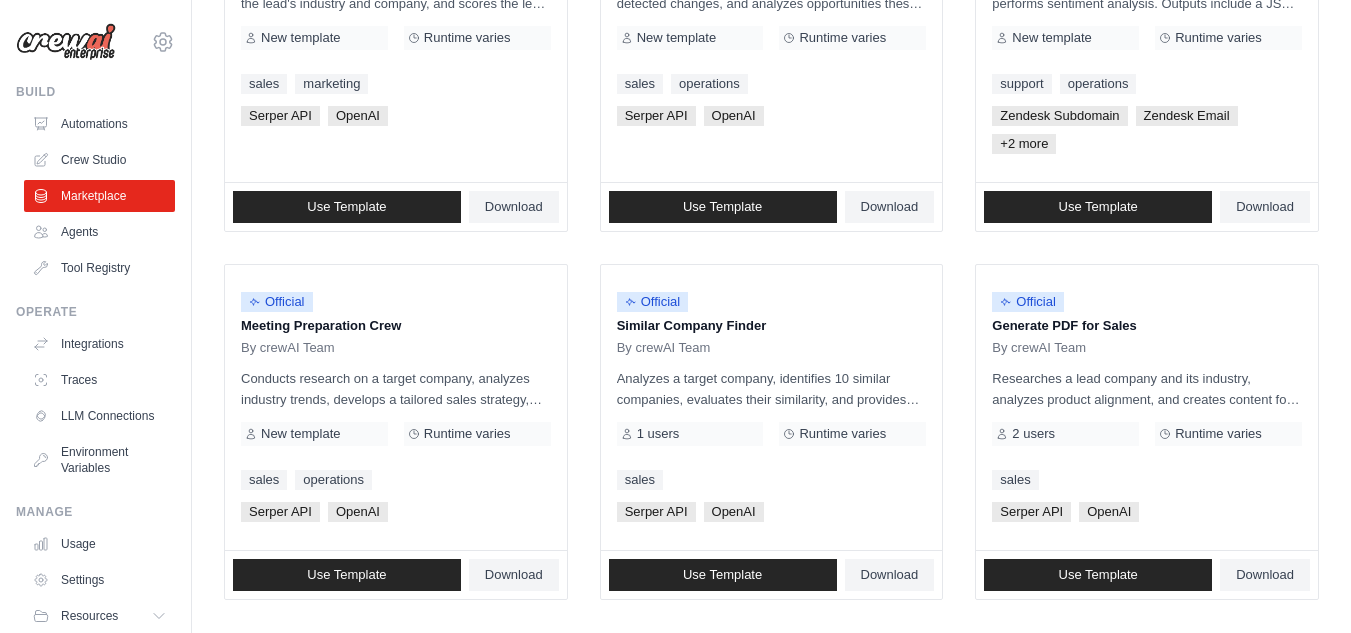 scroll, scrollTop: 1276, scrollLeft: 0, axis: vertical 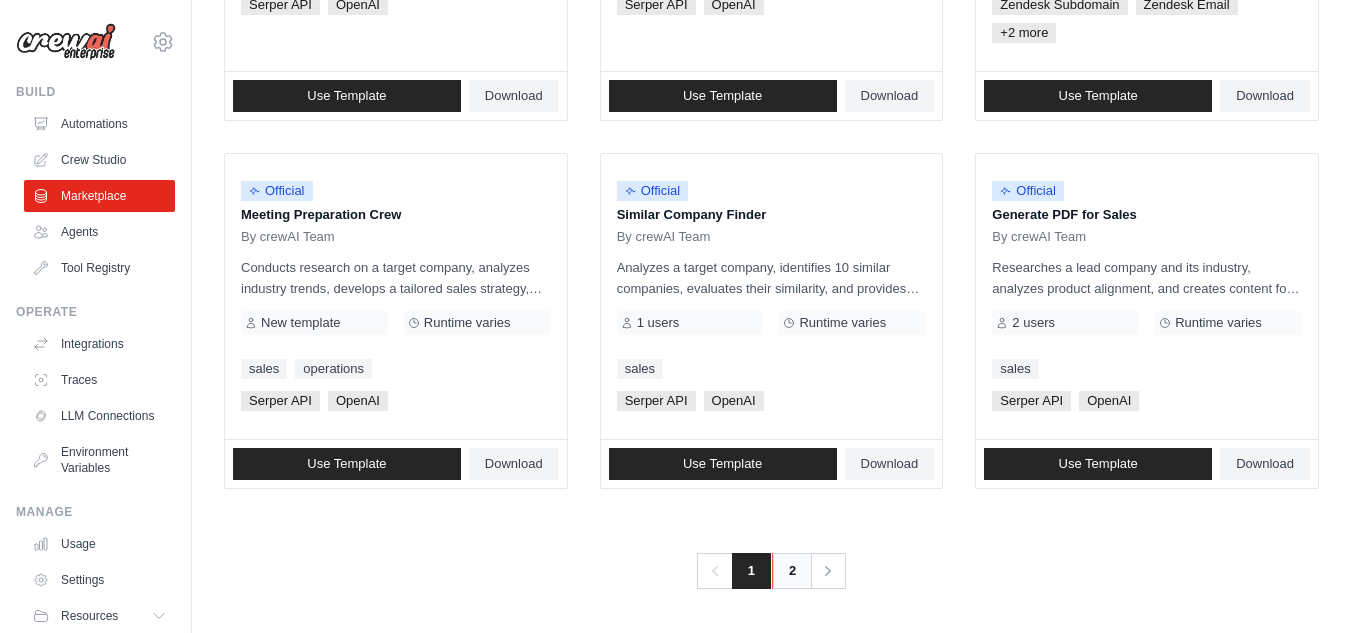 click on "2" at bounding box center [792, 571] 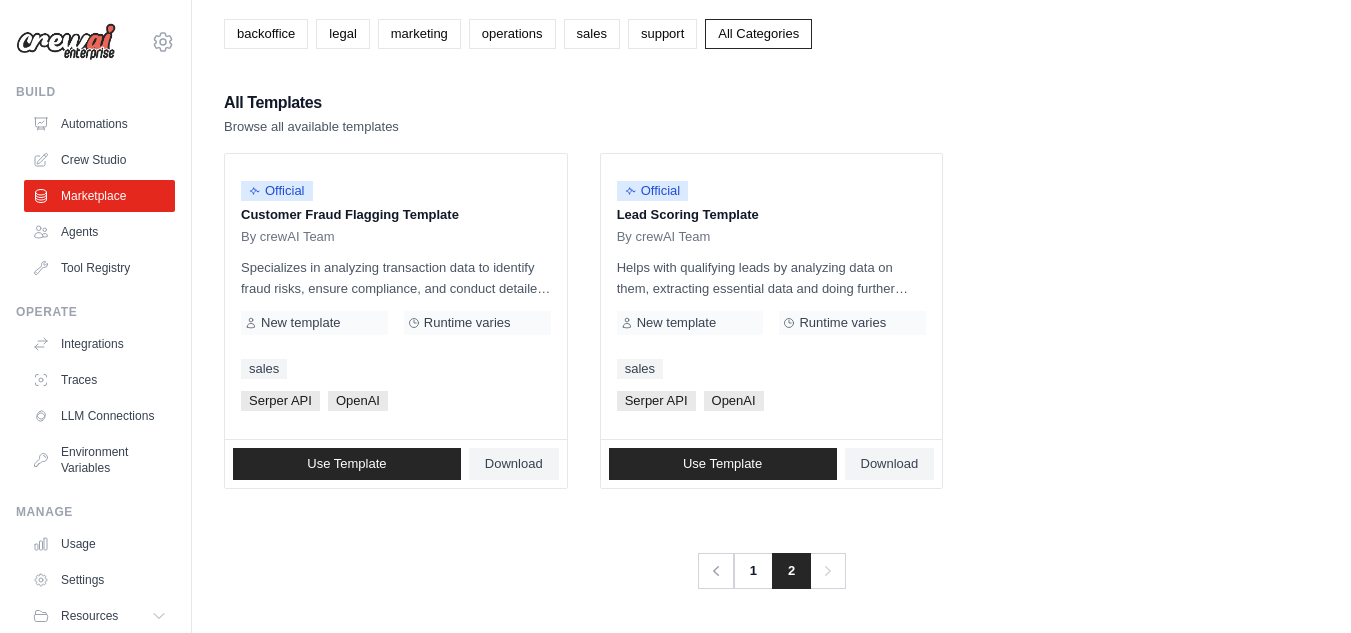 scroll, scrollTop: 0, scrollLeft: 0, axis: both 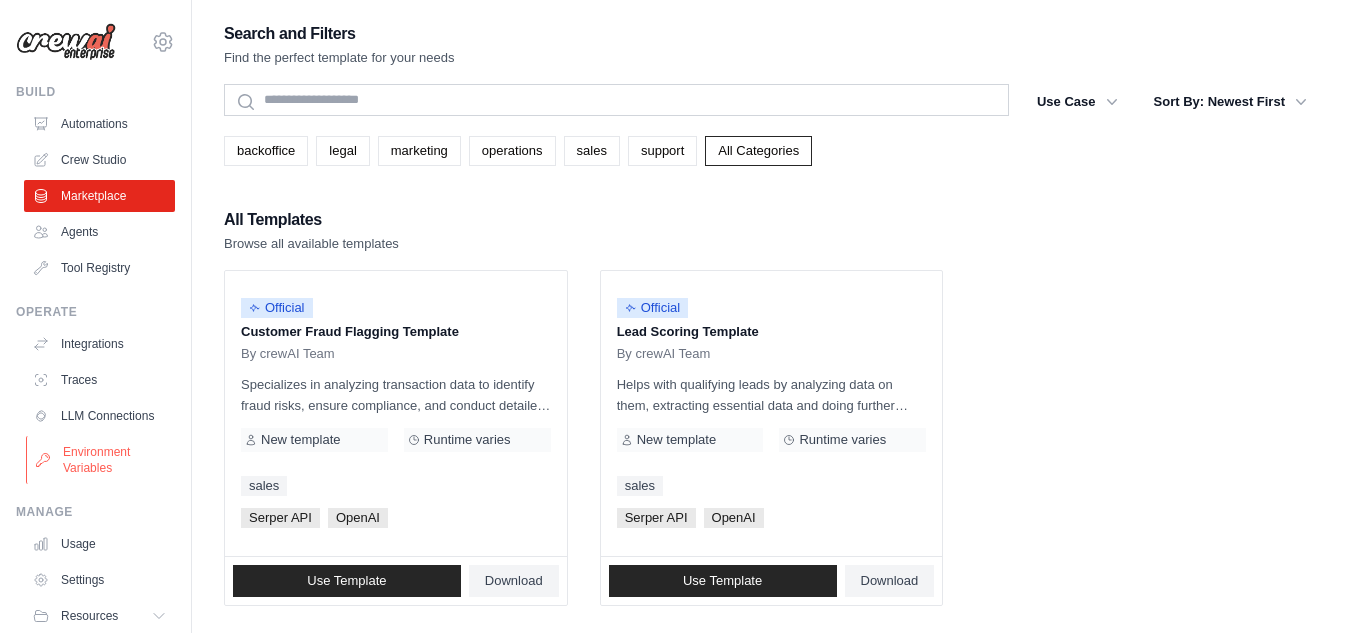 click on "Environment Variables" at bounding box center [101, 460] 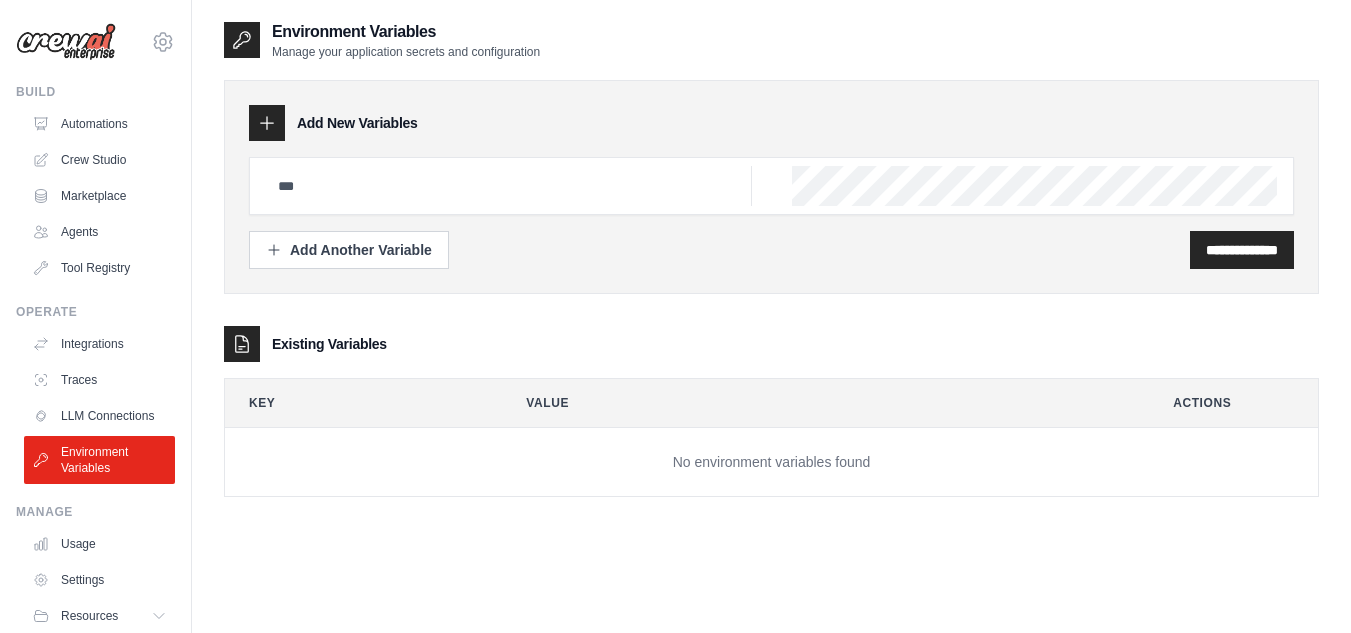 scroll, scrollTop: 40, scrollLeft: 0, axis: vertical 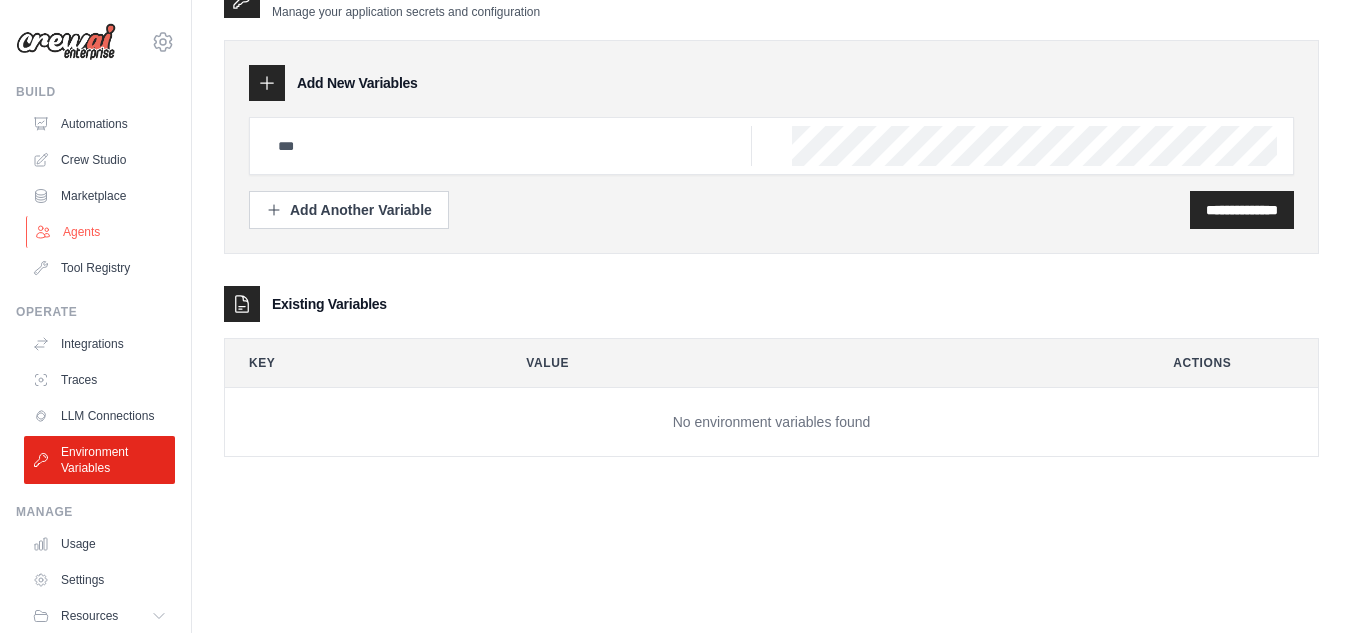 click on "Agents" at bounding box center [101, 232] 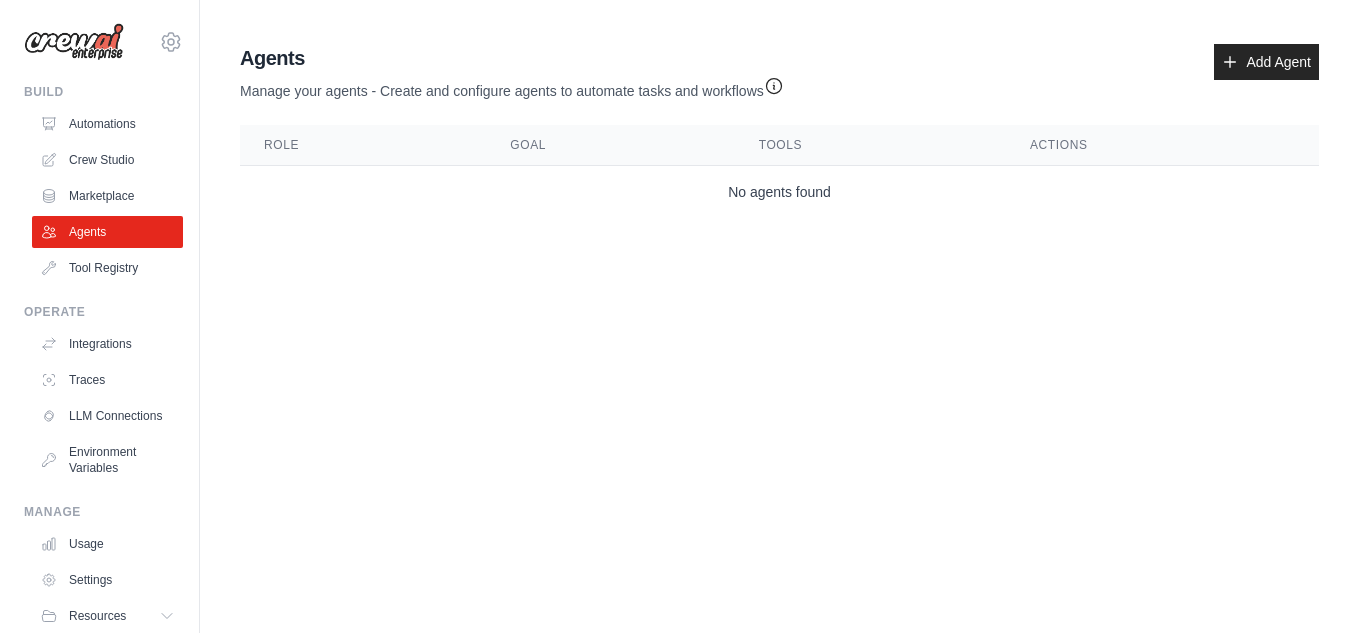 scroll, scrollTop: 0, scrollLeft: 0, axis: both 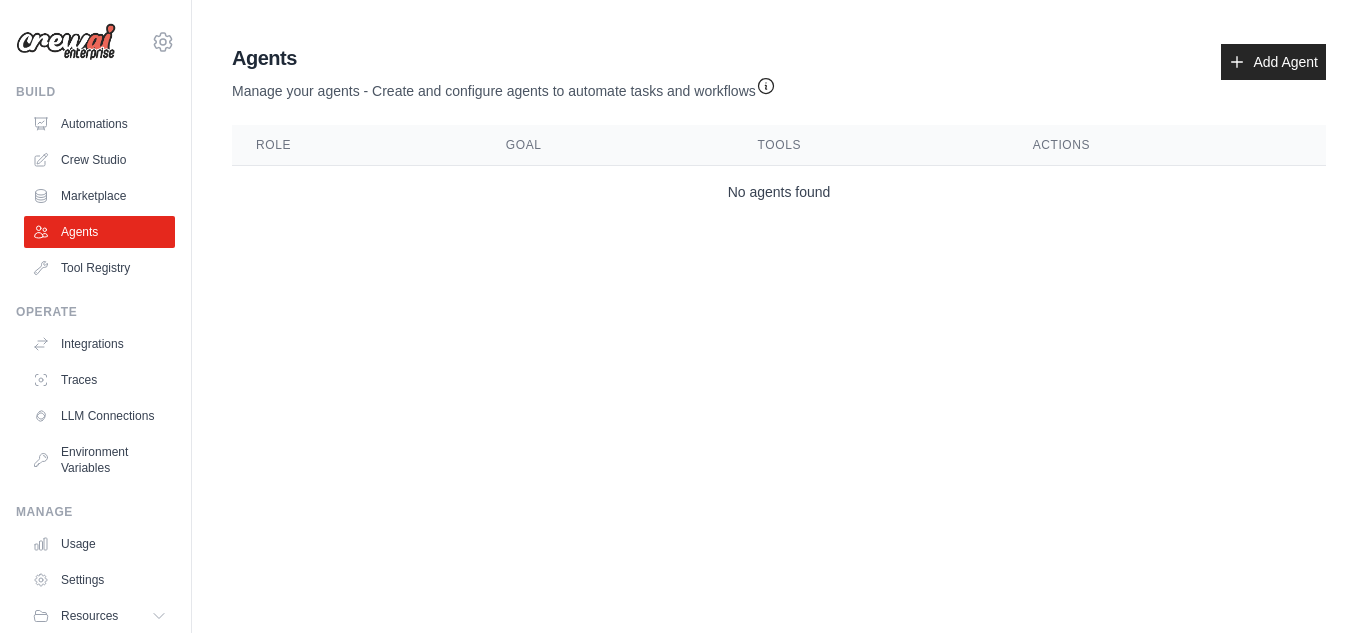click on "pavankumar.lolla@gmail.com
Settings
Build
Automations
Crew Studio
Marketplace" at bounding box center [96, 316] 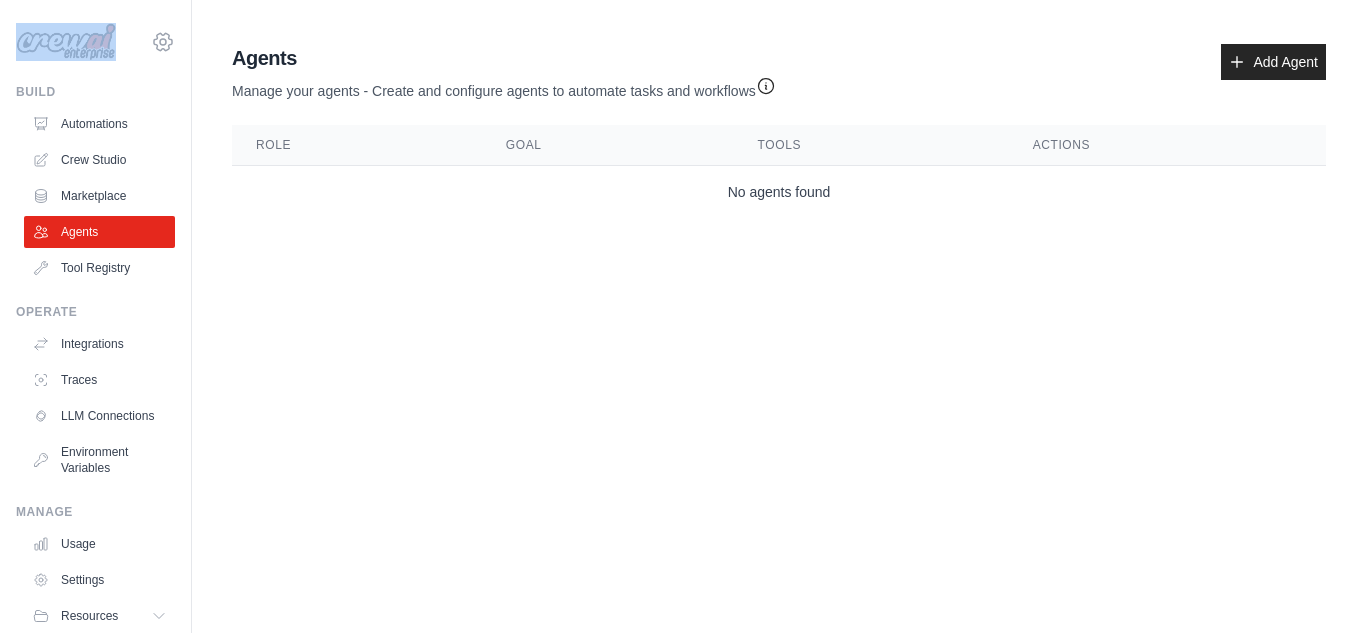 drag, startPoint x: 103, startPoint y: 14, endPoint x: 152, endPoint y: 48, distance: 59.64059 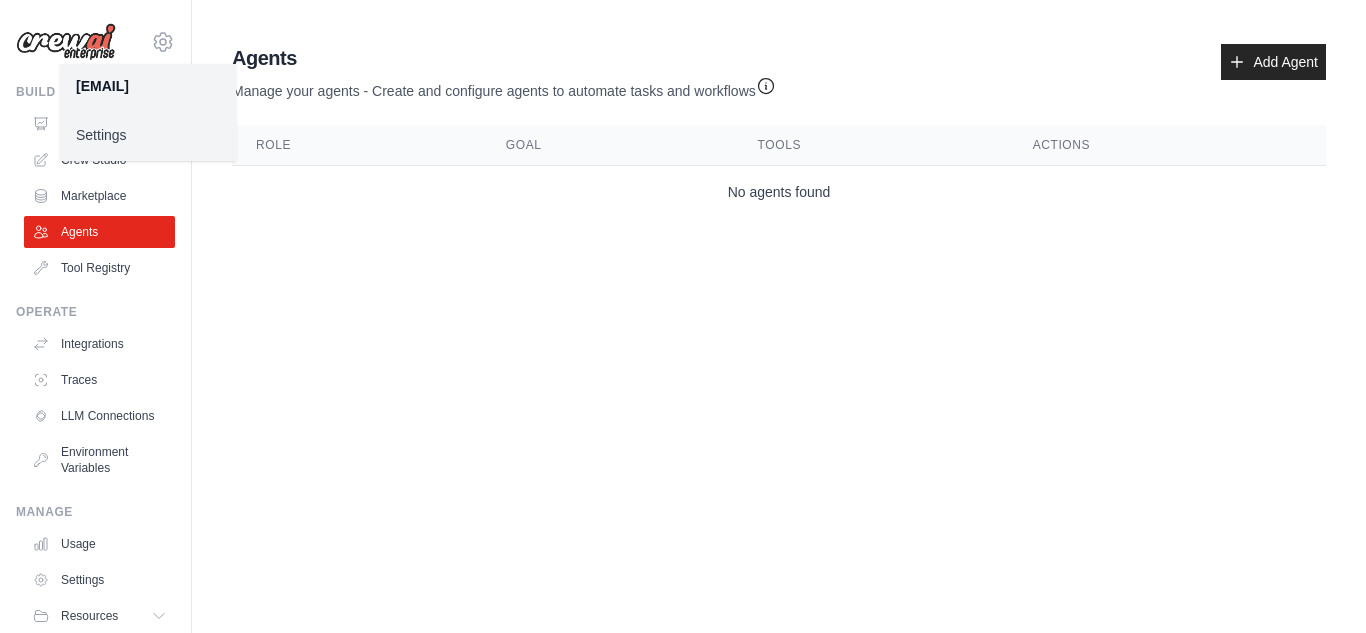 click on "pavankumar.lolla@gmail.com
Settings
Build
Automations
Crew Studio" at bounding box center (683, 316) 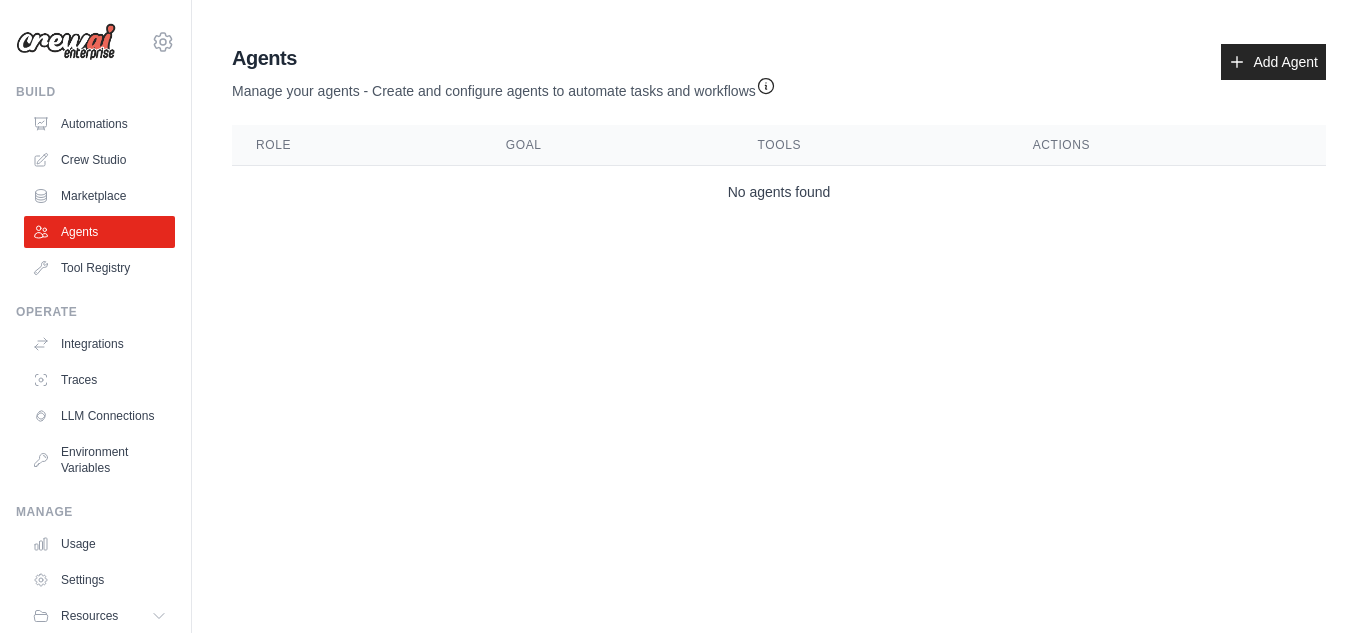 click at bounding box center (66, 42) 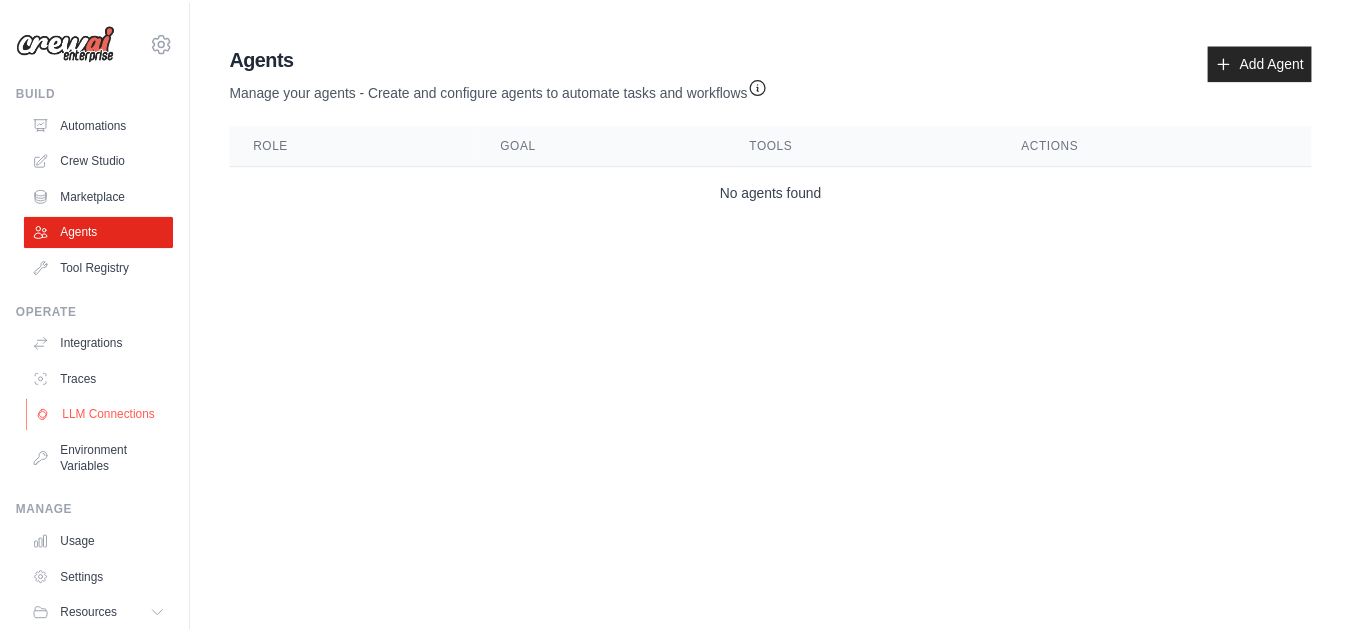 scroll, scrollTop: 85, scrollLeft: 0, axis: vertical 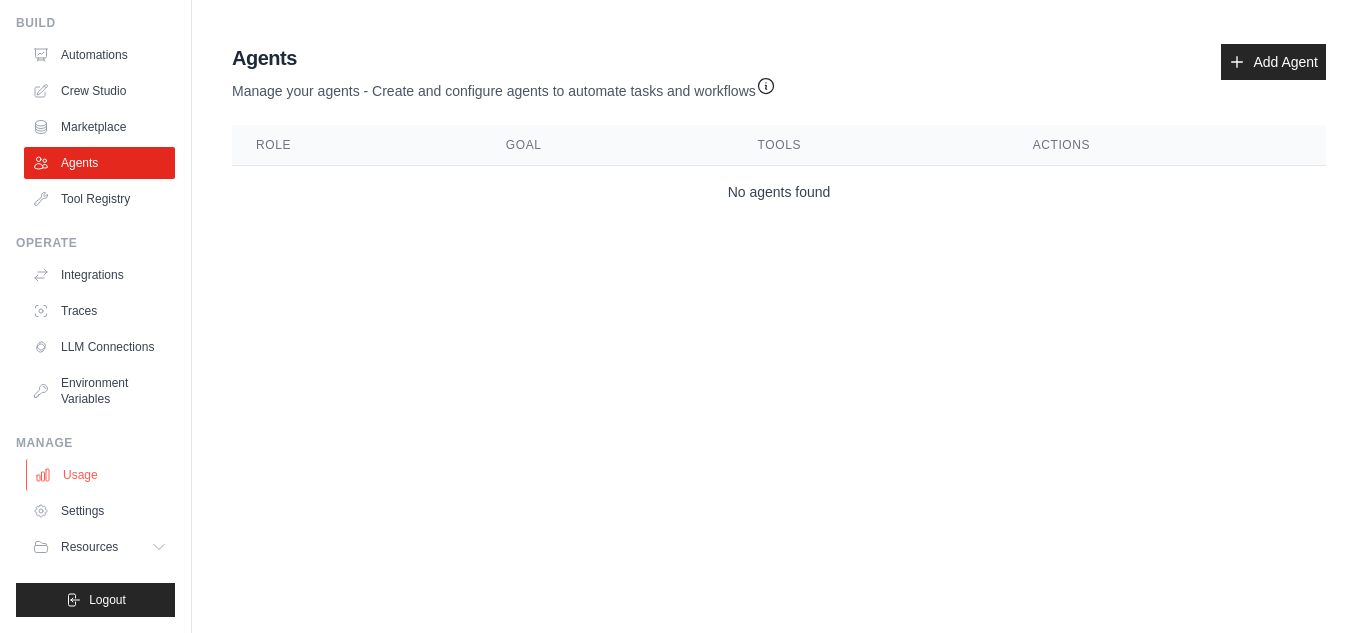 click on "Usage" at bounding box center [101, 475] 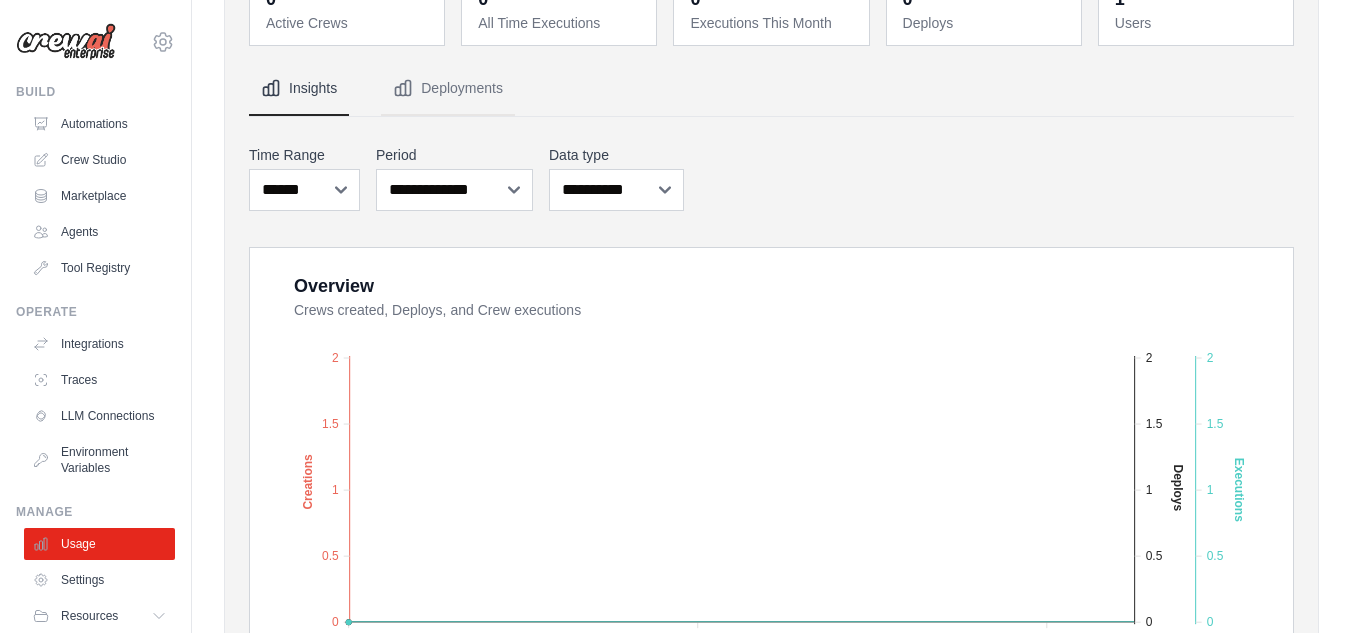 scroll, scrollTop: 77, scrollLeft: 0, axis: vertical 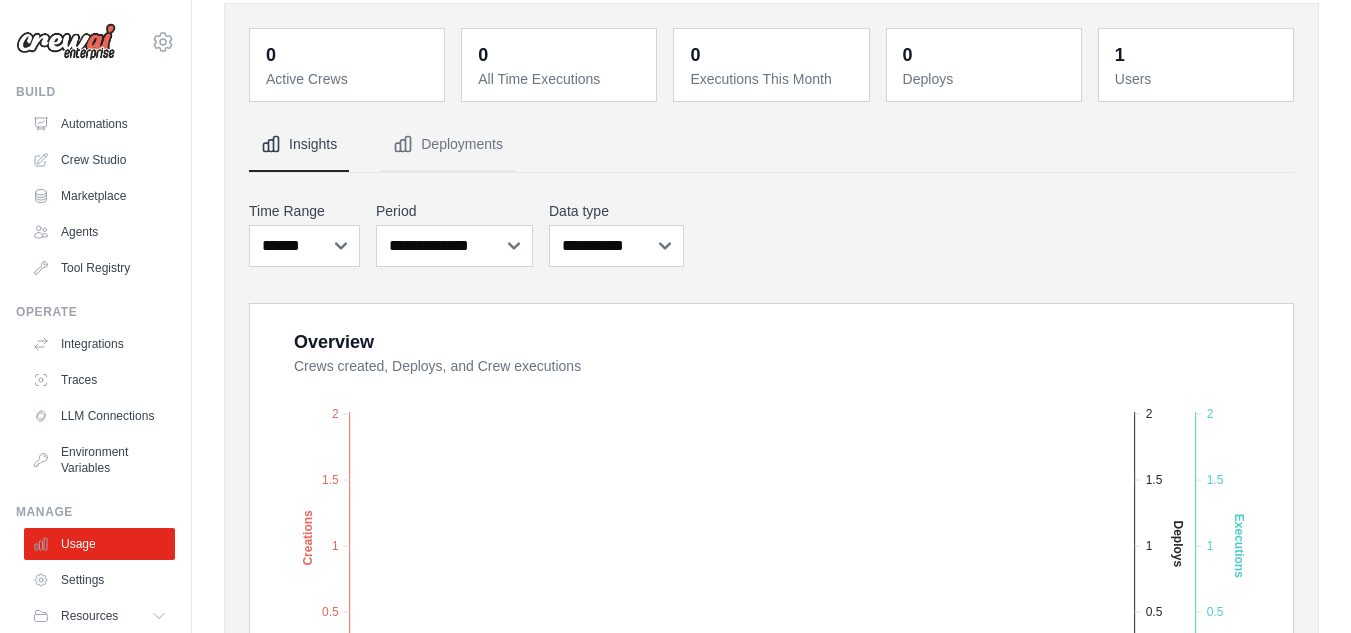 click on "Automations
Crew Studio
Marketplace
Agents
Tool Registry" at bounding box center (99, 196) 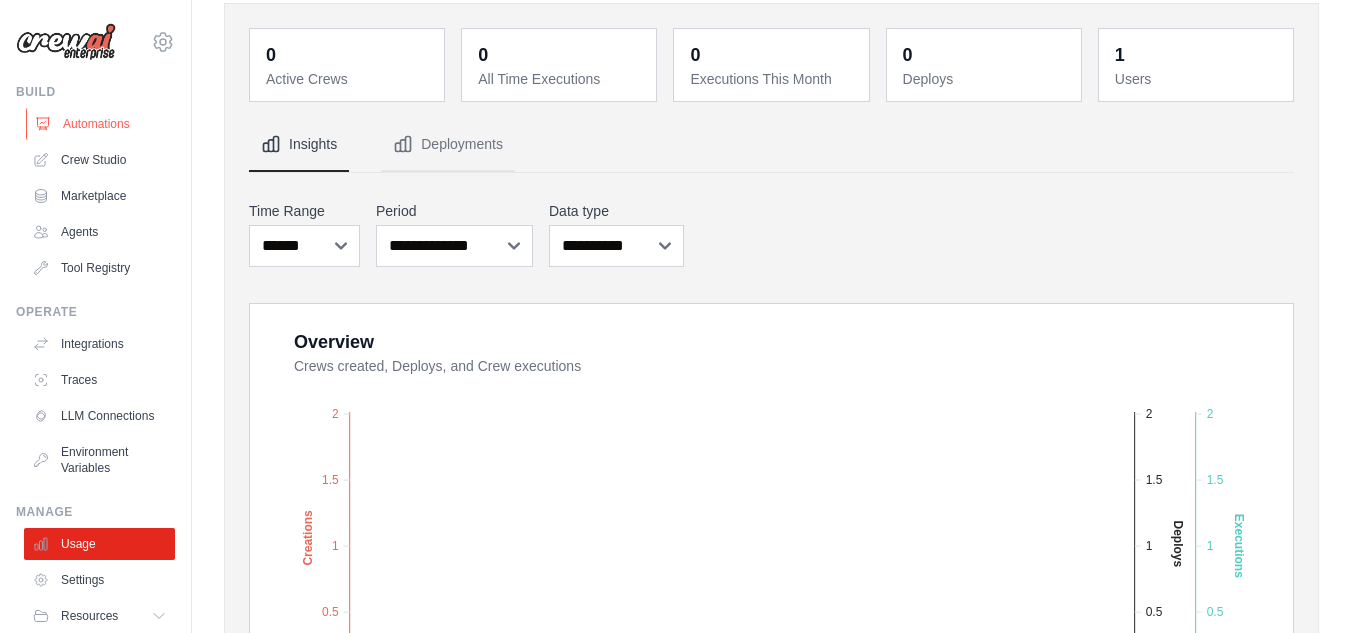 click on "Automations" at bounding box center (101, 124) 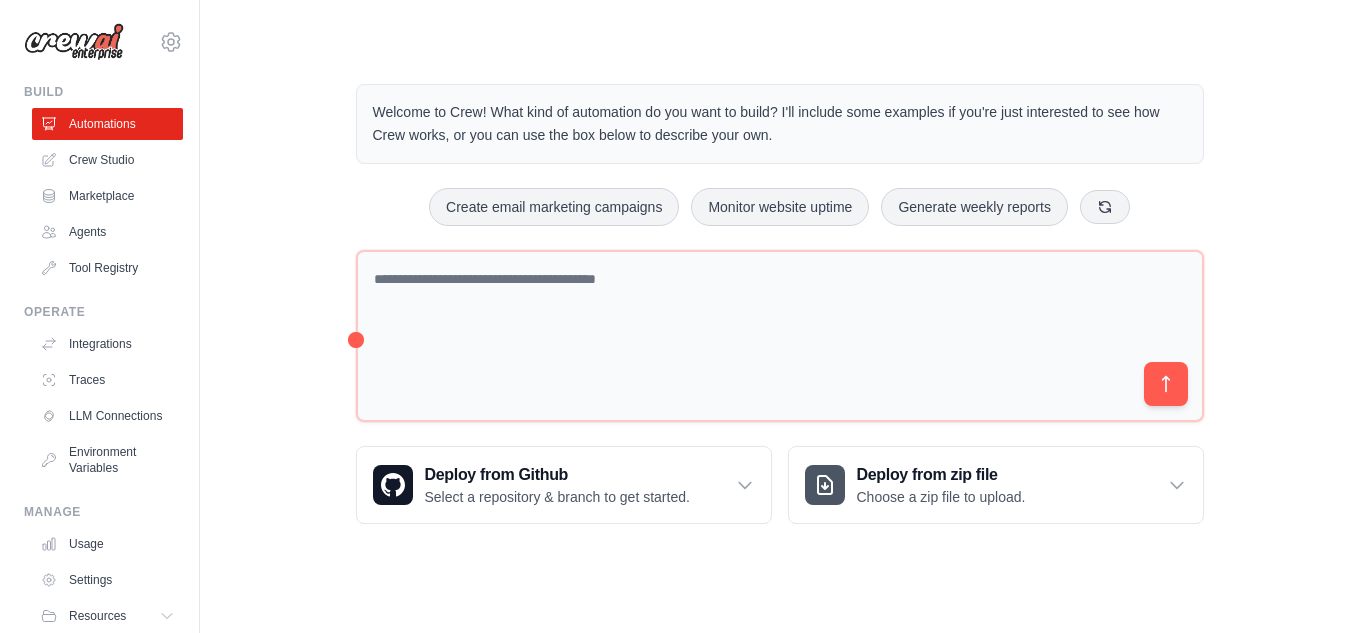 scroll, scrollTop: 0, scrollLeft: 0, axis: both 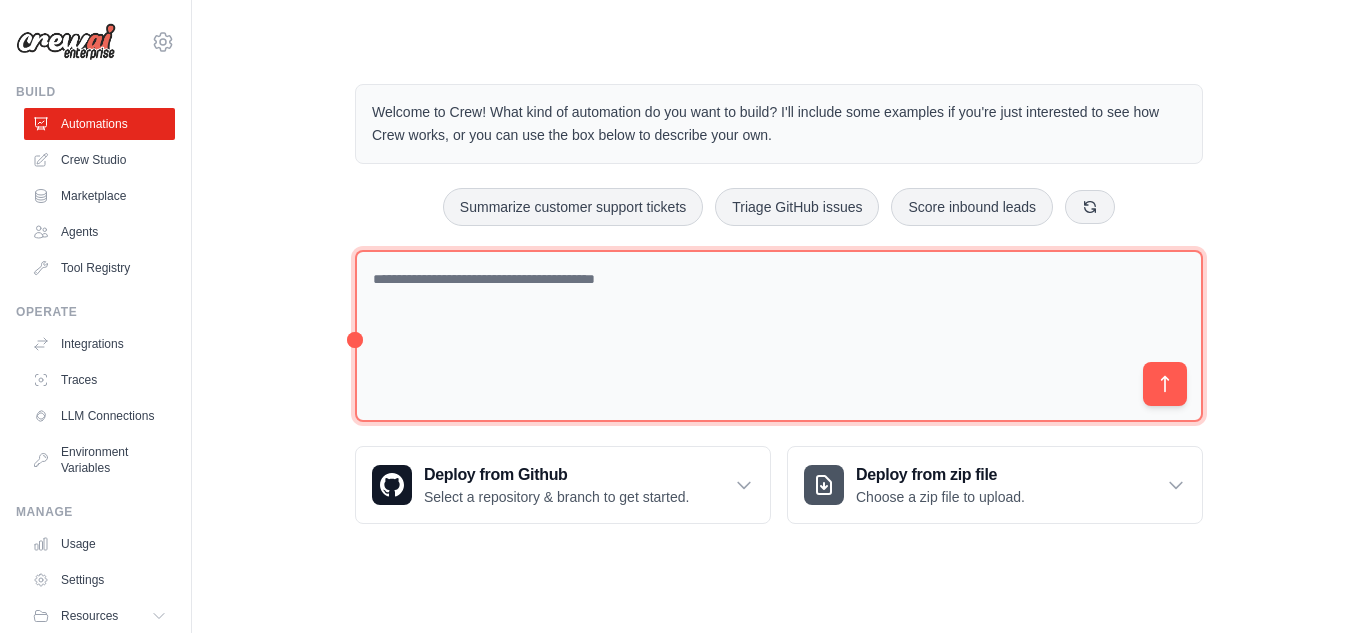 click at bounding box center [779, 336] 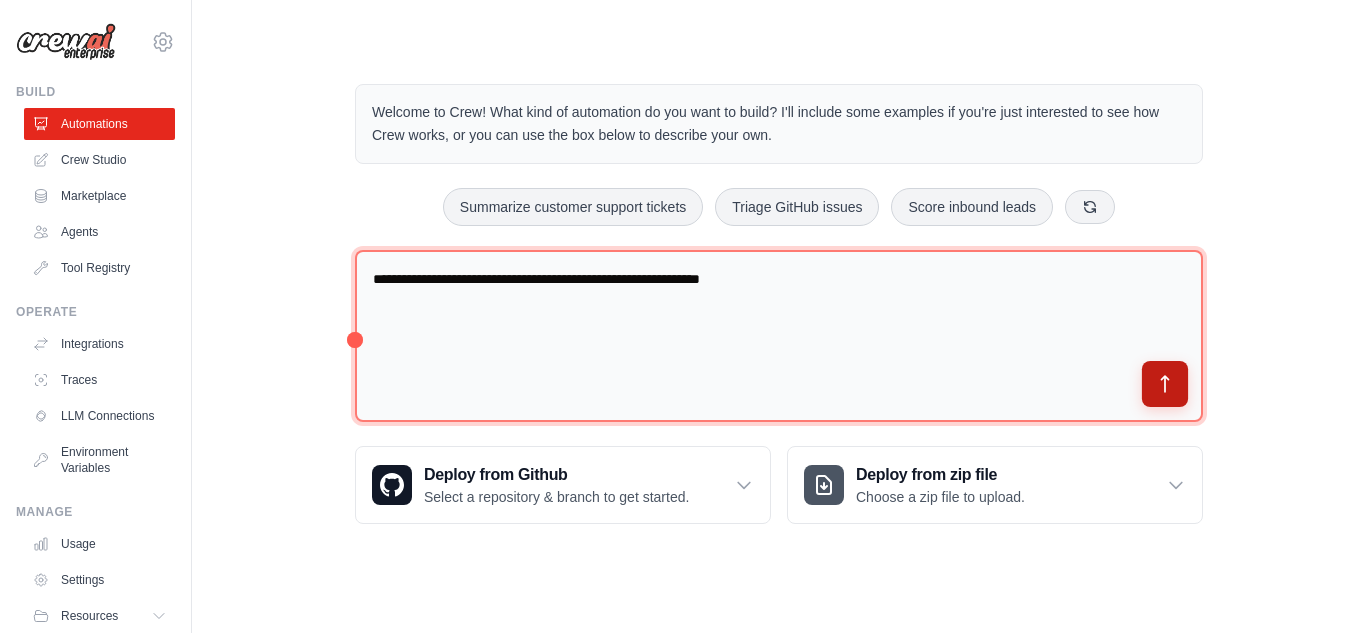 type on "**********" 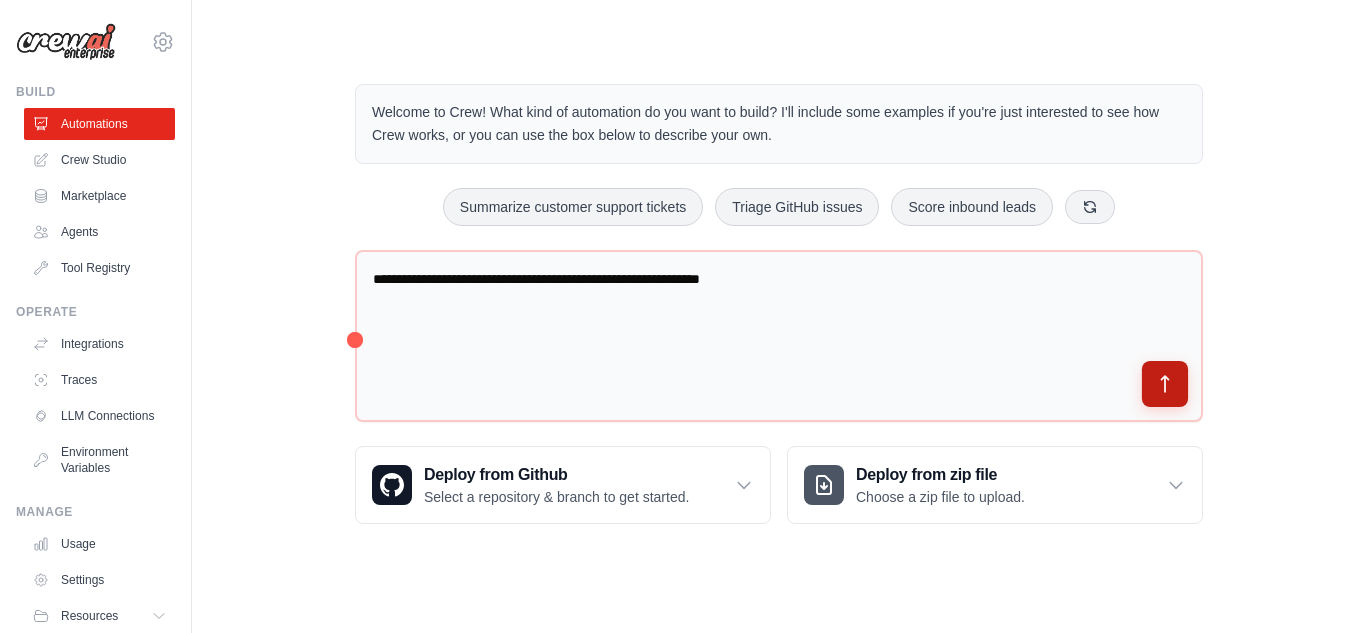 click 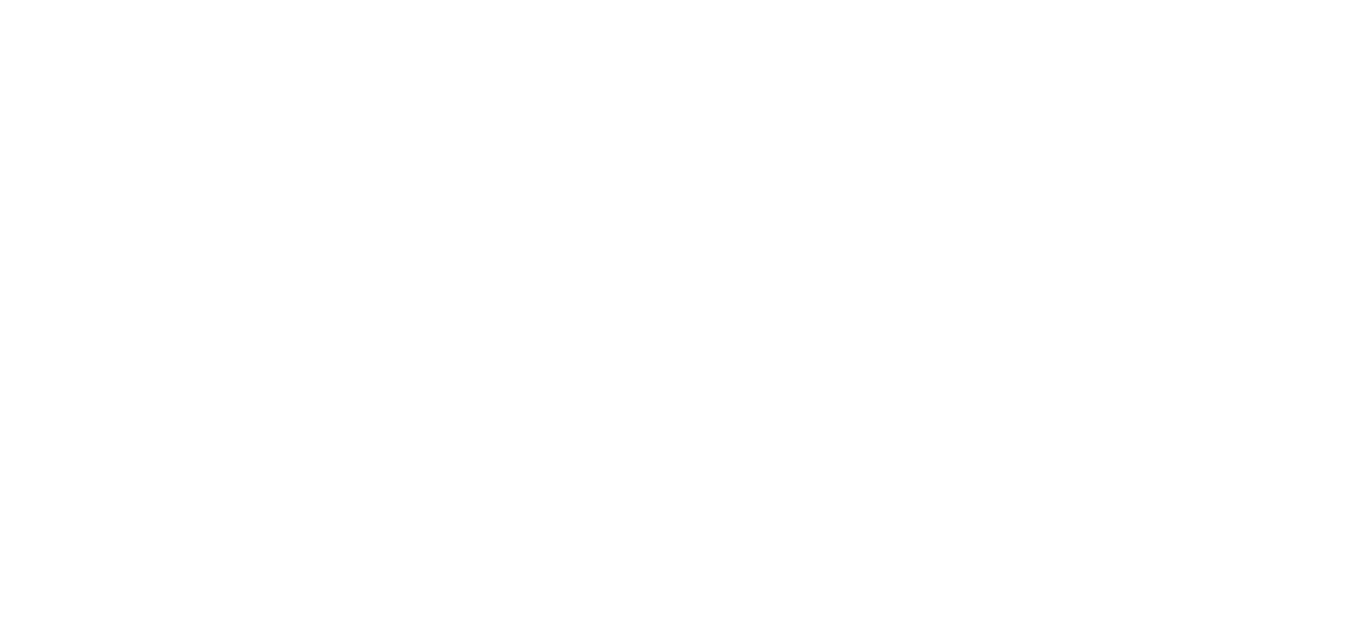 scroll, scrollTop: 0, scrollLeft: 0, axis: both 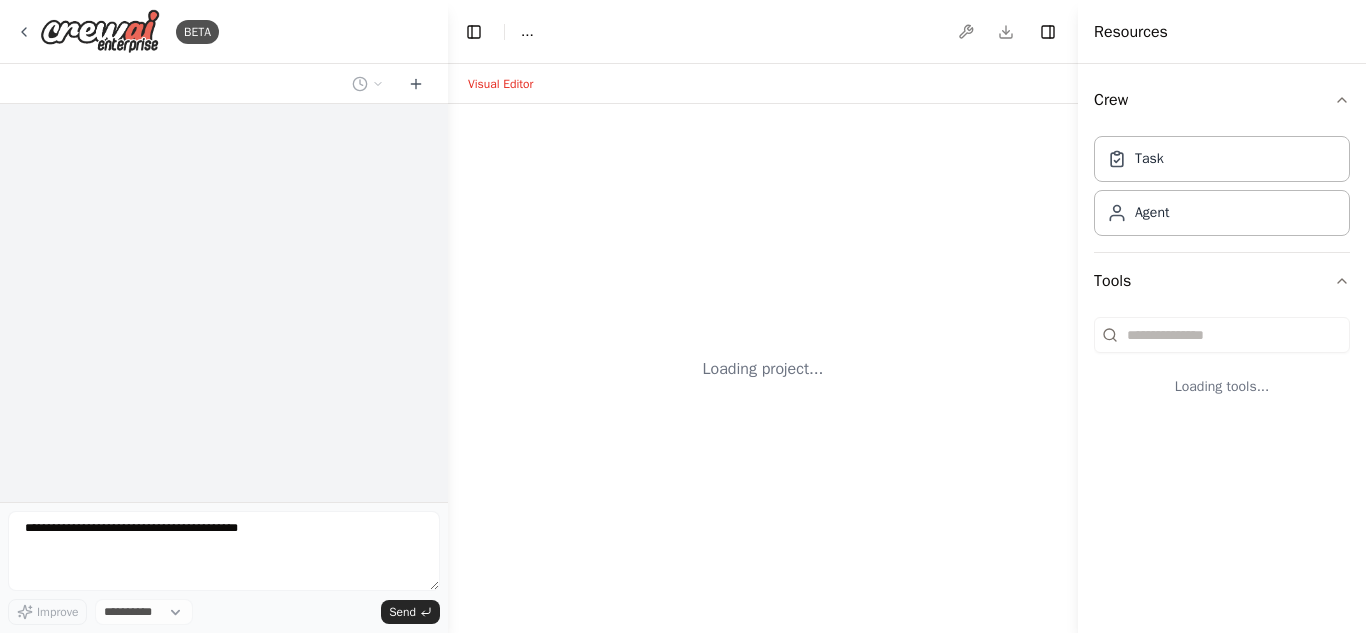 select on "****" 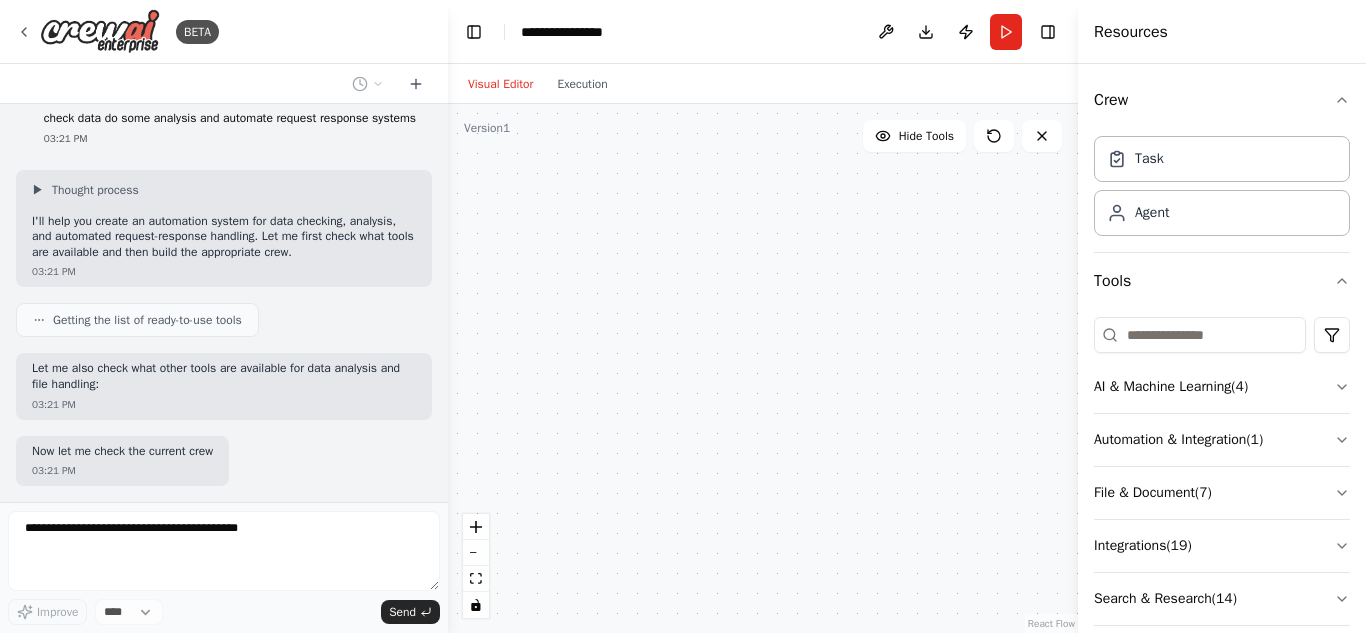 scroll, scrollTop: 119, scrollLeft: 0, axis: vertical 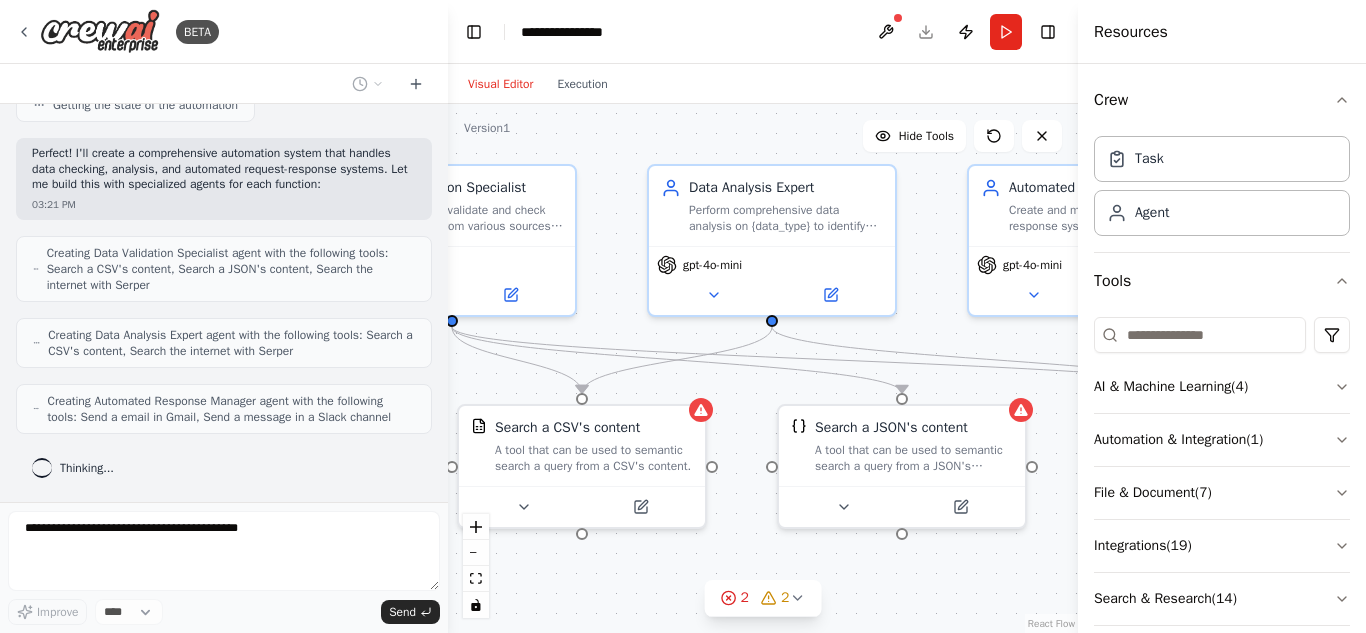 drag, startPoint x: 657, startPoint y: 439, endPoint x: 435, endPoint y: 399, distance: 225.57481 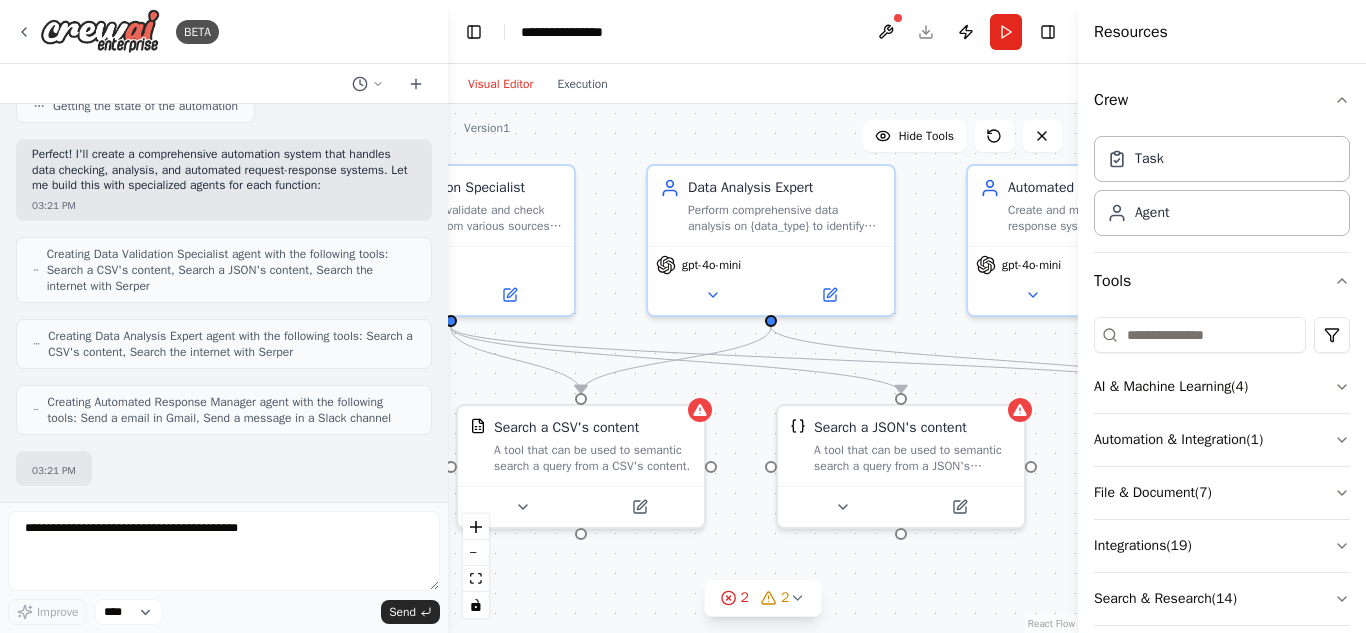 scroll, scrollTop: 548, scrollLeft: 0, axis: vertical 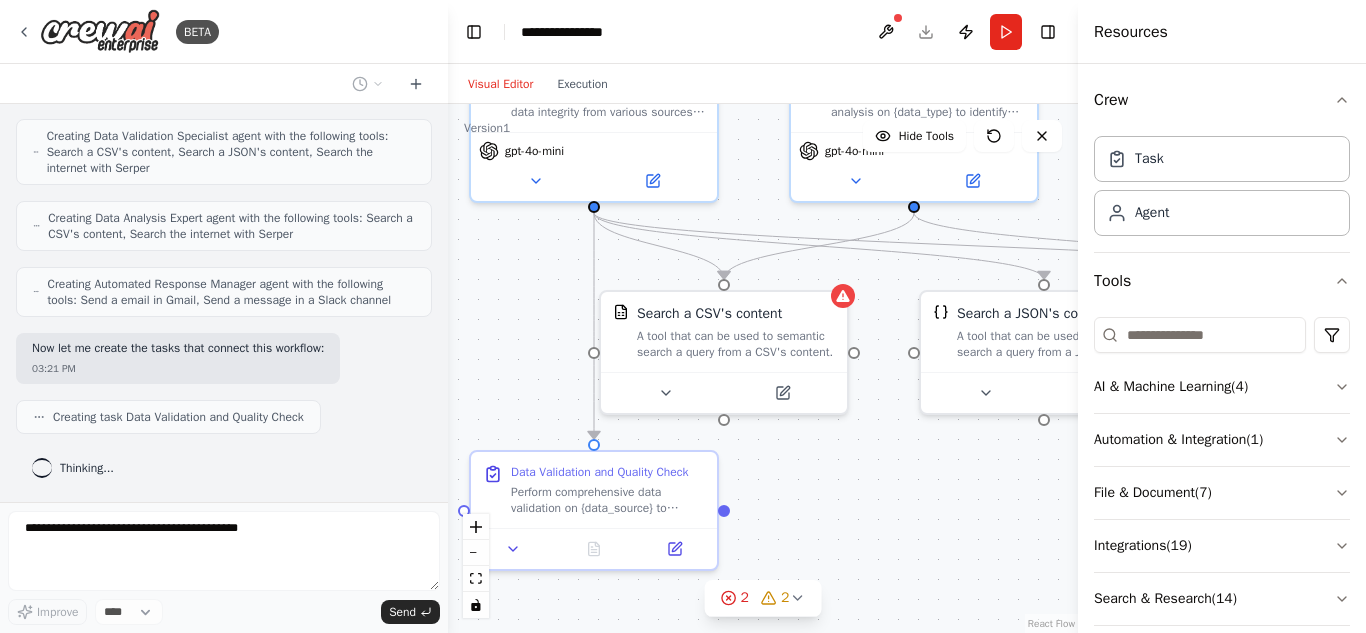 drag, startPoint x: 934, startPoint y: 282, endPoint x: 1077, endPoint y: 168, distance: 182.87975 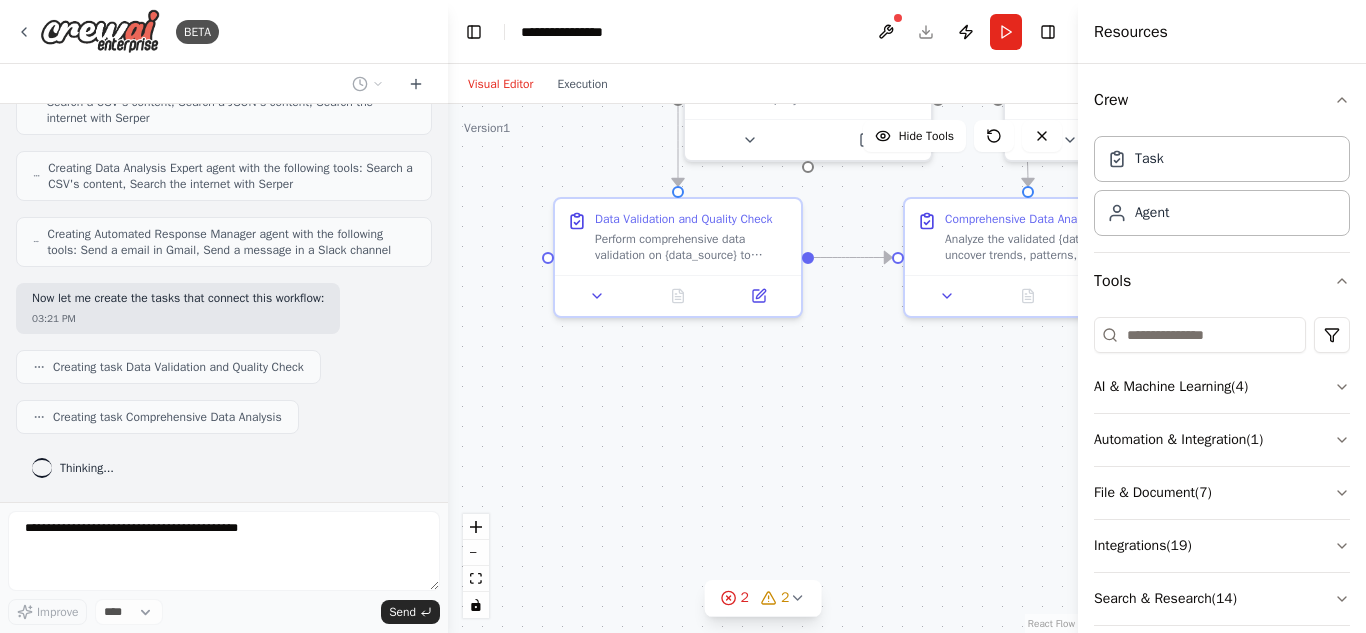 drag, startPoint x: 517, startPoint y: 405, endPoint x: 601, endPoint y: 152, distance: 266.5802 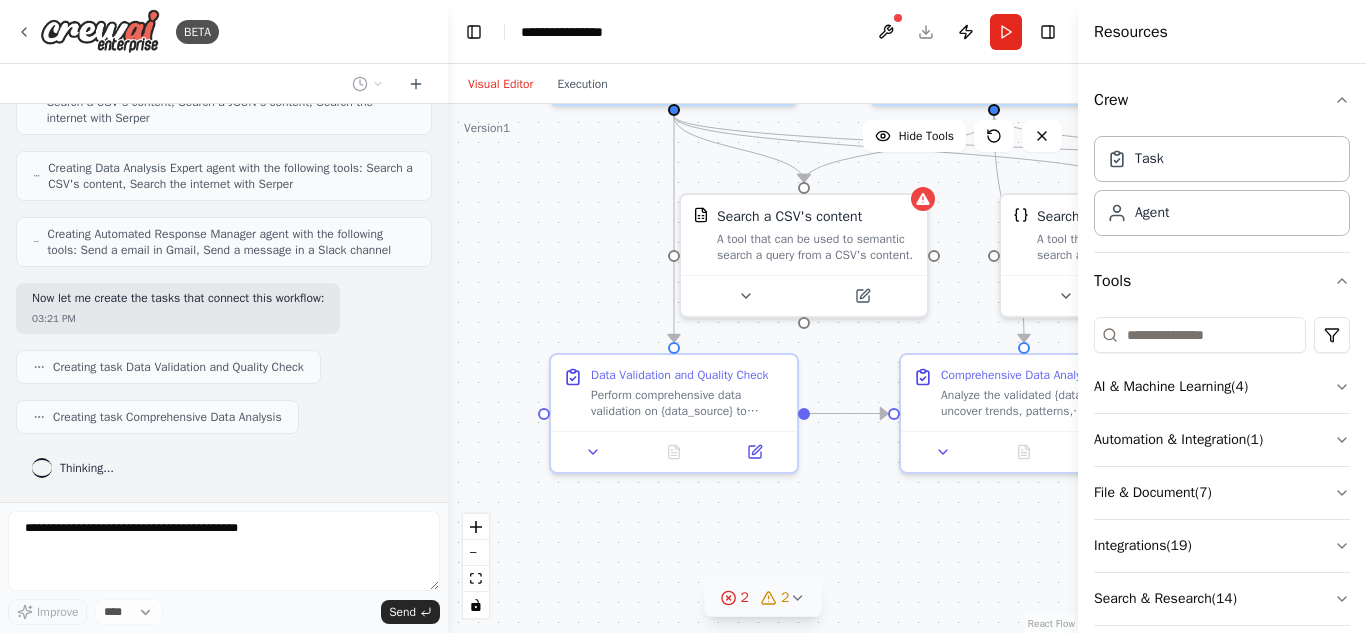 drag, startPoint x: 743, startPoint y: 442, endPoint x: 739, endPoint y: 598, distance: 156.05127 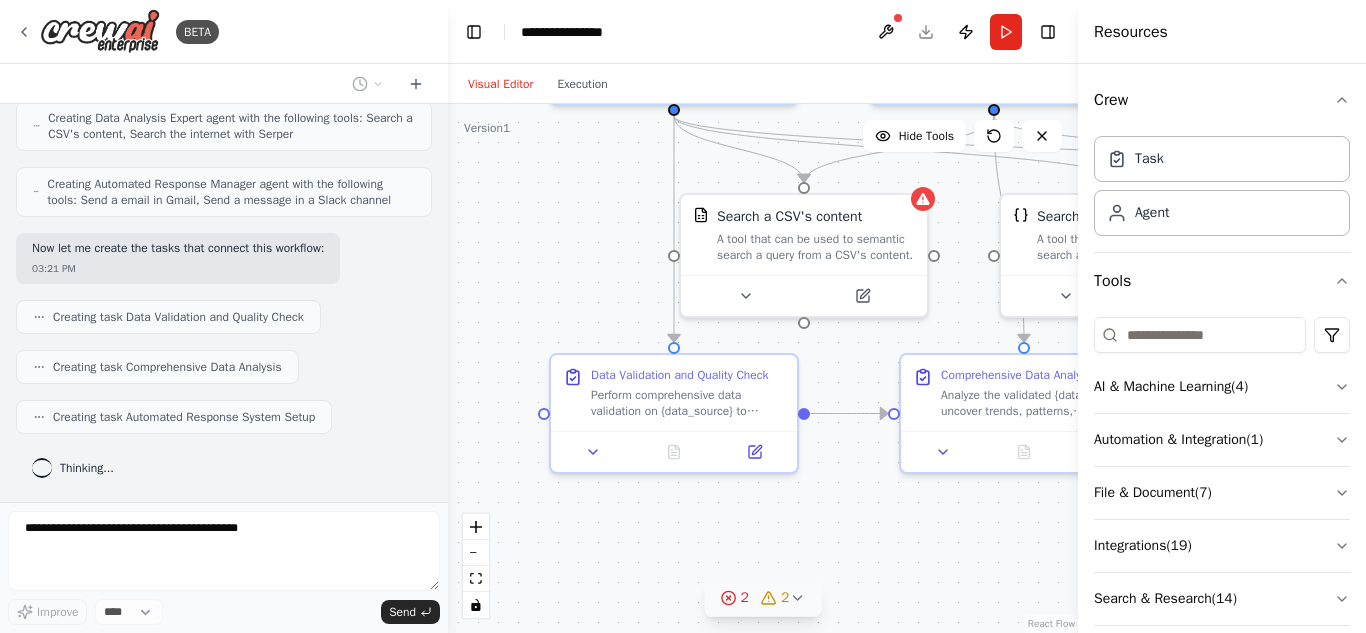 scroll, scrollTop: 764, scrollLeft: 0, axis: vertical 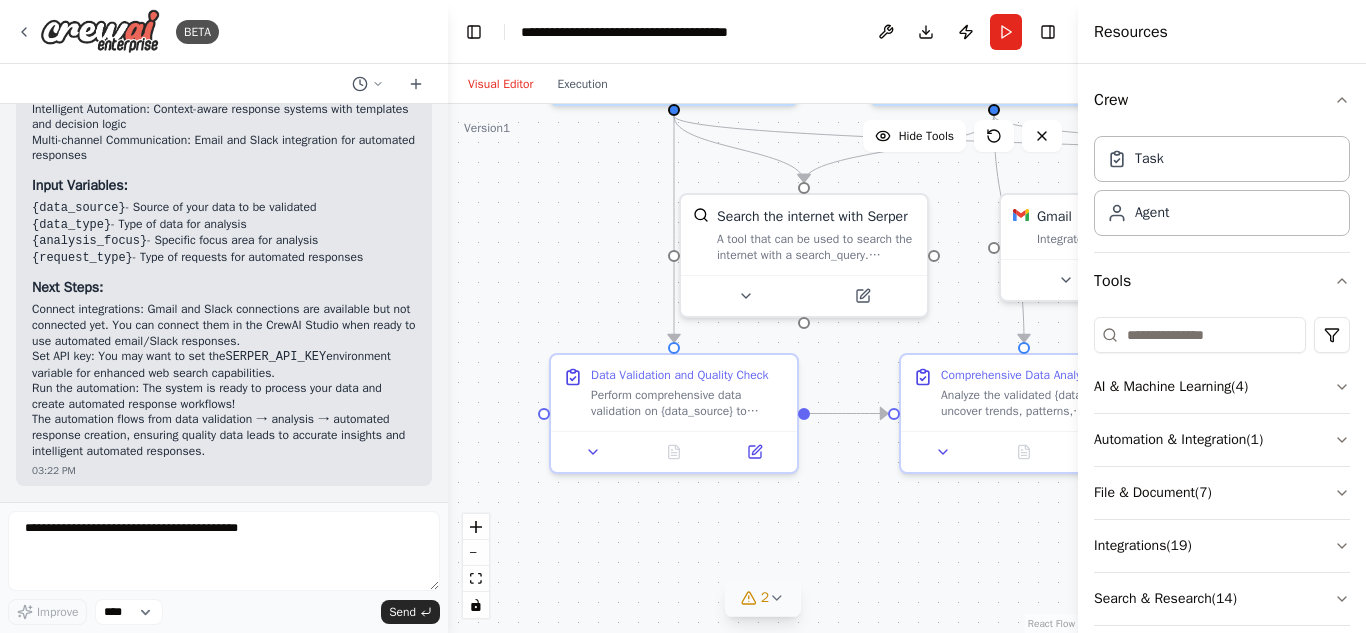 click on "SERPER_API_KEY" at bounding box center [275, 357] 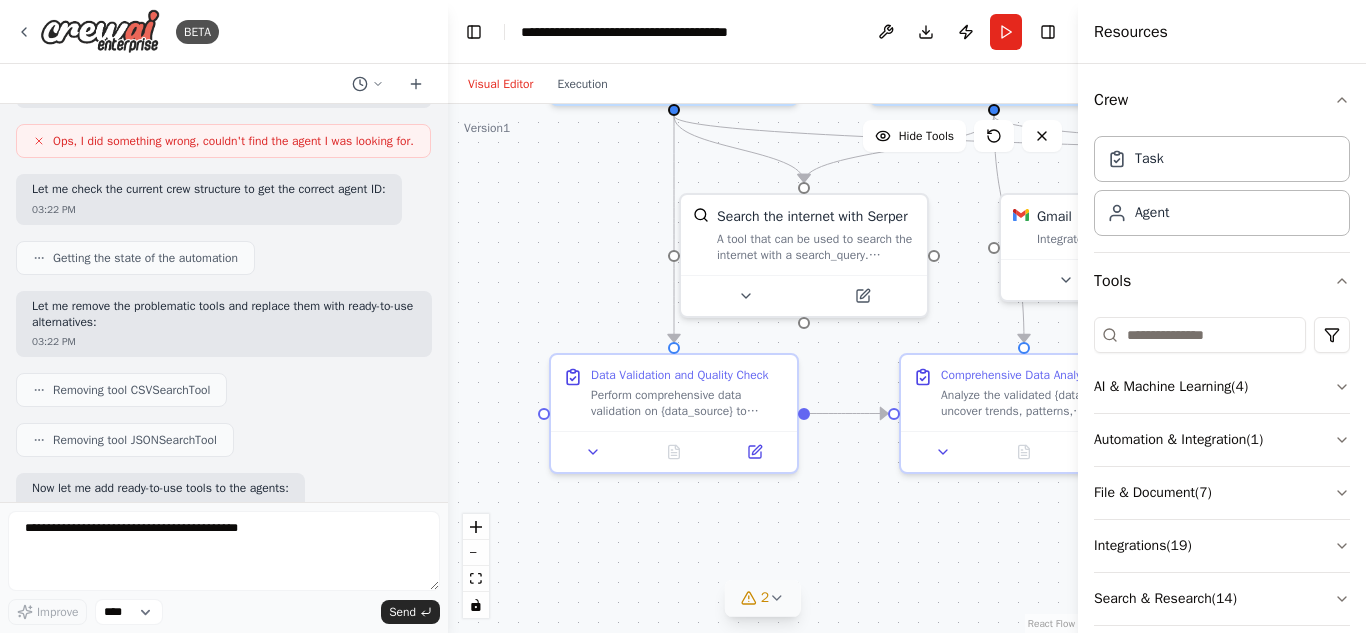 scroll, scrollTop: 1173, scrollLeft: 0, axis: vertical 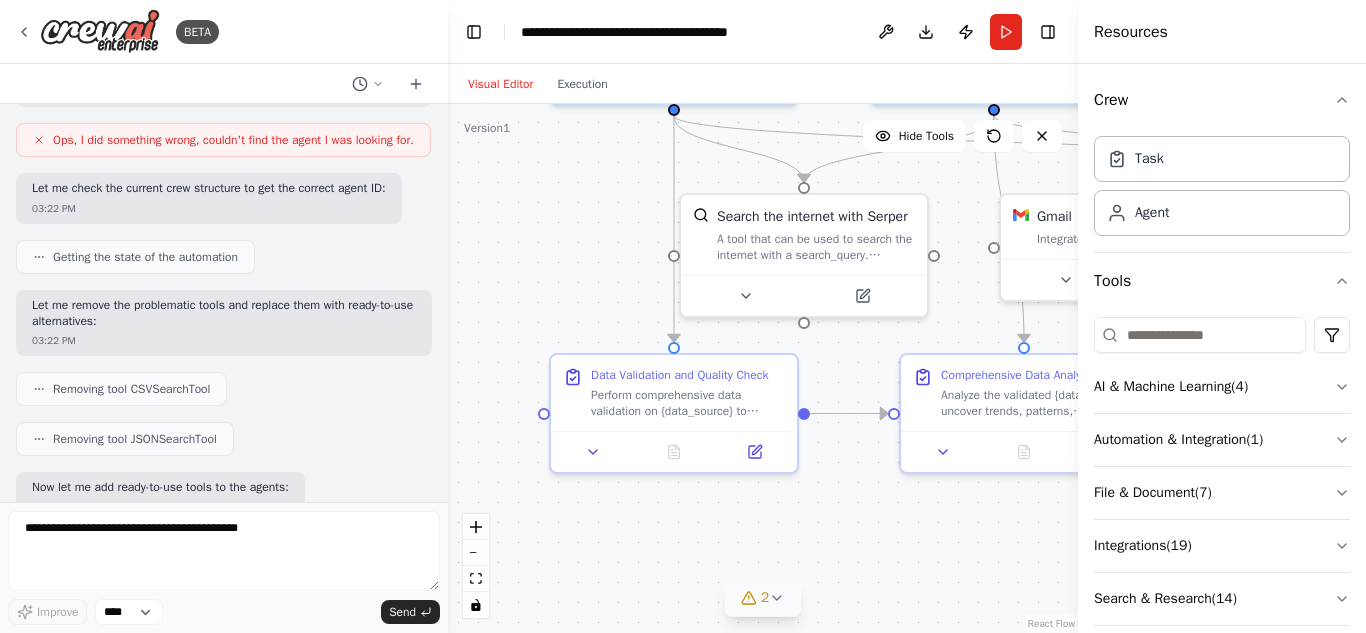 click on "Removing tool CSVSearchTool" at bounding box center (131, 389) 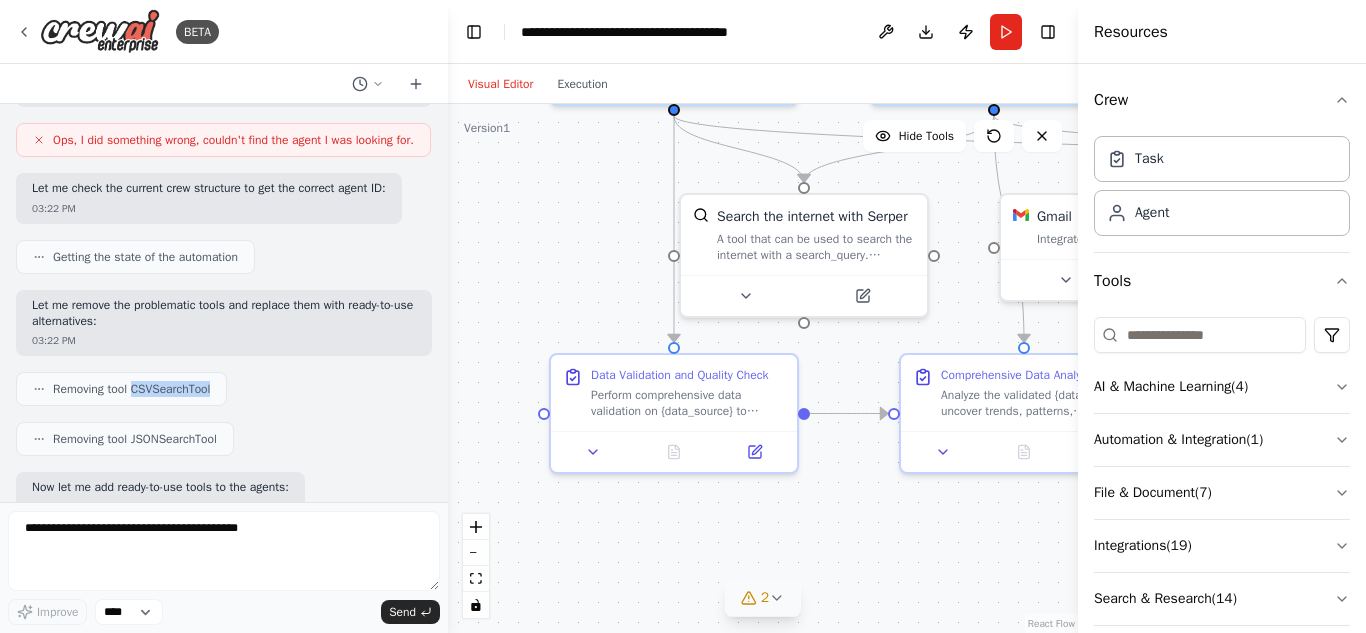 click on "Removing tool CSVSearchTool" at bounding box center (131, 389) 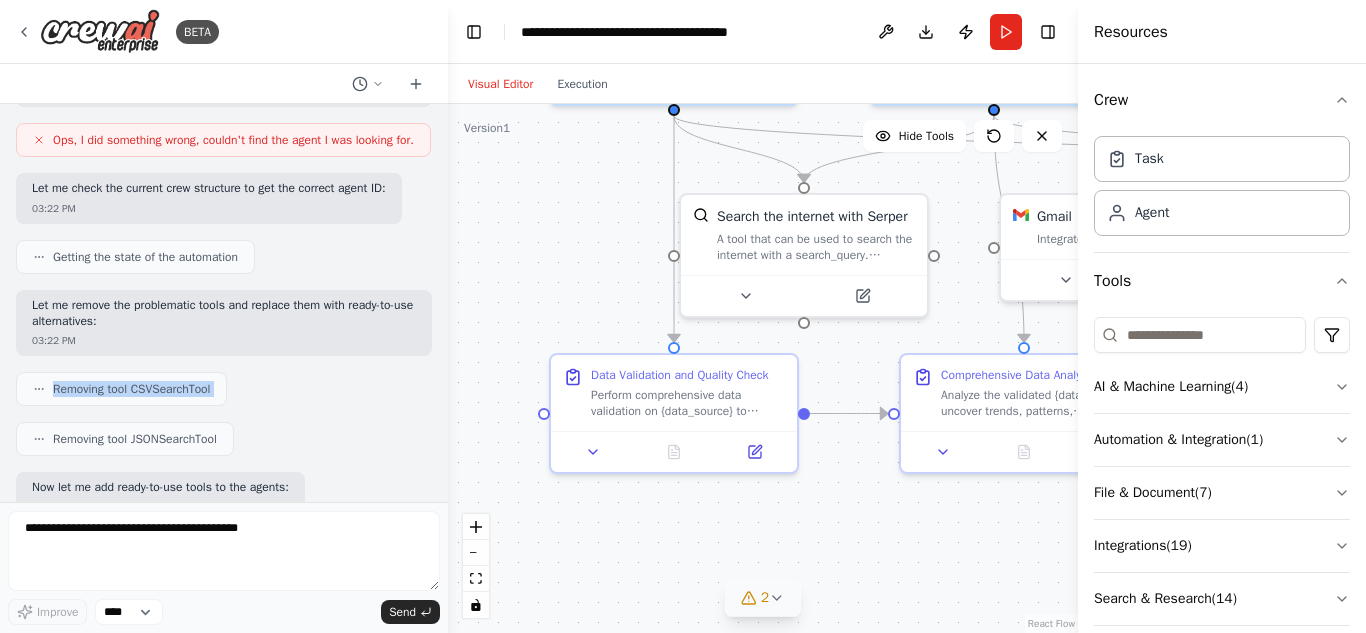 click on "Removing tool CSVSearchTool" at bounding box center (131, 389) 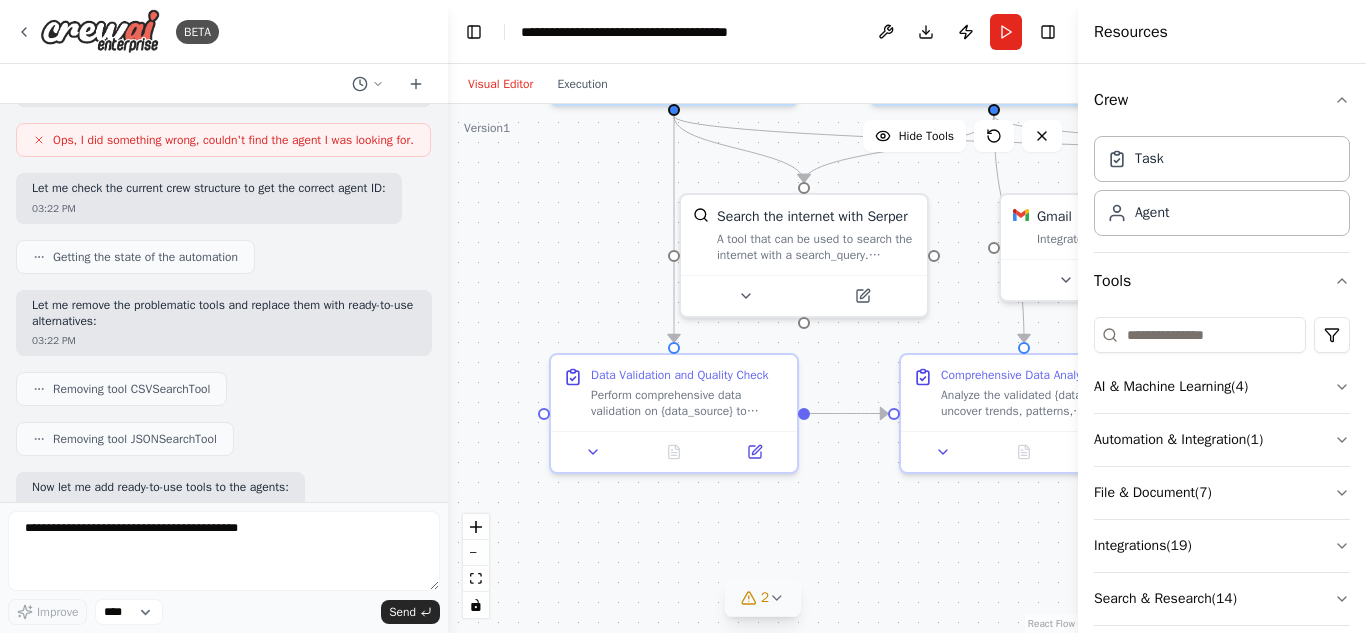 click on "Getting the state of the automation" at bounding box center [224, 257] 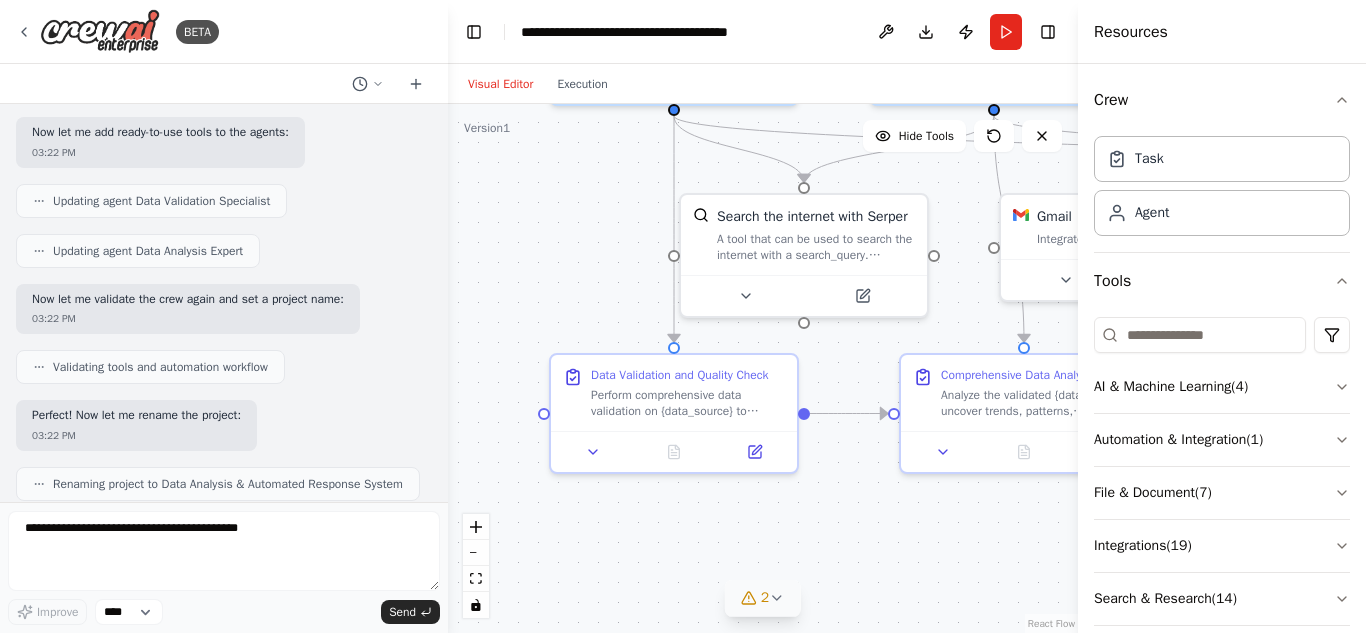 scroll, scrollTop: 1529, scrollLeft: 0, axis: vertical 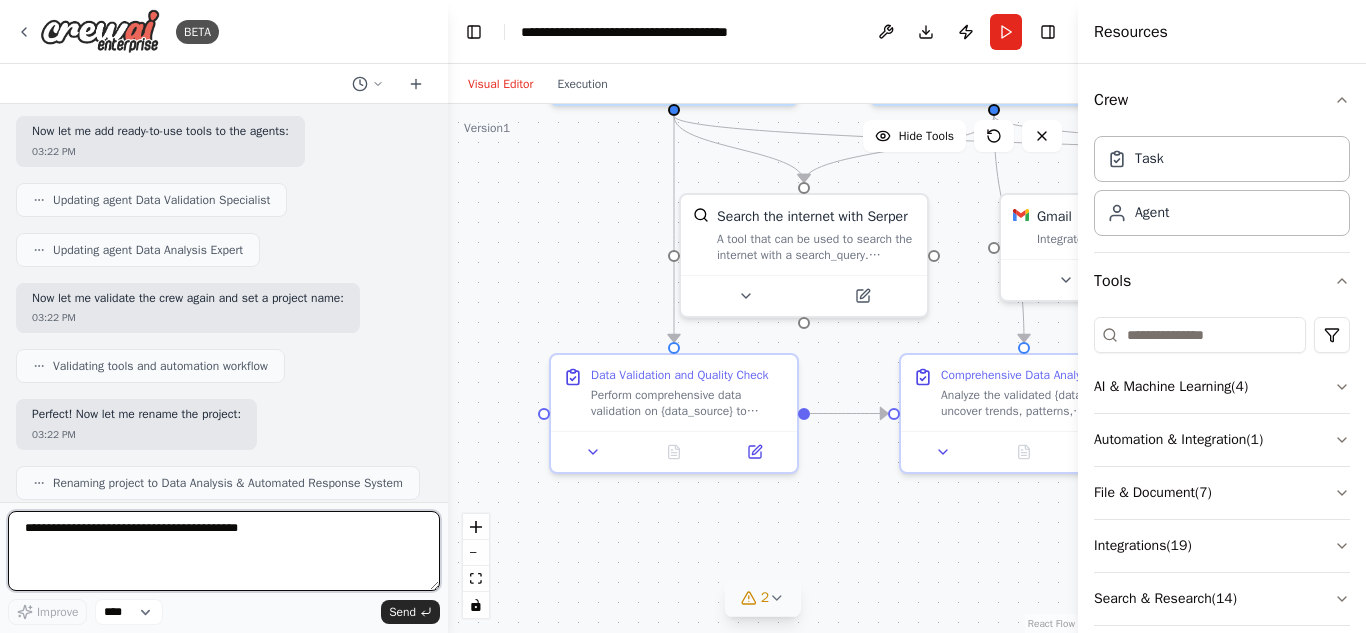 click at bounding box center (224, 551) 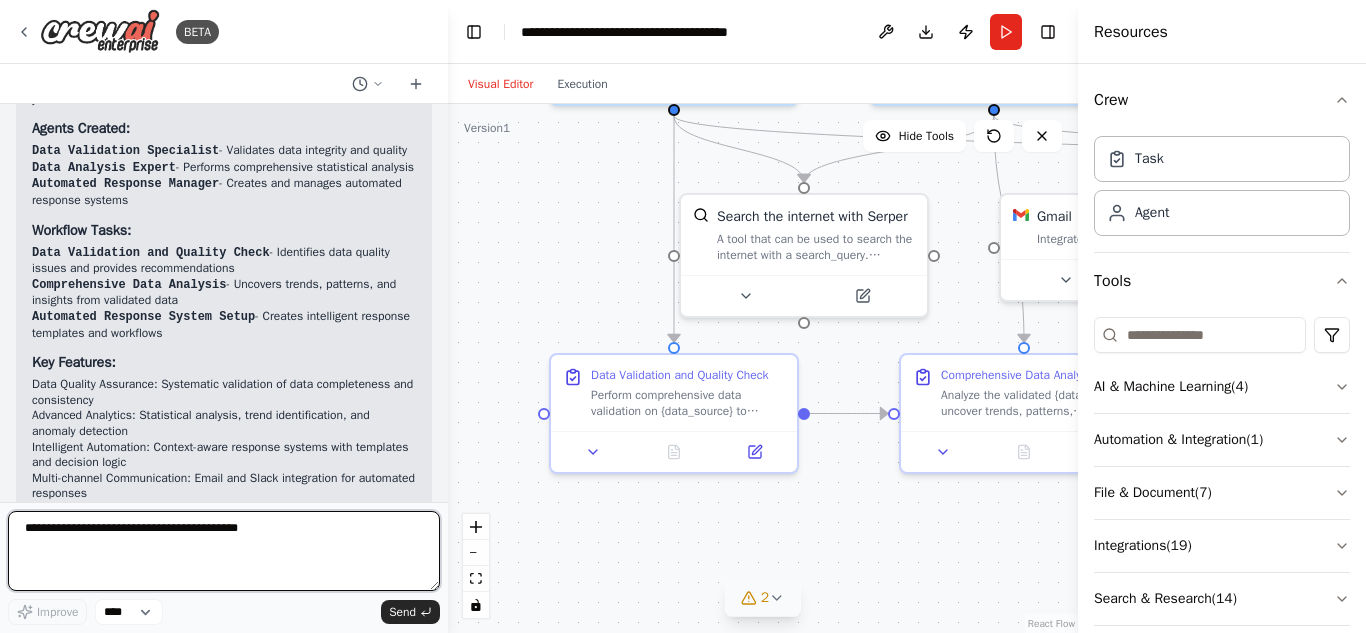 scroll, scrollTop: 2022, scrollLeft: 0, axis: vertical 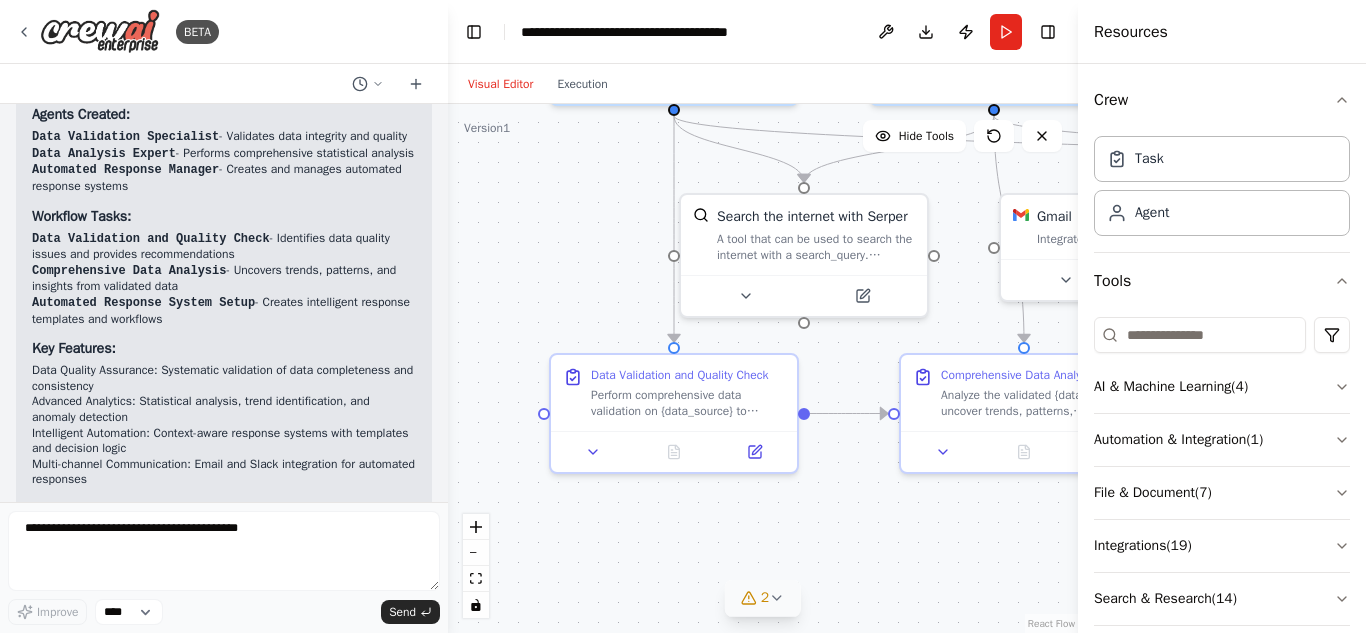 click on "Visual Editor Execution" at bounding box center [538, 84] 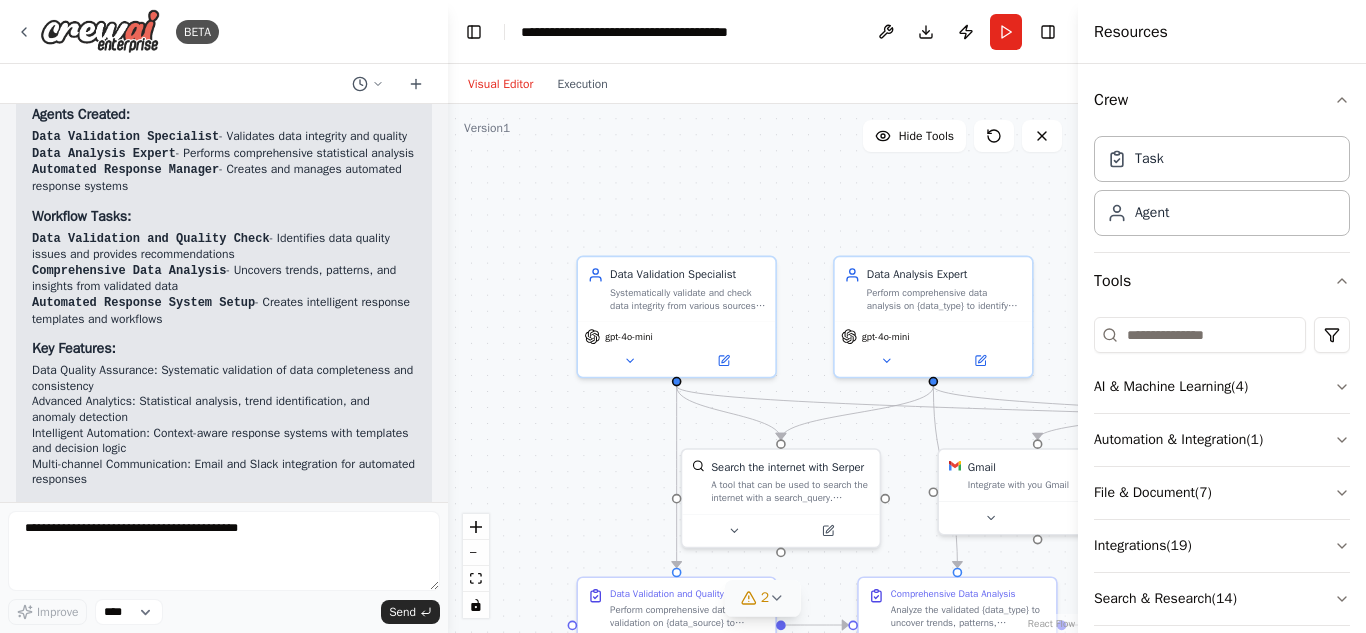 drag, startPoint x: 650, startPoint y: 290, endPoint x: 688, endPoint y: 599, distance: 311.3278 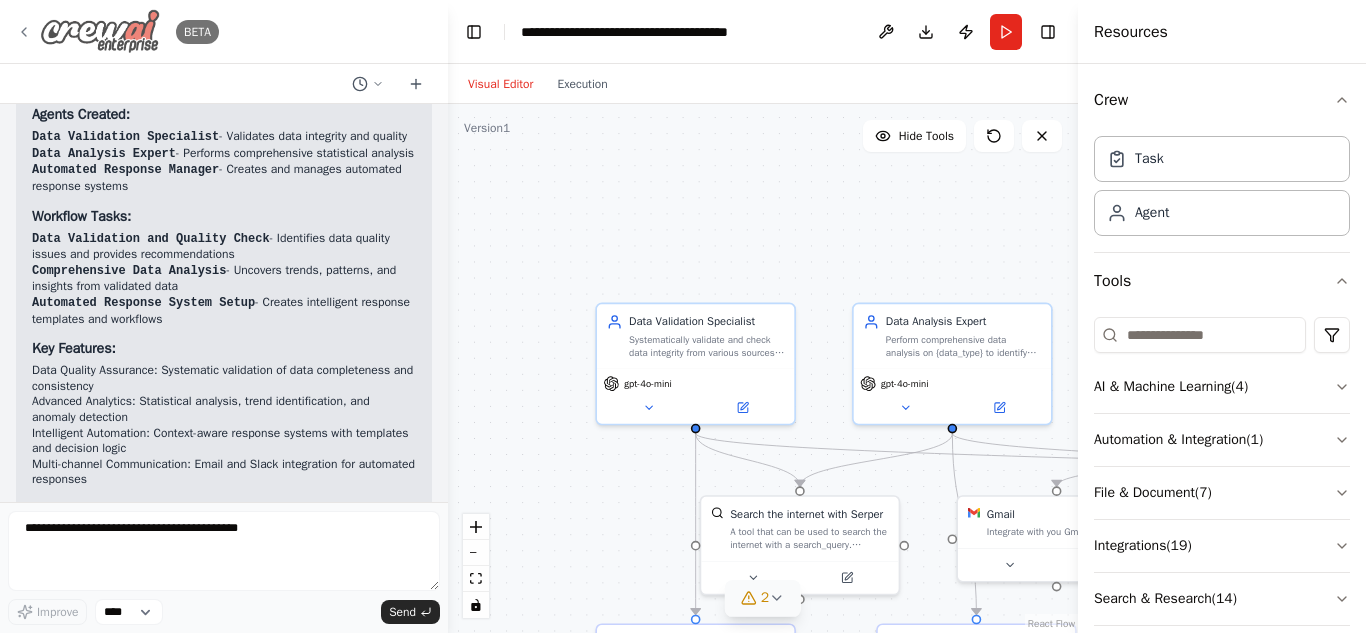 click at bounding box center (100, 31) 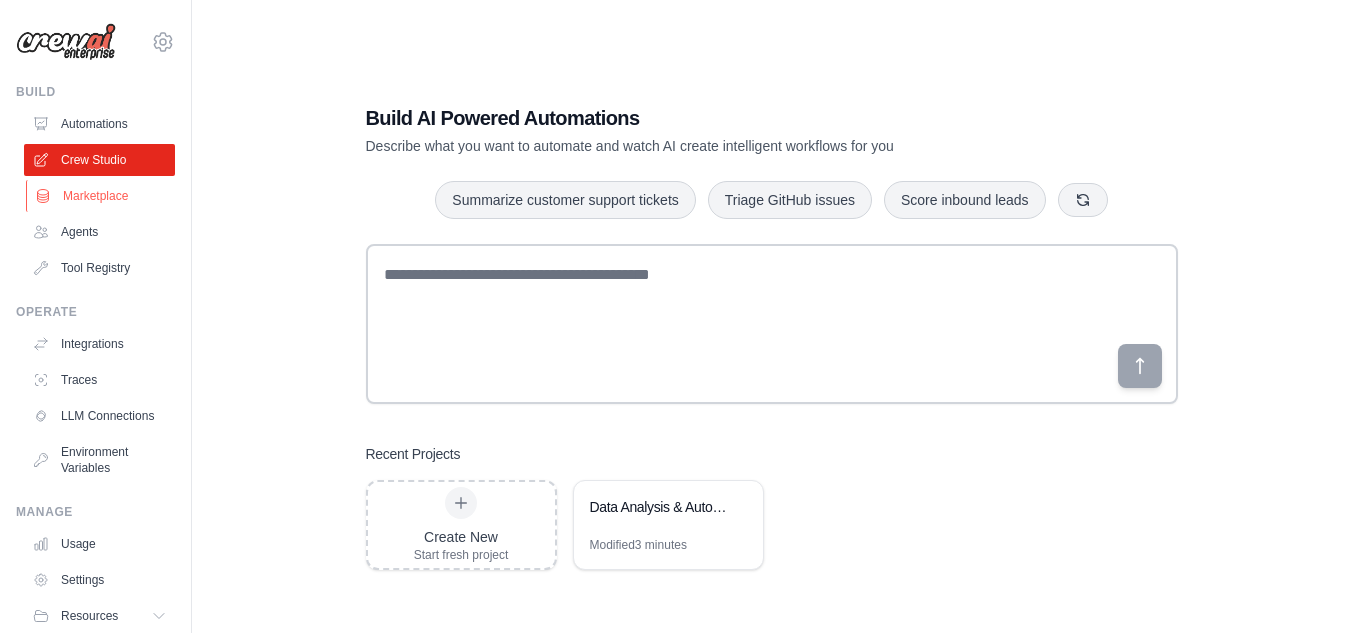 scroll, scrollTop: 0, scrollLeft: 0, axis: both 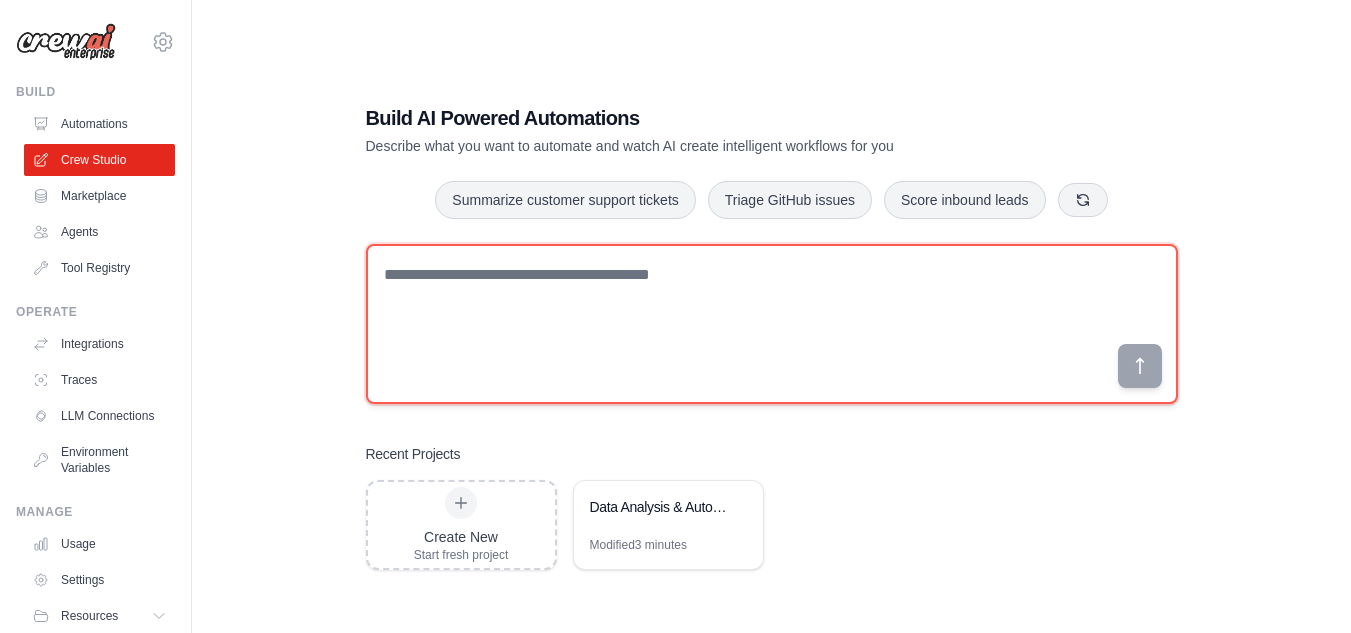 click at bounding box center [772, 324] 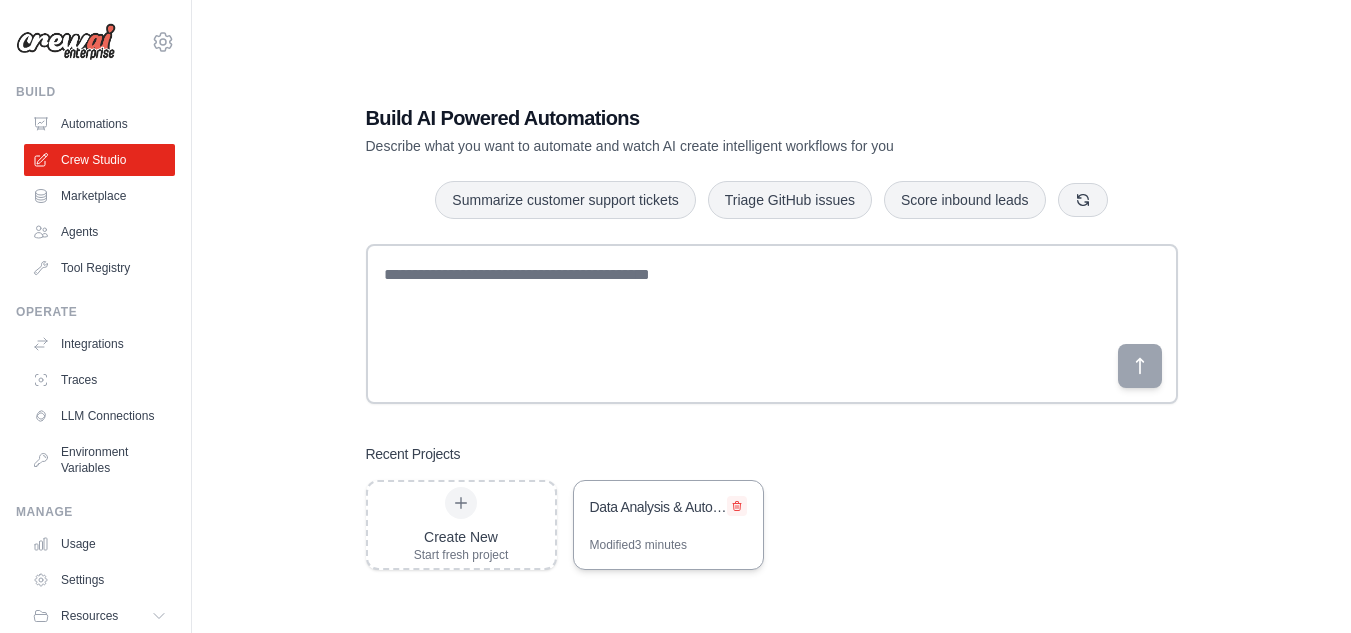 click 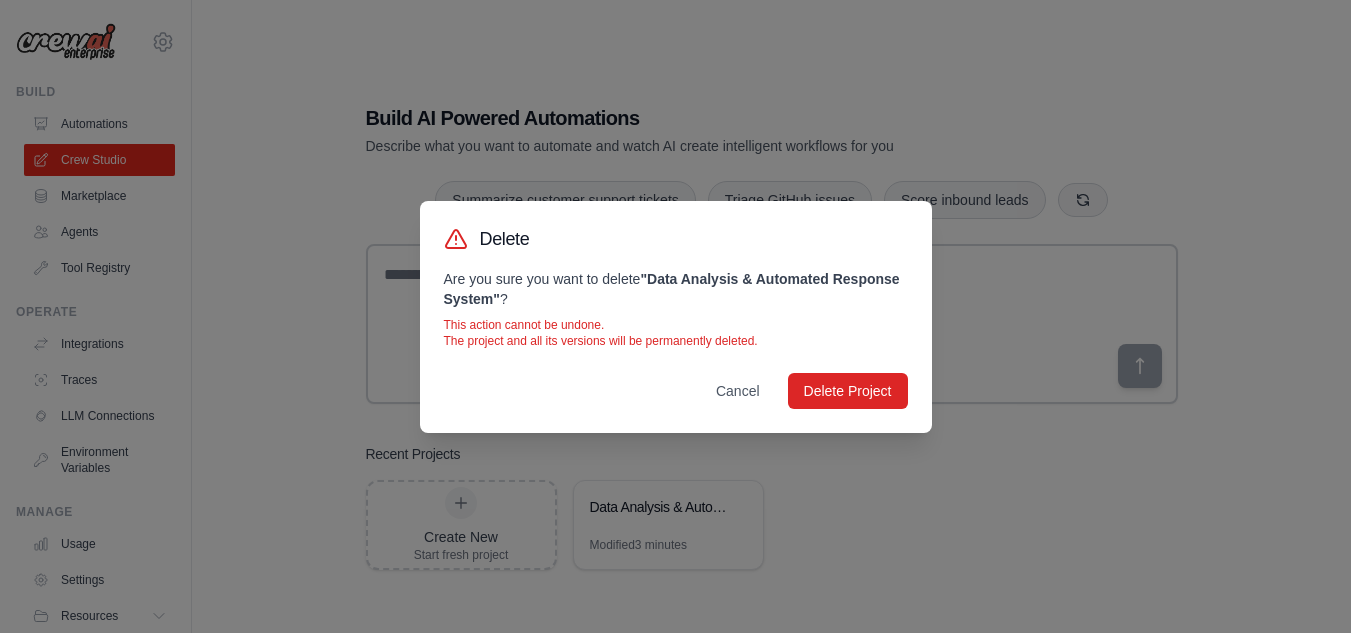click on "Cancel Delete Project" at bounding box center (676, 391) 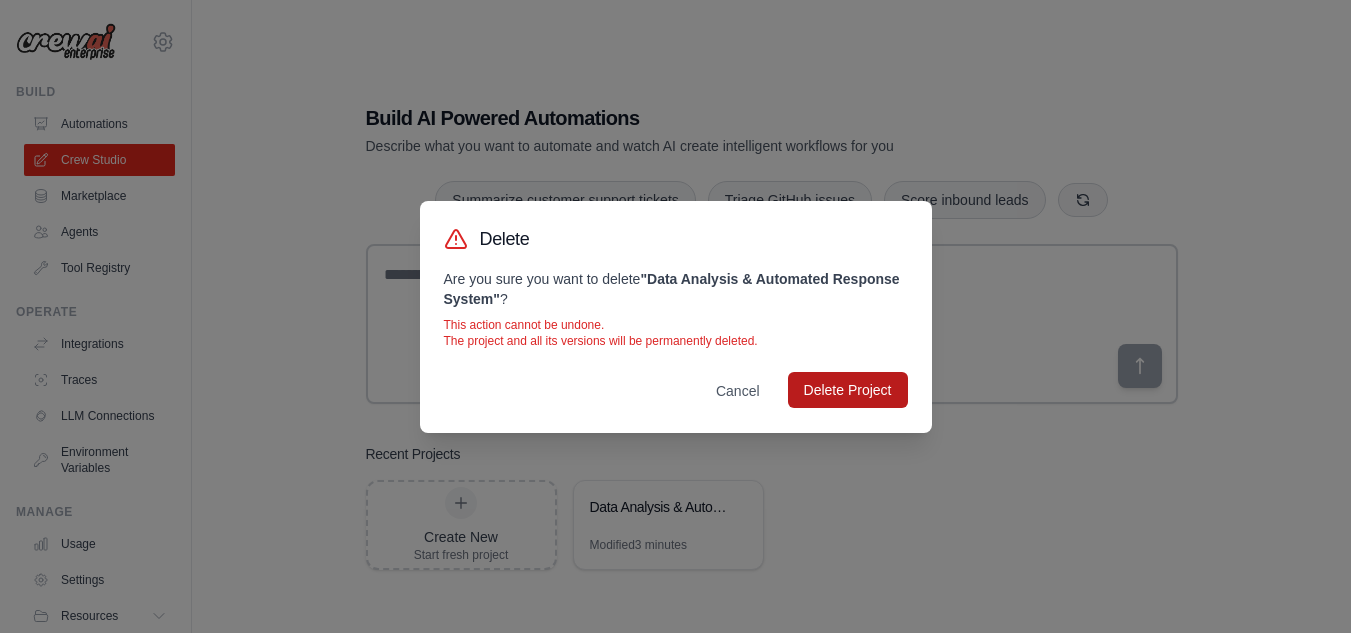 click on "Delete Project" at bounding box center [848, 390] 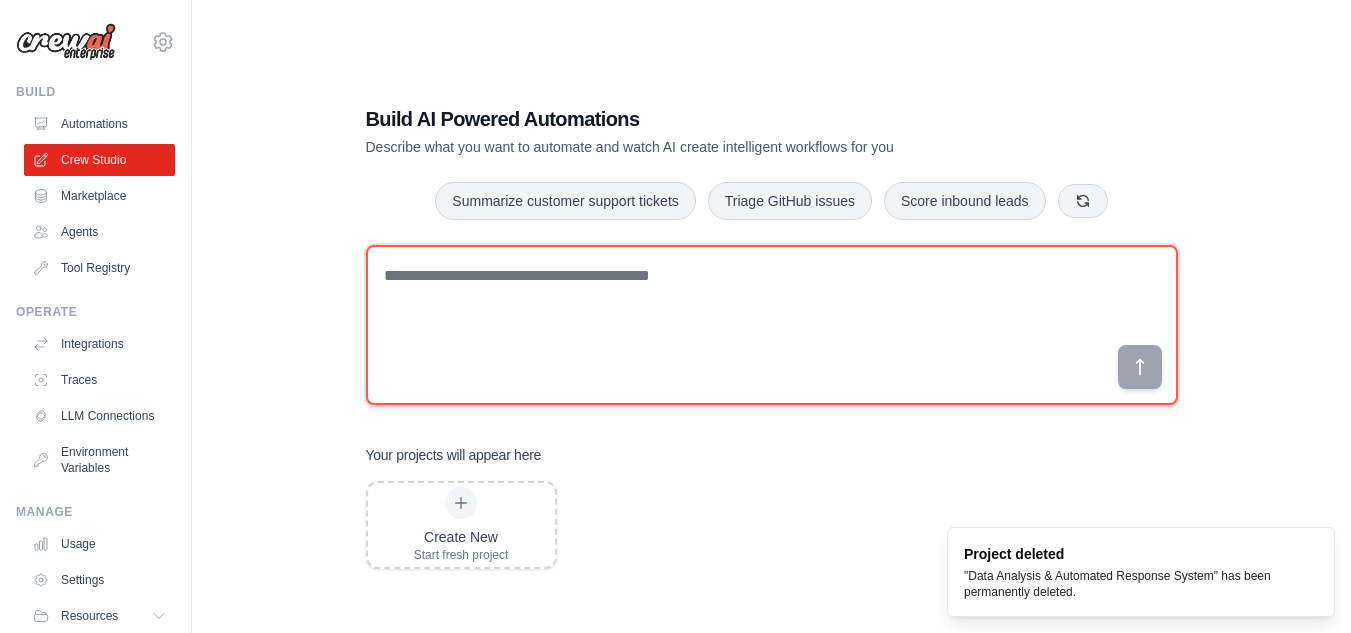 click at bounding box center (772, 325) 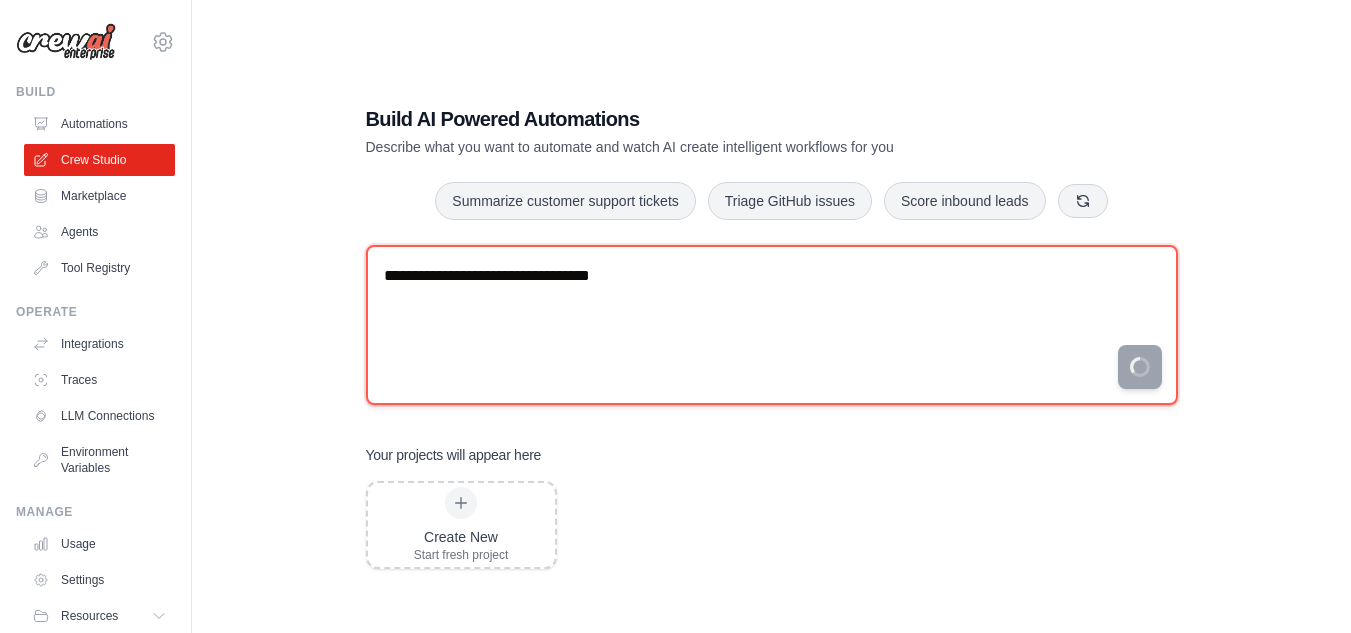 type on "**********" 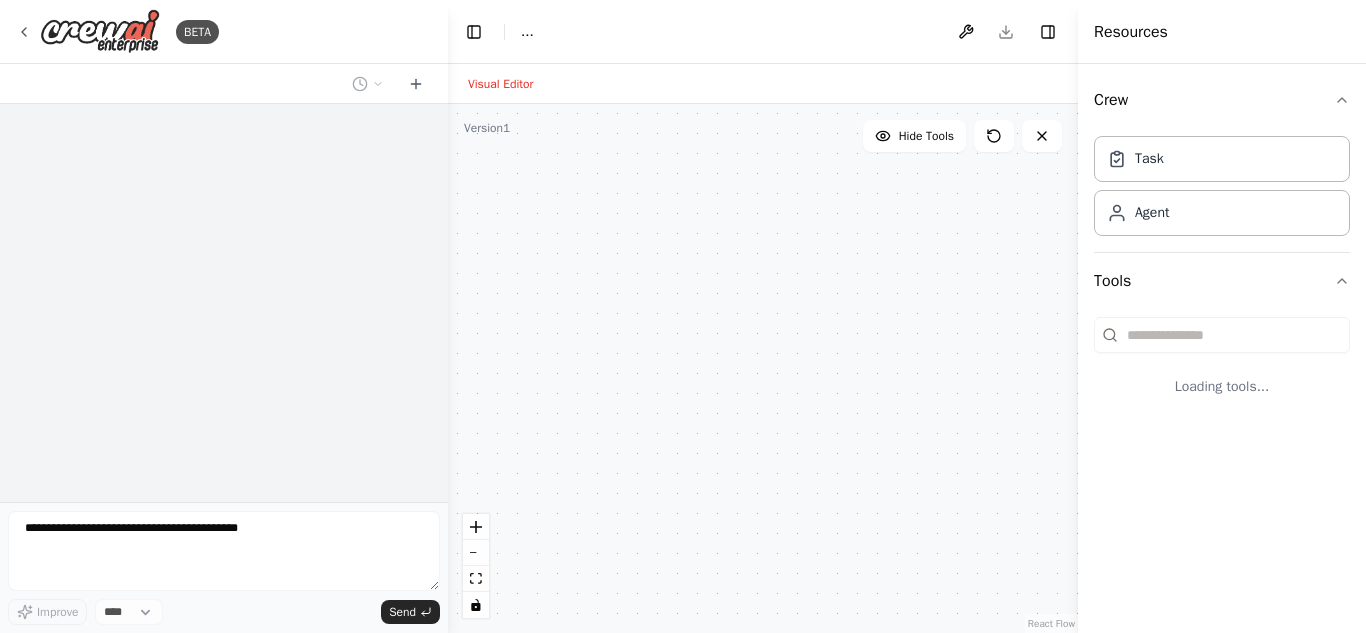 scroll, scrollTop: 0, scrollLeft: 0, axis: both 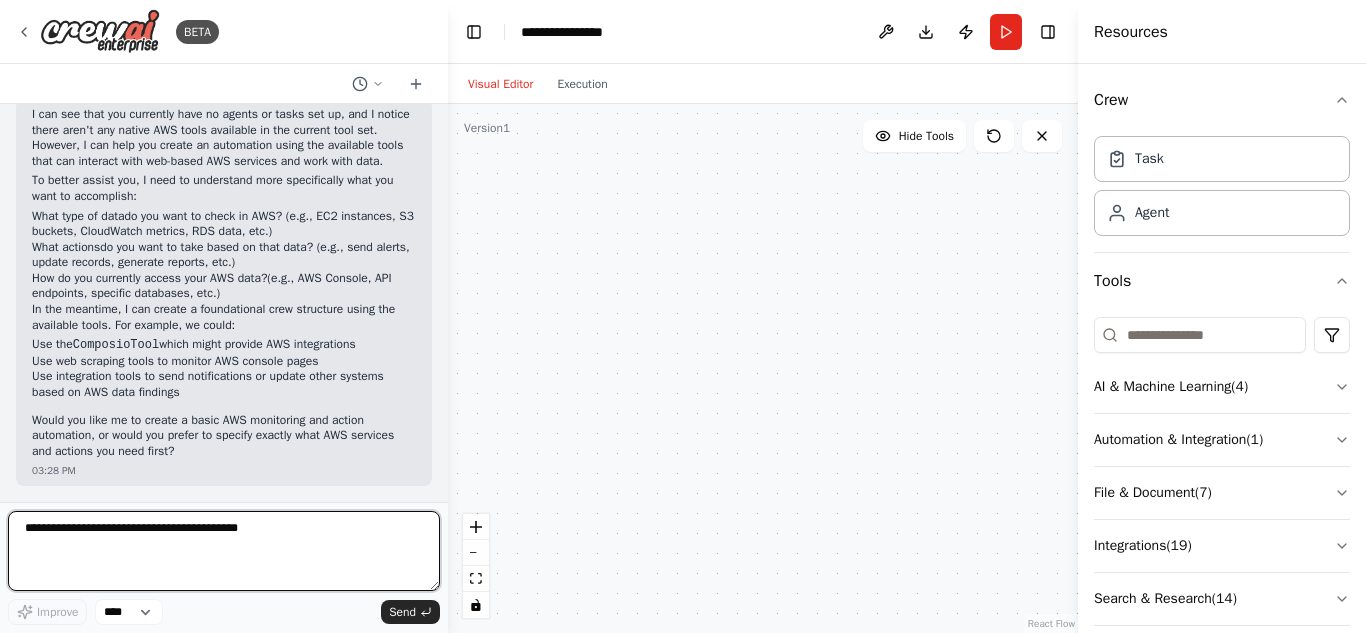 click at bounding box center (224, 551) 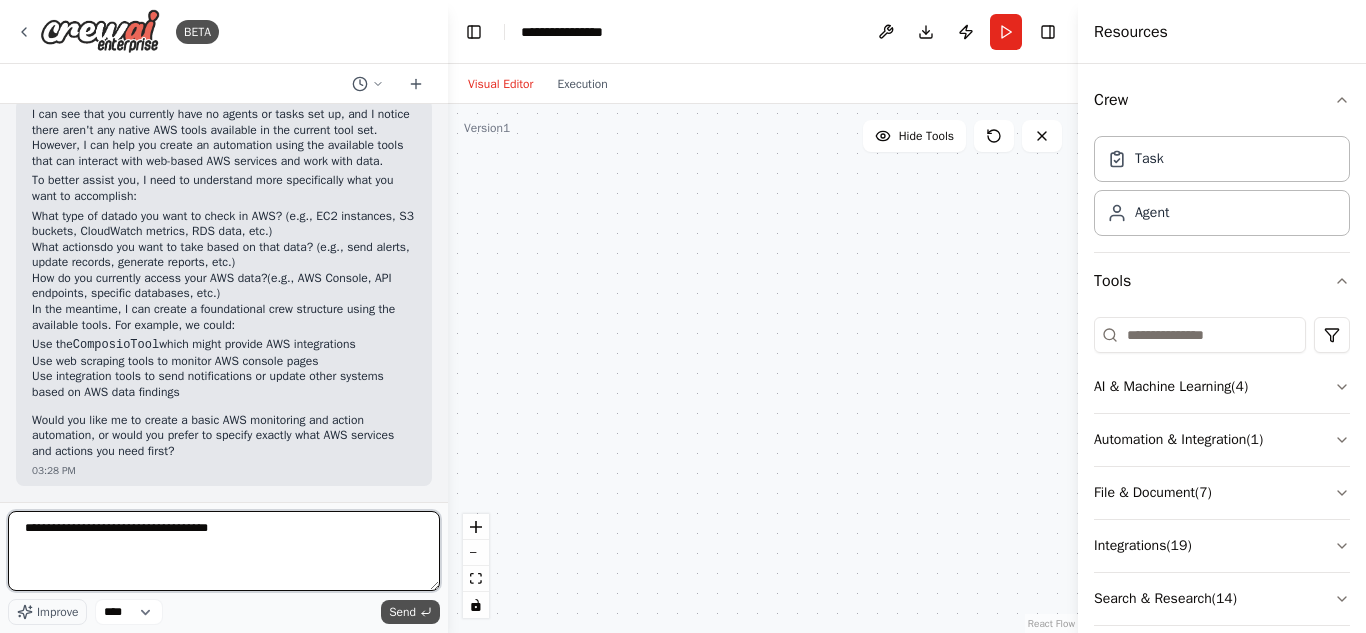 type on "**********" 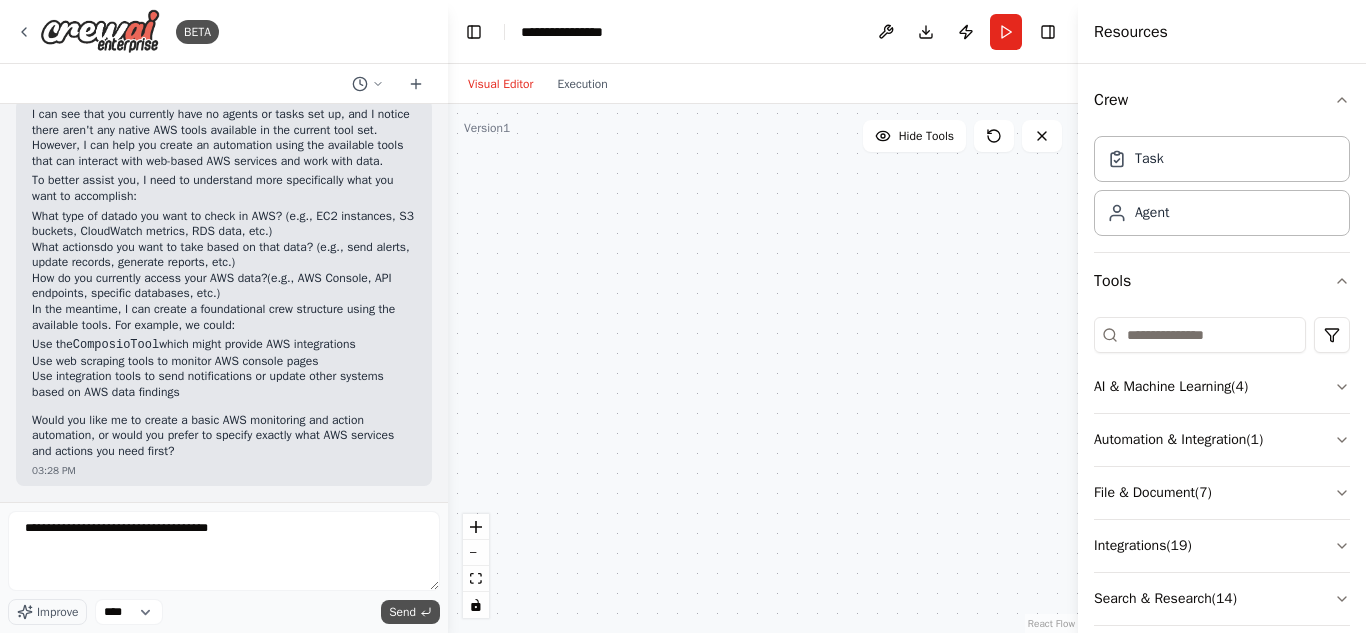click on "Send" at bounding box center (402, 612) 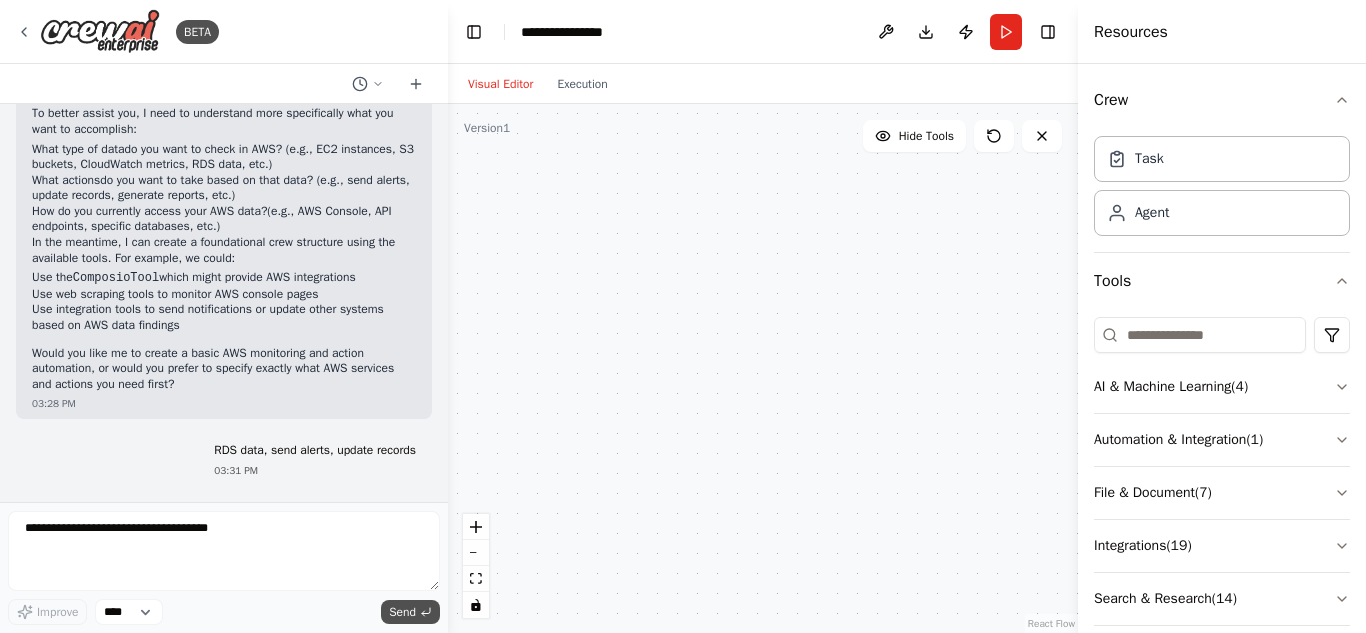 scroll, scrollTop: 804, scrollLeft: 0, axis: vertical 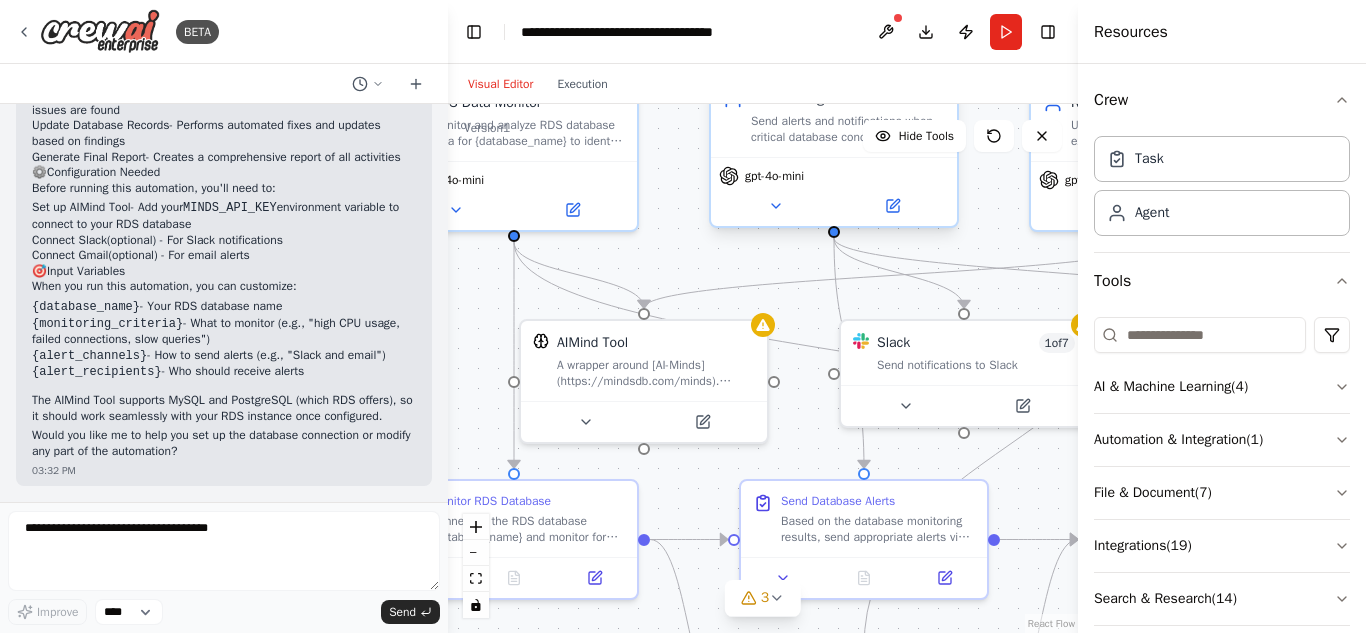 drag, startPoint x: 843, startPoint y: 270, endPoint x: 684, endPoint y: 145, distance: 202.25232 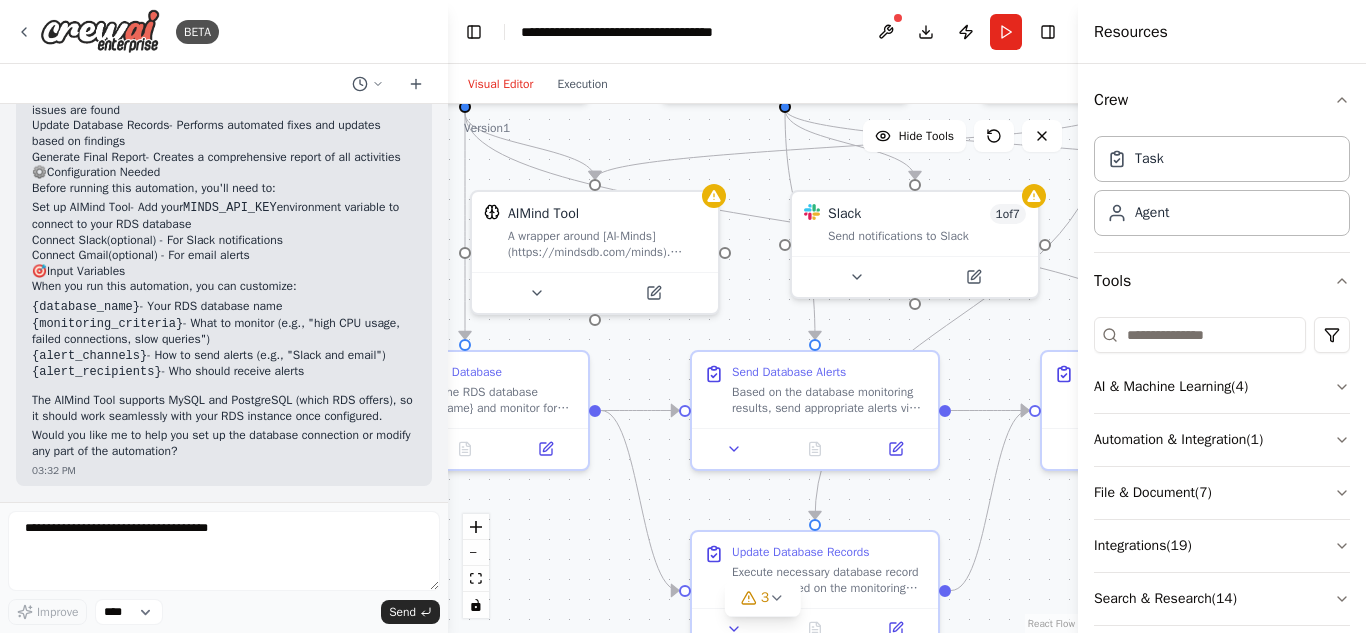 drag, startPoint x: 498, startPoint y: 376, endPoint x: 449, endPoint y: 247, distance: 137.99275 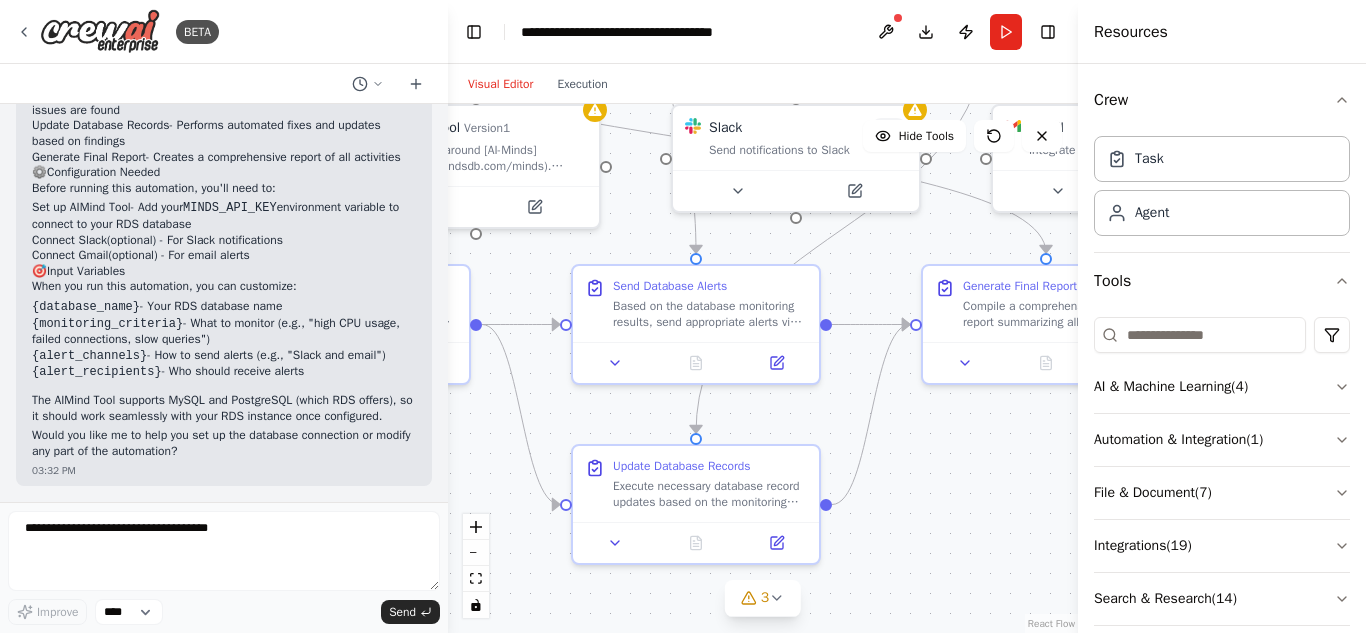 drag, startPoint x: 619, startPoint y: 587, endPoint x: 500, endPoint y: 501, distance: 146.82303 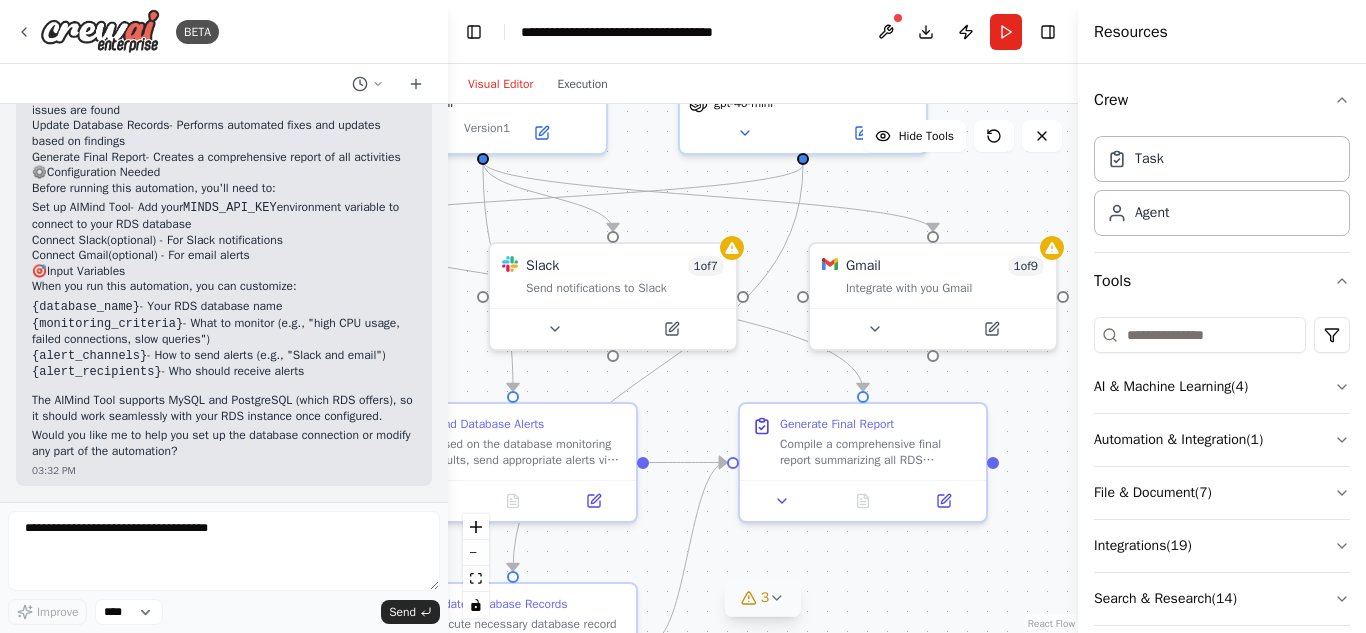 drag, startPoint x: 921, startPoint y: 449, endPoint x: 738, endPoint y: 587, distance: 229.20079 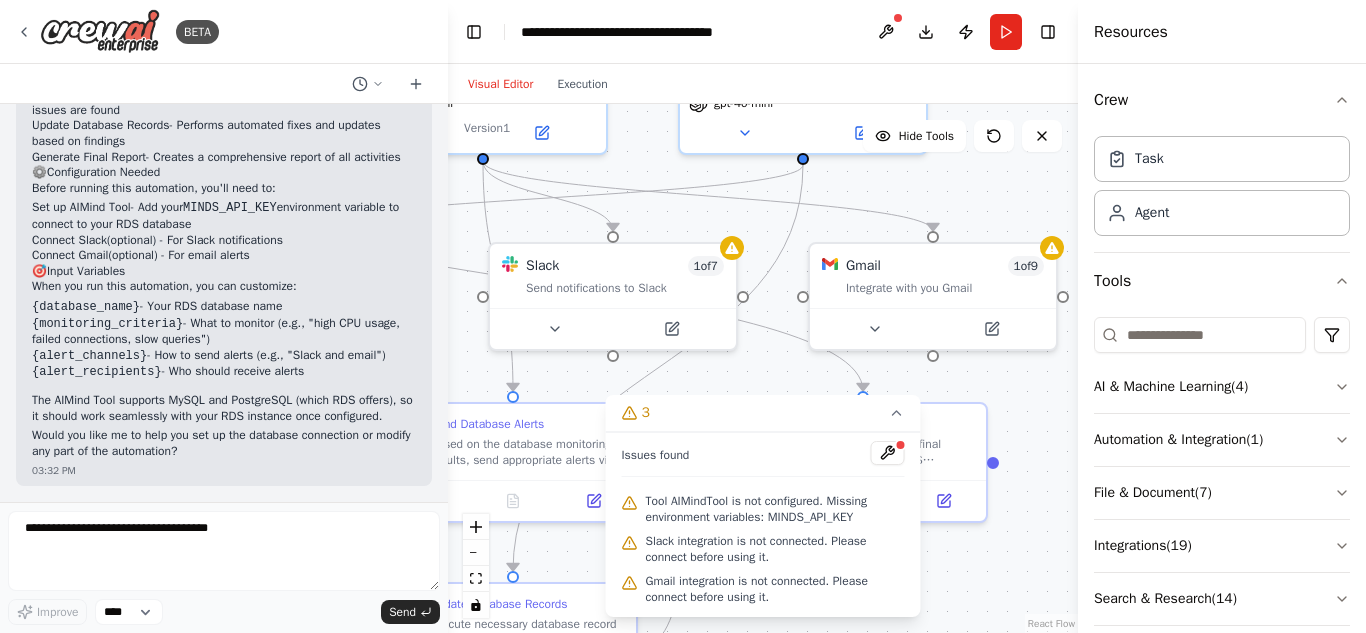 click on ".deletable-edge-delete-btn {
width: 20px;
height: 20px;
border: 0px solid #ffffff;
color: #6b7280;
background-color: #f8fafc;
cursor: pointer;
border-radius: 50%;
font-size: 12px;
padding: 3px;
display: flex;
align-items: center;
justify-content: center;
transition: all 0.2s cubic-bezier(0.4, 0, 0.2, 1);
box-shadow: 0 2px 4px rgba(0, 0, 0, 0.1);
}
.deletable-edge-delete-btn:hover {
background-color: #ef4444;
color: #ffffff;
border-color: #dc2626;
transform: scale(1.1);
box-shadow: 0 4px 12px rgba(239, 68, 68, 0.4);
}
.deletable-edge-delete-btn:active {
transform: scale(0.95);
box-shadow: 0 2px 4px rgba(239, 68, 68, 0.3);
}
RDS Data Monitor gpt-4o-mini AIMind Tool Alert Manager gpt-4o-mini 1" at bounding box center (763, 368) 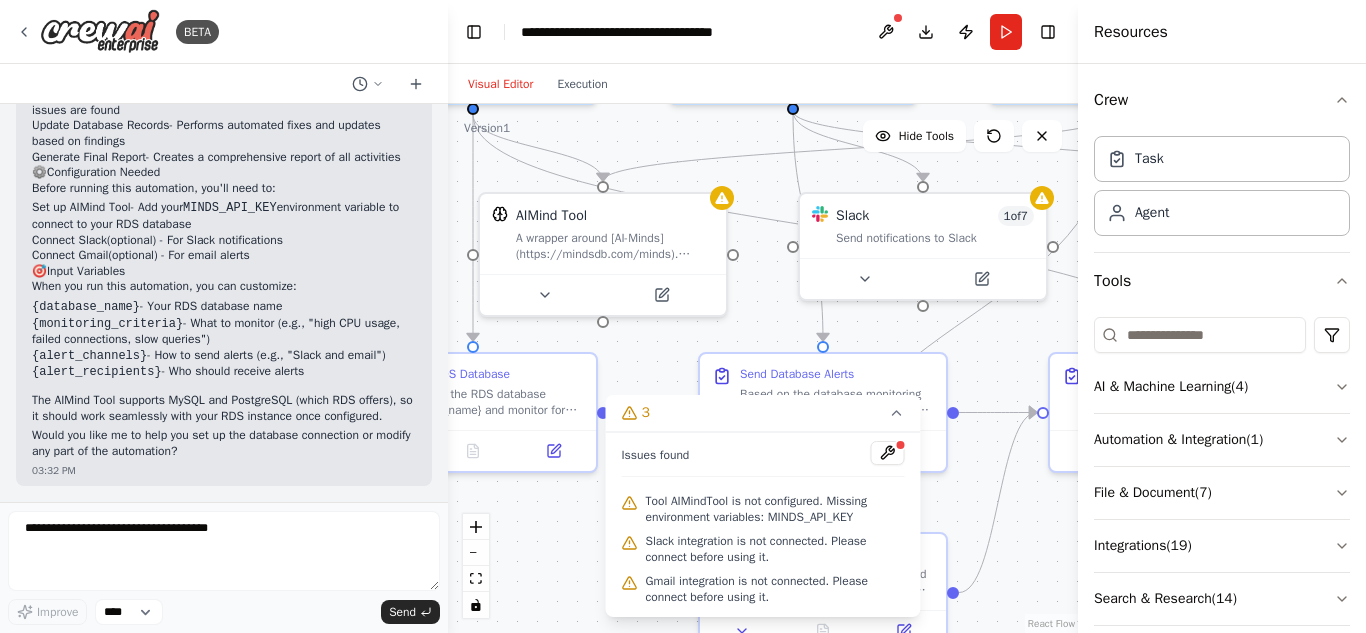 drag, startPoint x: 479, startPoint y: 363, endPoint x: 787, endPoint y: 313, distance: 312.03204 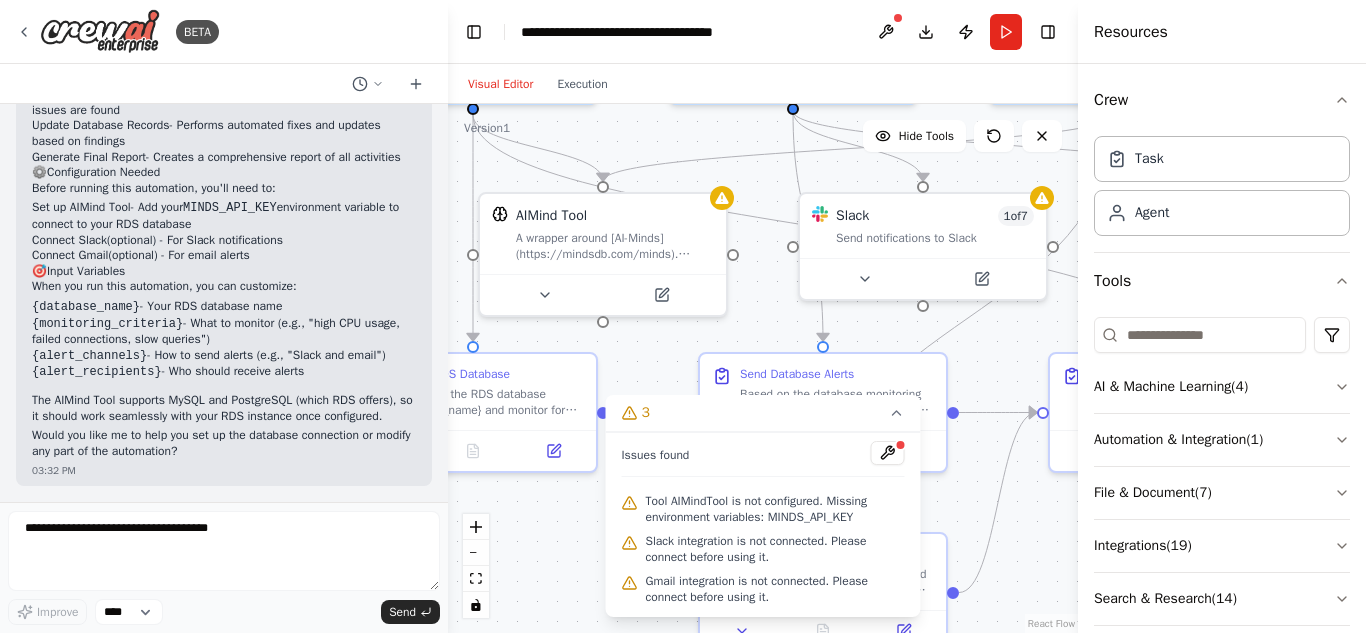 click on ".deletable-edge-delete-btn {
width: 20px;
height: 20px;
border: 0px solid #ffffff;
color: #6b7280;
background-color: #f8fafc;
cursor: pointer;
border-radius: 50%;
font-size: 12px;
padding: 3px;
display: flex;
align-items: center;
justify-content: center;
transition: all 0.2s cubic-bezier(0.4, 0, 0.2, 1);
box-shadow: 0 2px 4px rgba(0, 0, 0, 0.1);
}
.deletable-edge-delete-btn:hover {
background-color: #ef4444;
color: #ffffff;
border-color: #dc2626;
transform: scale(1.1);
box-shadow: 0 4px 12px rgba(239, 68, 68, 0.4);
}
.deletable-edge-delete-btn:active {
transform: scale(0.95);
box-shadow: 0 2px 4px rgba(239, 68, 68, 0.3);
}
RDS Data Monitor gpt-4o-mini AIMind Tool Alert Manager gpt-4o-mini 1" at bounding box center (763, 368) 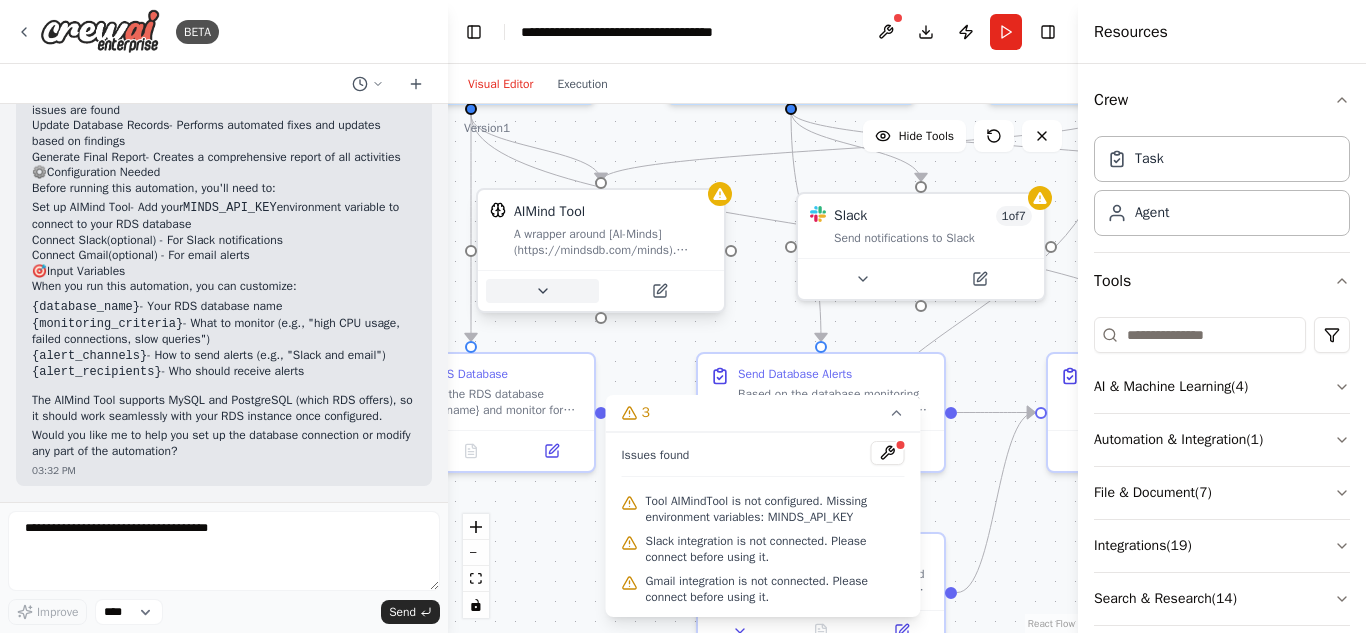 click at bounding box center (542, 291) 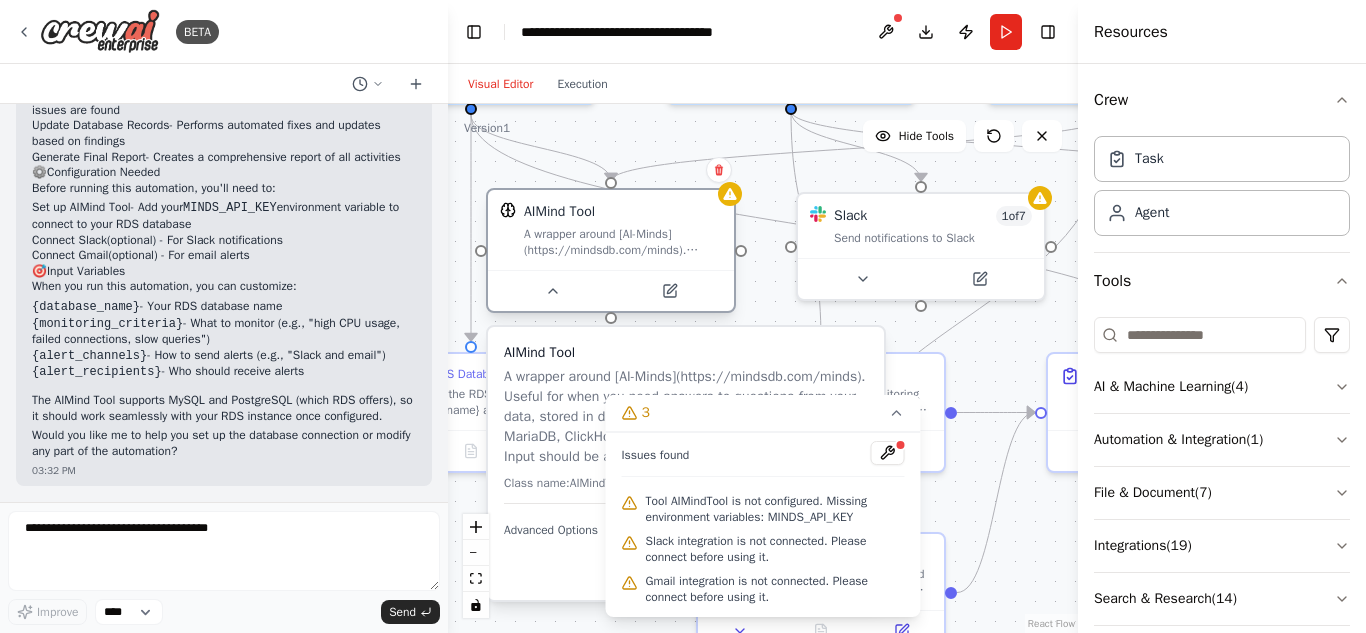 click on "AIMind Tool A wrapper around [AI-Minds](https://mindsdb.com/minds). Useful for when you need answers to questions from your data, stored in data sources including PostgreSQL, MySQL, MariaDB, ClickHouse, Snowflake and Google BigQuery. Input should be a question in natural language." at bounding box center [611, 230] 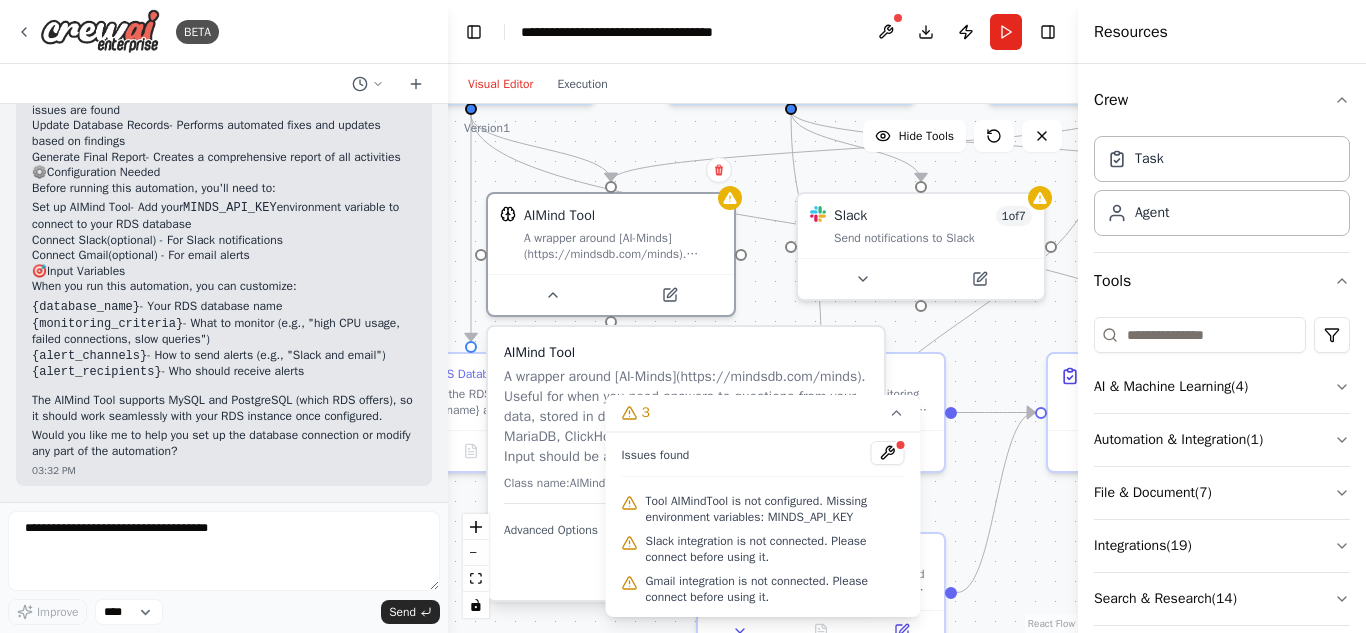 drag, startPoint x: 567, startPoint y: 260, endPoint x: 928, endPoint y: 63, distance: 411.25418 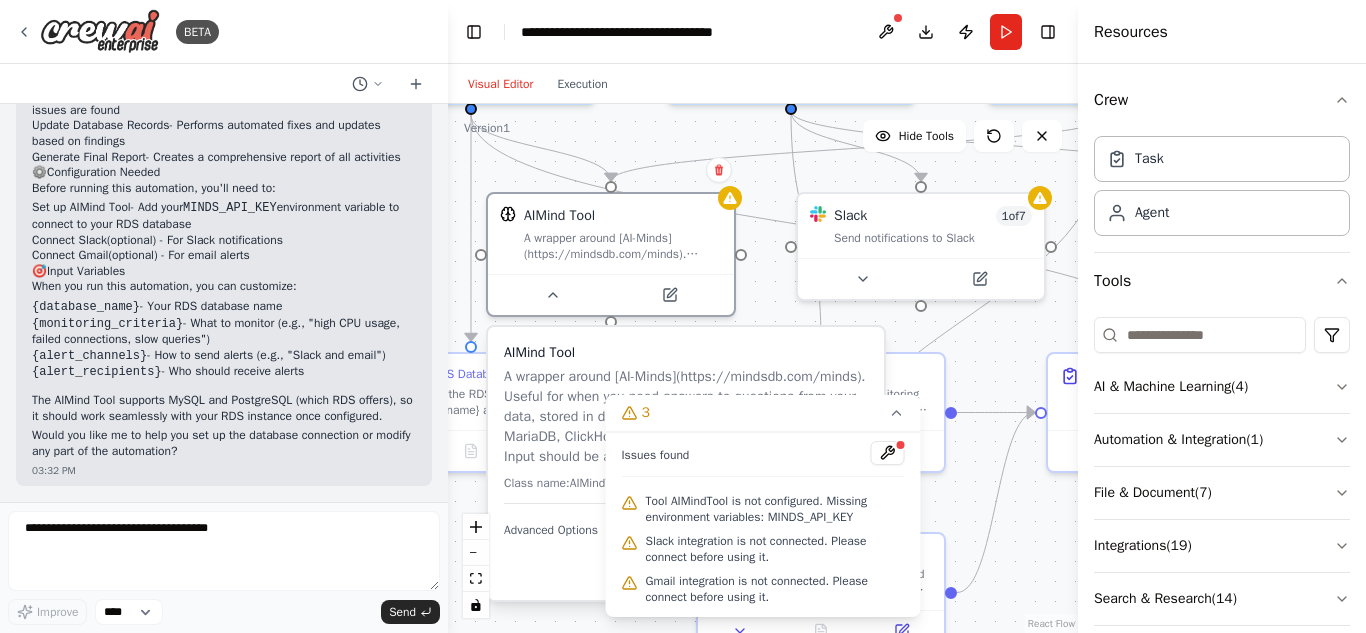 click on "**********" at bounding box center (763, 32) 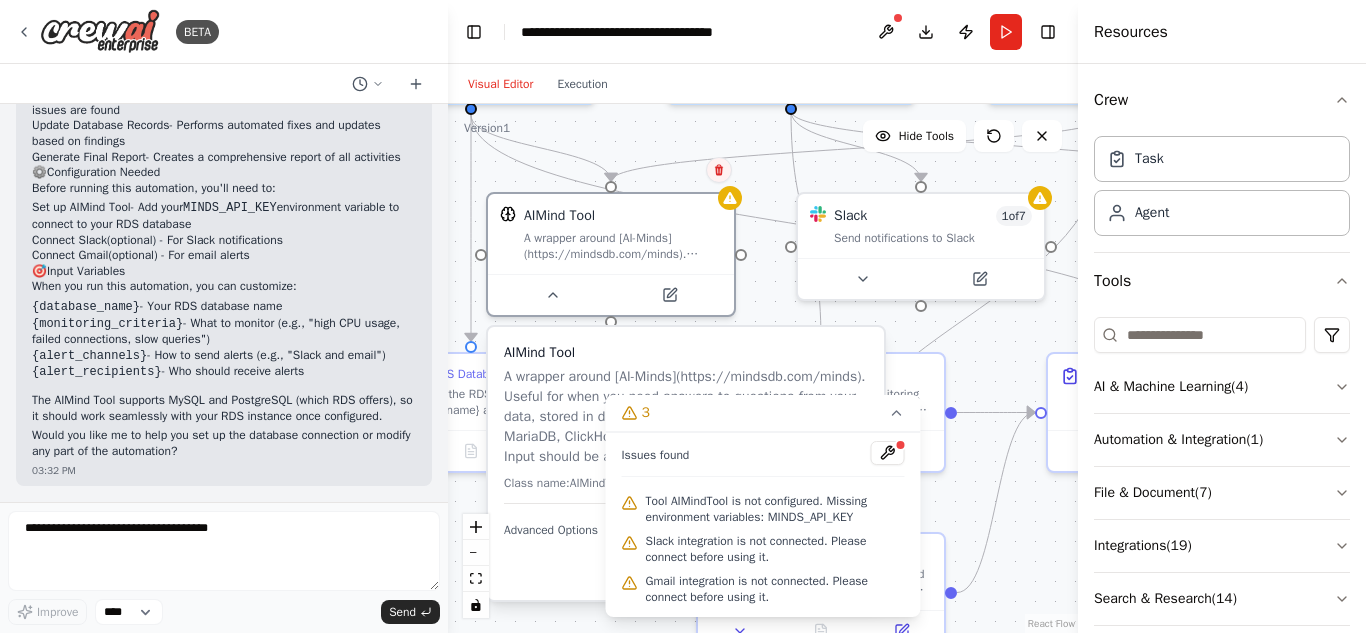 click 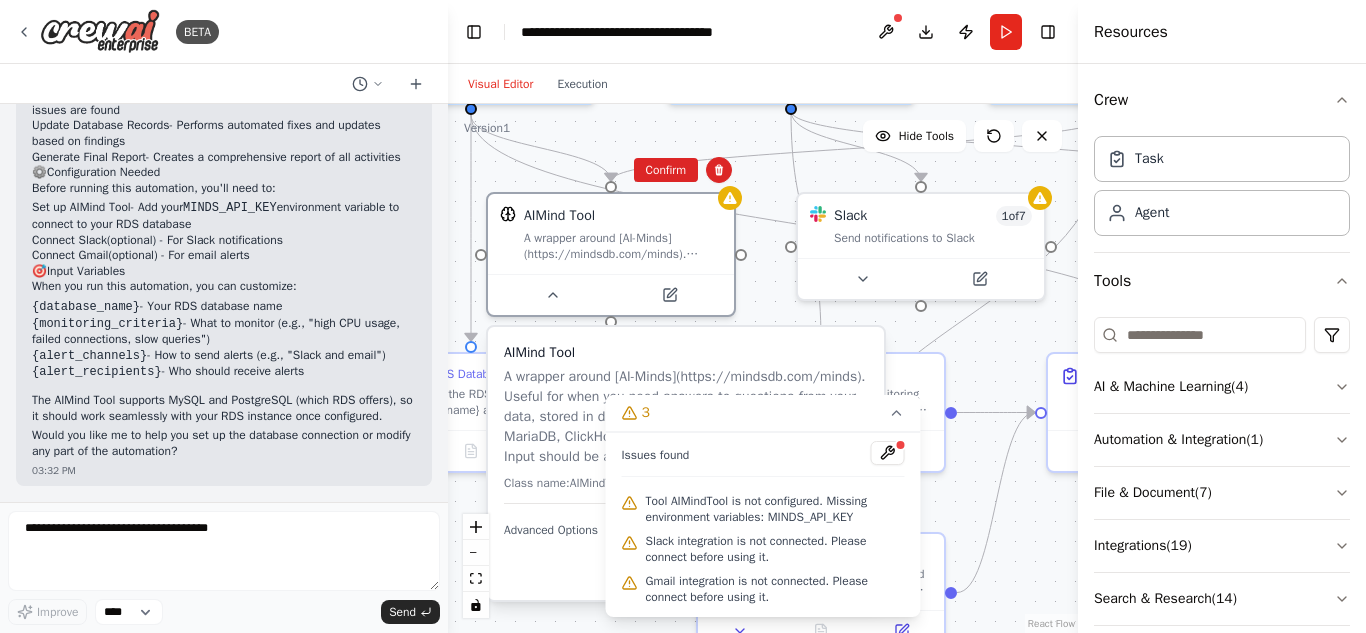 click on ".deletable-edge-delete-btn {
width: 20px;
height: 20px;
border: 0px solid #ffffff;
color: #6b7280;
background-color: #f8fafc;
cursor: pointer;
border-radius: 50%;
font-size: 12px;
padding: 3px;
display: flex;
align-items: center;
justify-content: center;
transition: all 0.2s cubic-bezier(0.4, 0, 0.2, 1);
box-shadow: 0 2px 4px rgba(0, 0, 0, 0.1);
}
.deletable-edge-delete-btn:hover {
background-color: #ef4444;
color: #ffffff;
border-color: #dc2626;
transform: scale(1.1);
box-shadow: 0 4px 12px rgba(239, 68, 68, 0.4);
}
.deletable-edge-delete-btn:active {
transform: scale(0.95);
box-shadow: 0 2px 4px rgba(239, 68, 68, 0.3);
}
RDS Data Monitor gpt-4o-mini AIMind Tool AIMind Tool Class name:  1 7" at bounding box center (763, 368) 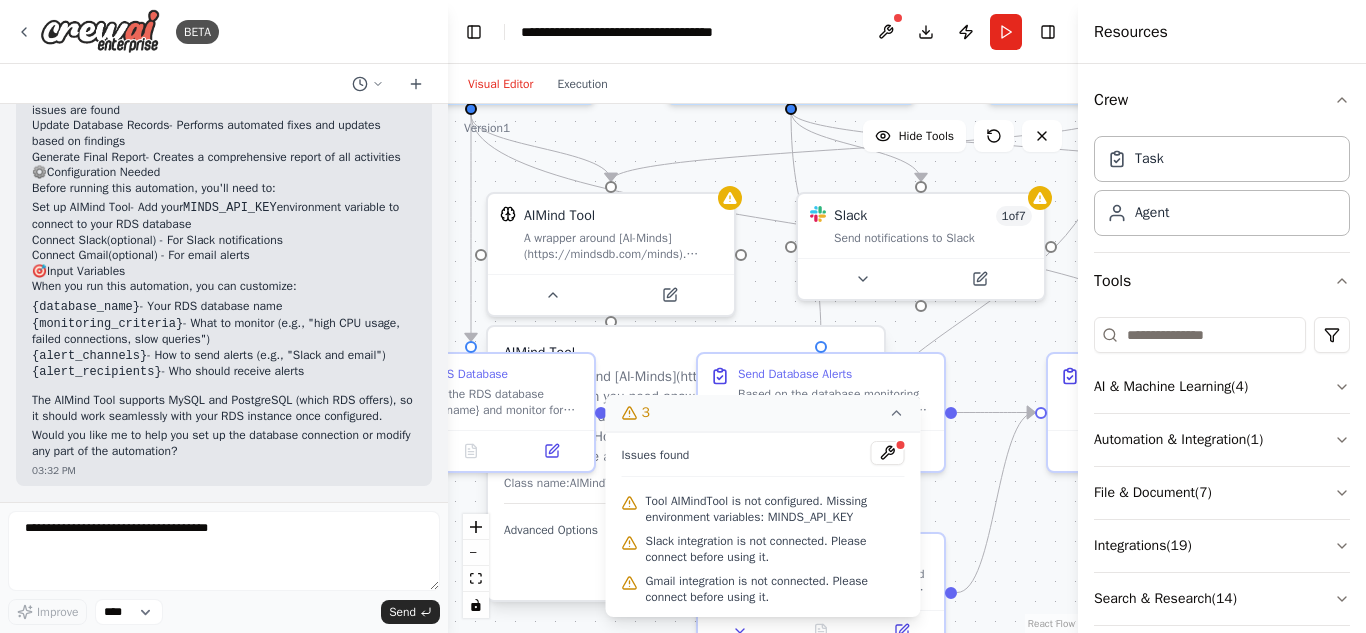 click 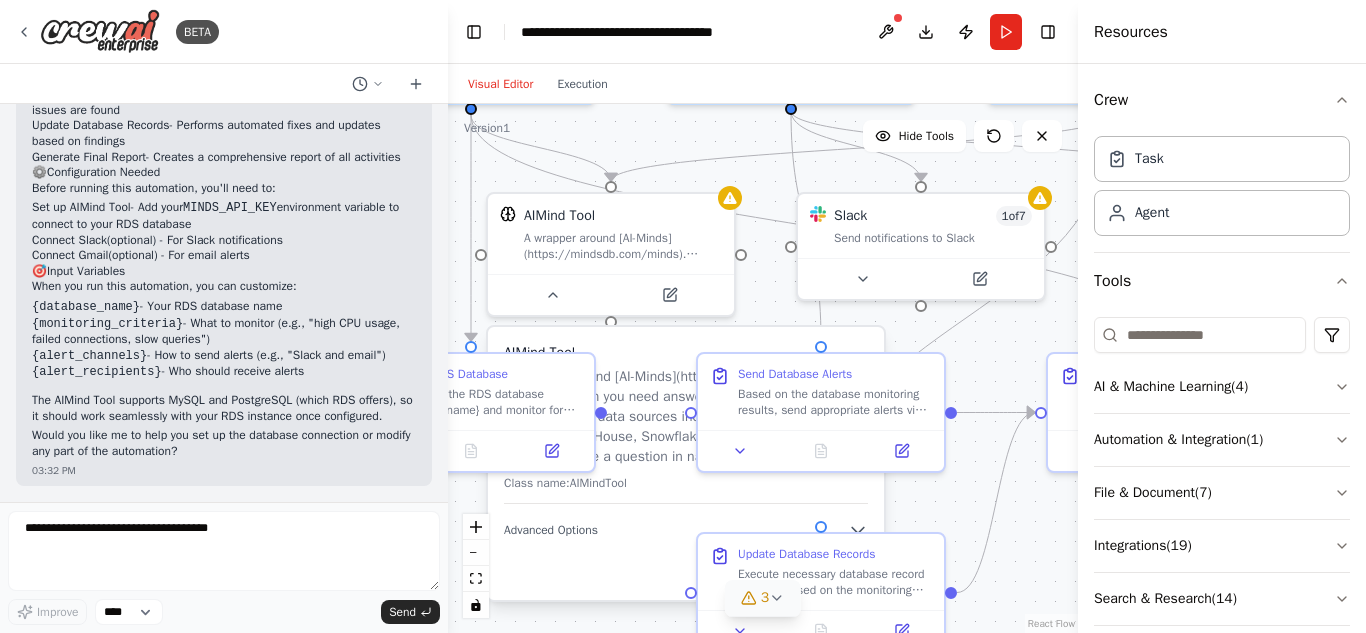 click on ".deletable-edge-delete-btn {
width: 20px;
height: 20px;
border: 0px solid #ffffff;
color: #6b7280;
background-color: #f8fafc;
cursor: pointer;
border-radius: 50%;
font-size: 12px;
padding: 3px;
display: flex;
align-items: center;
justify-content: center;
transition: all 0.2s cubic-bezier(0.4, 0, 0.2, 1);
box-shadow: 0 2px 4px rgba(0, 0, 0, 0.1);
}
.deletable-edge-delete-btn:hover {
background-color: #ef4444;
color: #ffffff;
border-color: #dc2626;
transform: scale(1.1);
box-shadow: 0 4px 12px rgba(239, 68, 68, 0.4);
}
.deletable-edge-delete-btn:active {
transform: scale(0.95);
box-shadow: 0 2px 4px rgba(239, 68, 68, 0.3);
}
RDS Data Monitor gpt-4o-mini AIMind Tool AIMind Tool Class name:  1 7" at bounding box center [763, 368] 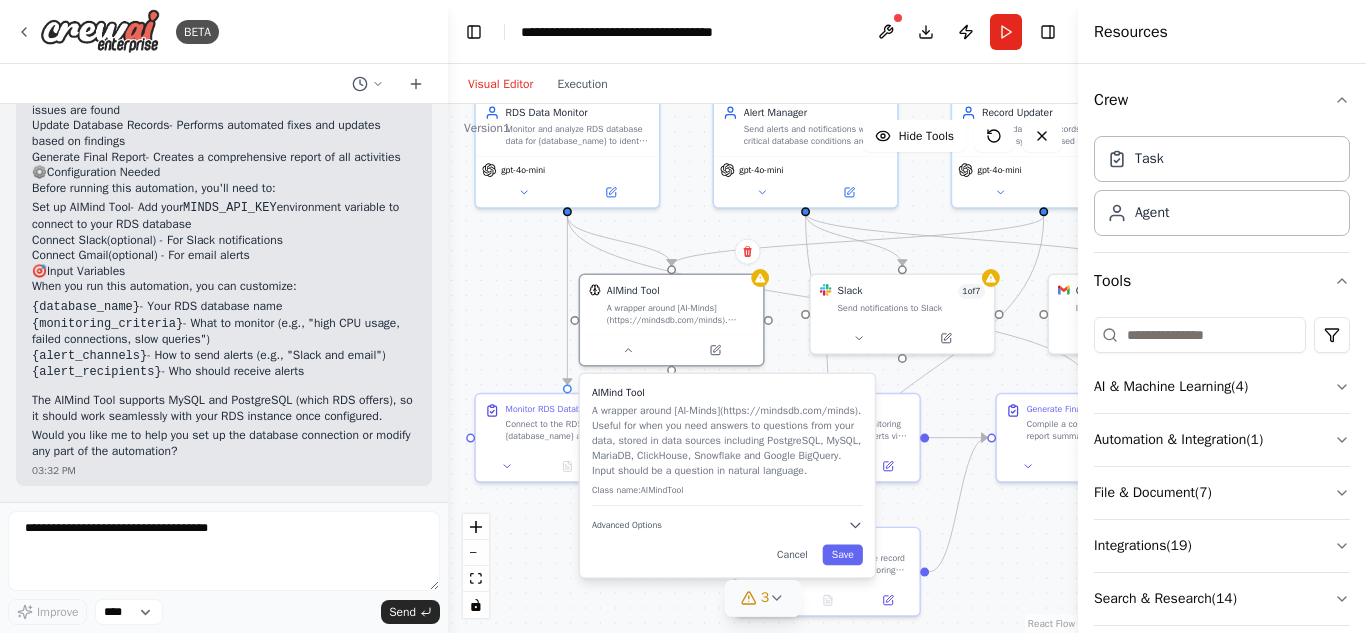 click on "A wrapper around [AI-Minds](https://mindsdb.com/minds). Useful for when you need answers to questions from your data, stored in data sources including PostgreSQL, MySQL, MariaDB, ClickHouse, Snowflake and Google BigQuery. Input should be a question in natural language." at bounding box center (727, 441) 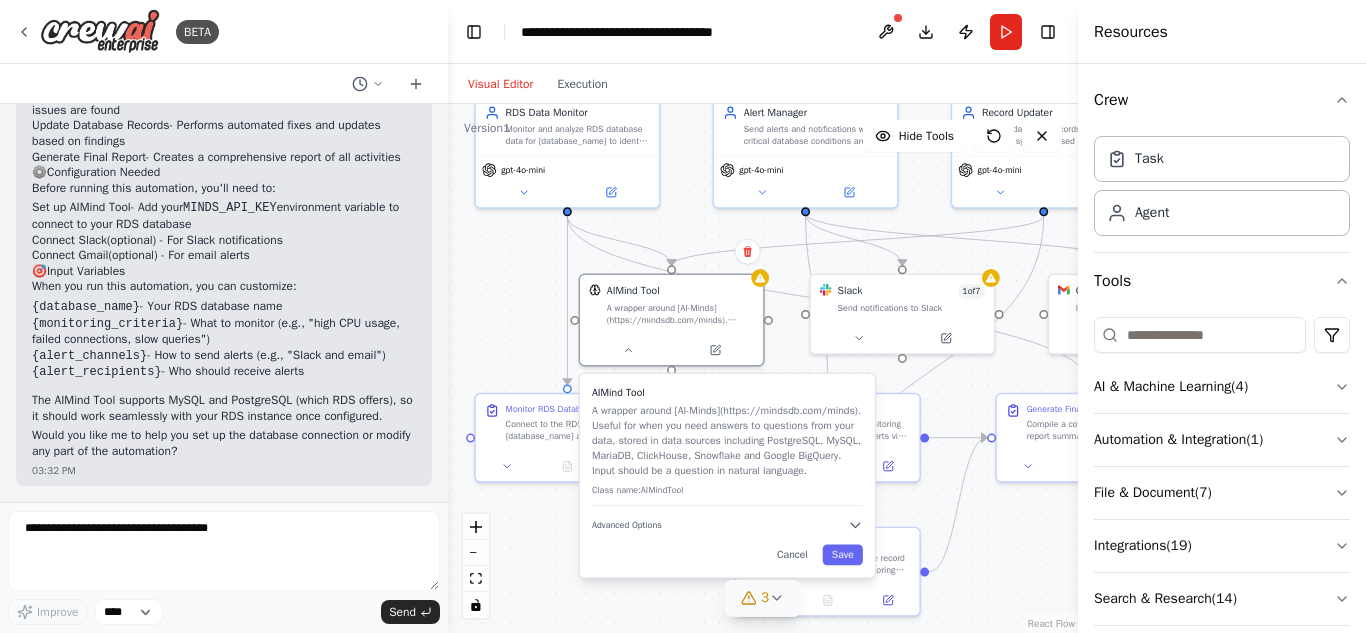 click on ".deletable-edge-delete-btn {
width: 20px;
height: 20px;
border: 0px solid #ffffff;
color: #6b7280;
background-color: #f8fafc;
cursor: pointer;
border-radius: 50%;
font-size: 12px;
padding: 3px;
display: flex;
align-items: center;
justify-content: center;
transition: all 0.2s cubic-bezier(0.4, 0, 0.2, 1);
box-shadow: 0 2px 4px rgba(0, 0, 0, 0.1);
}
.deletable-edge-delete-btn:hover {
background-color: #ef4444;
color: #ffffff;
border-color: #dc2626;
transform: scale(1.1);
box-shadow: 0 4px 12px rgba(239, 68, 68, 0.4);
}
.deletable-edge-delete-btn:active {
transform: scale(0.95);
box-shadow: 0 2px 4px rgba(239, 68, 68, 0.3);
}
RDS Data Monitor gpt-4o-mini AIMind Tool AIMind Tool Class name:  1 7" at bounding box center (763, 368) 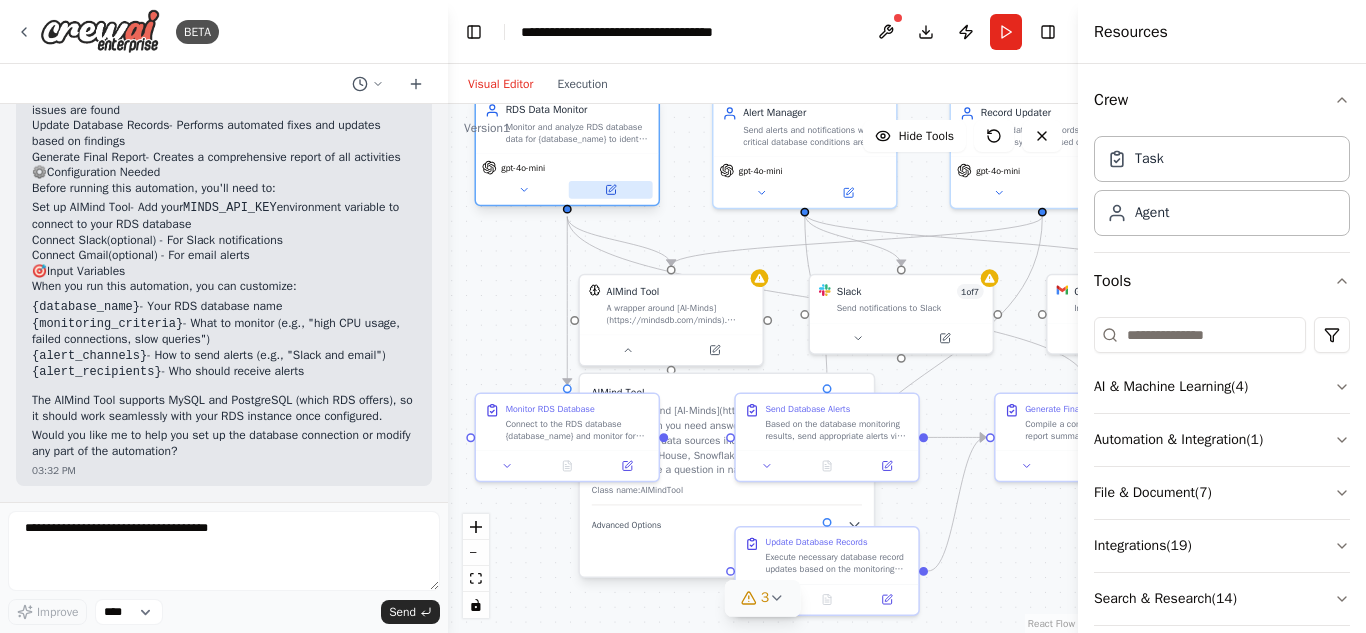 click at bounding box center (611, 190) 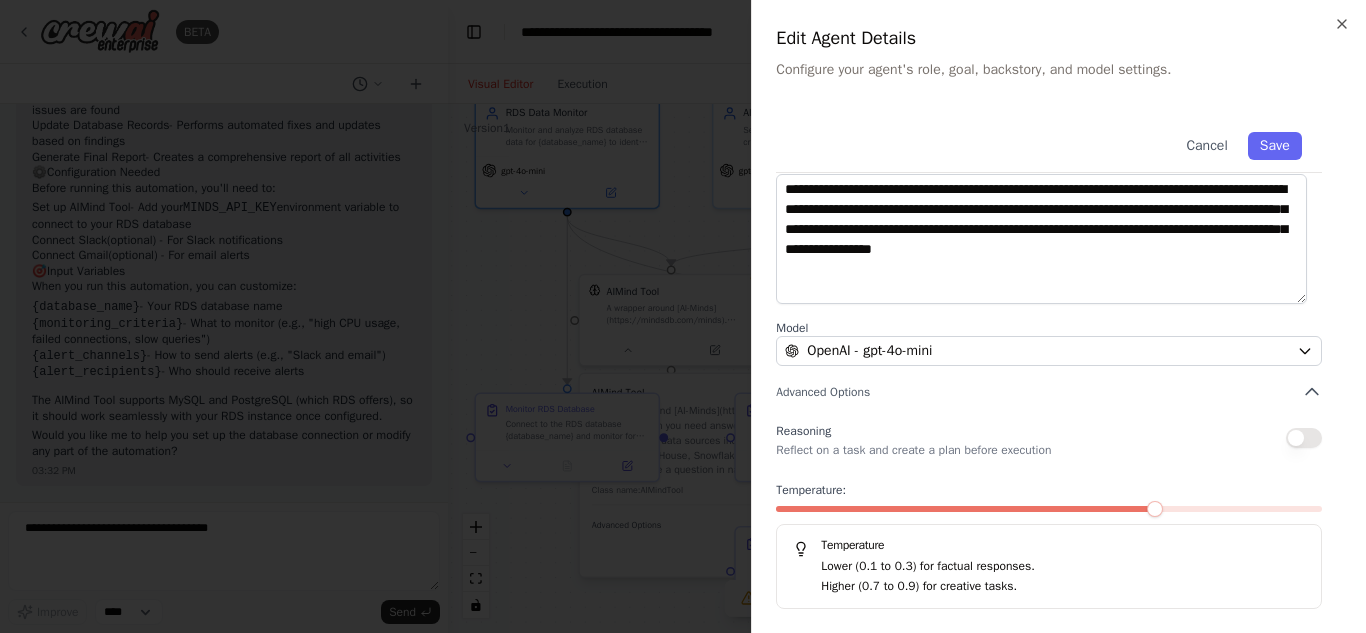 scroll, scrollTop: 0, scrollLeft: 0, axis: both 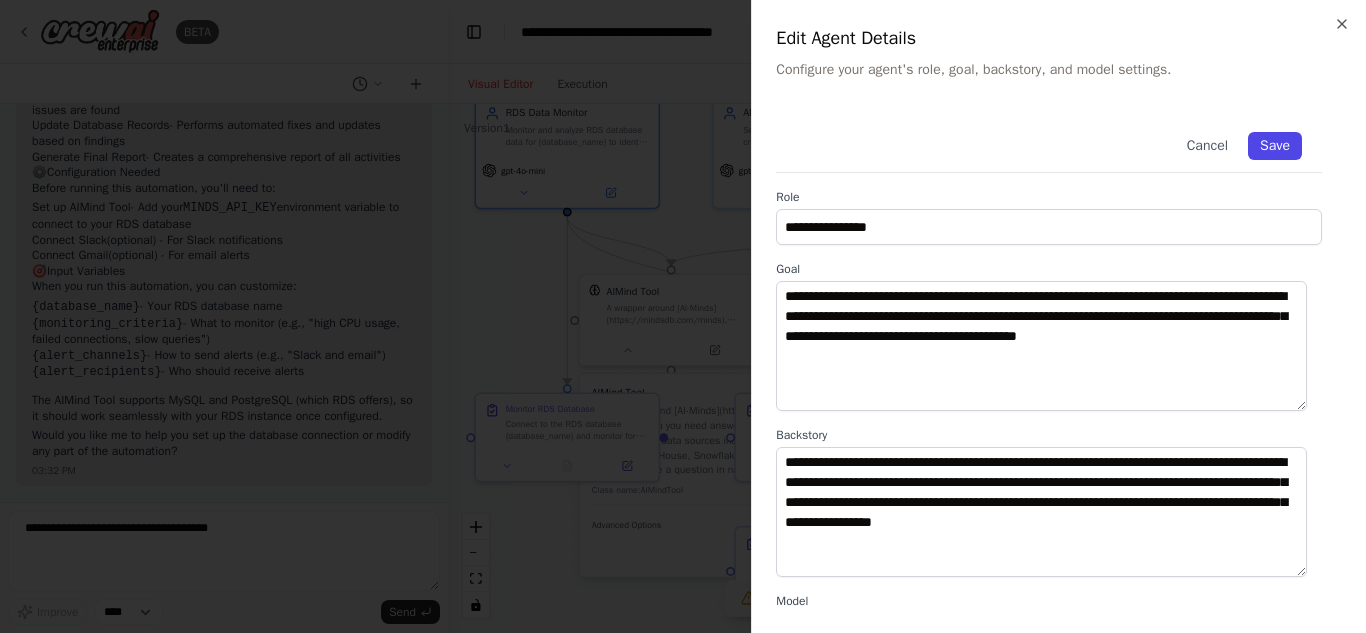 click on "Save" at bounding box center (1275, 146) 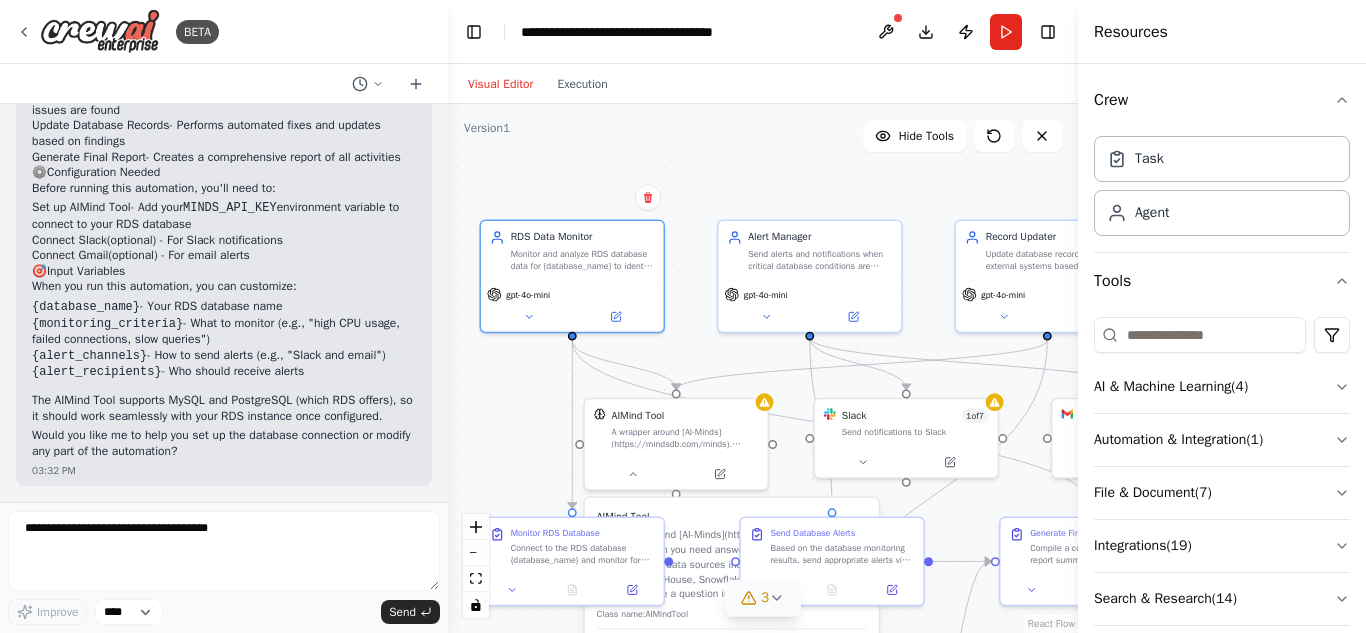 drag, startPoint x: 489, startPoint y: 269, endPoint x: 494, endPoint y: 393, distance: 124.10077 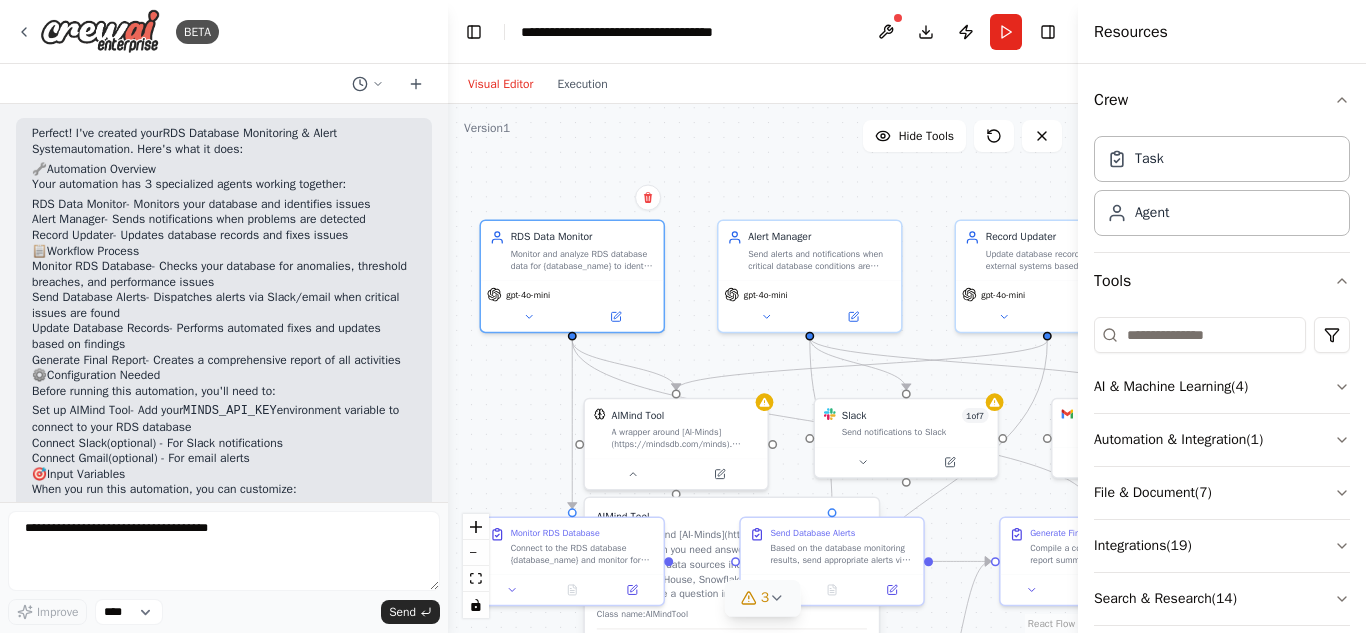 scroll, scrollTop: 2132, scrollLeft: 0, axis: vertical 